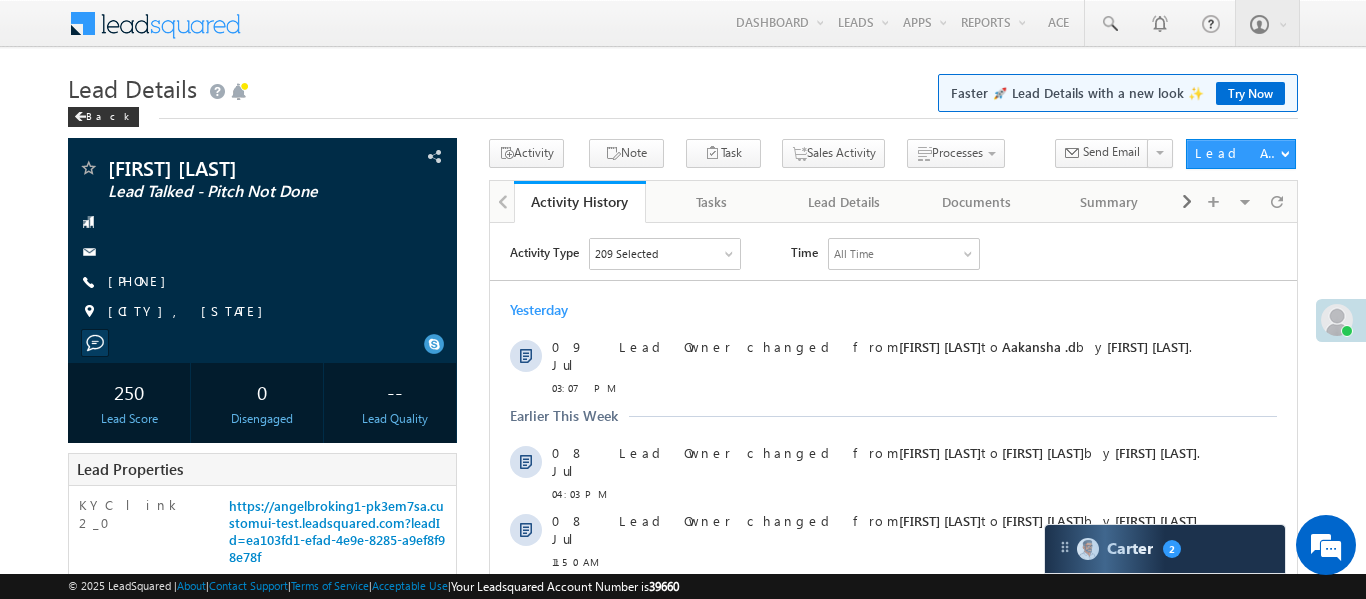 scroll, scrollTop: 0, scrollLeft: 0, axis: both 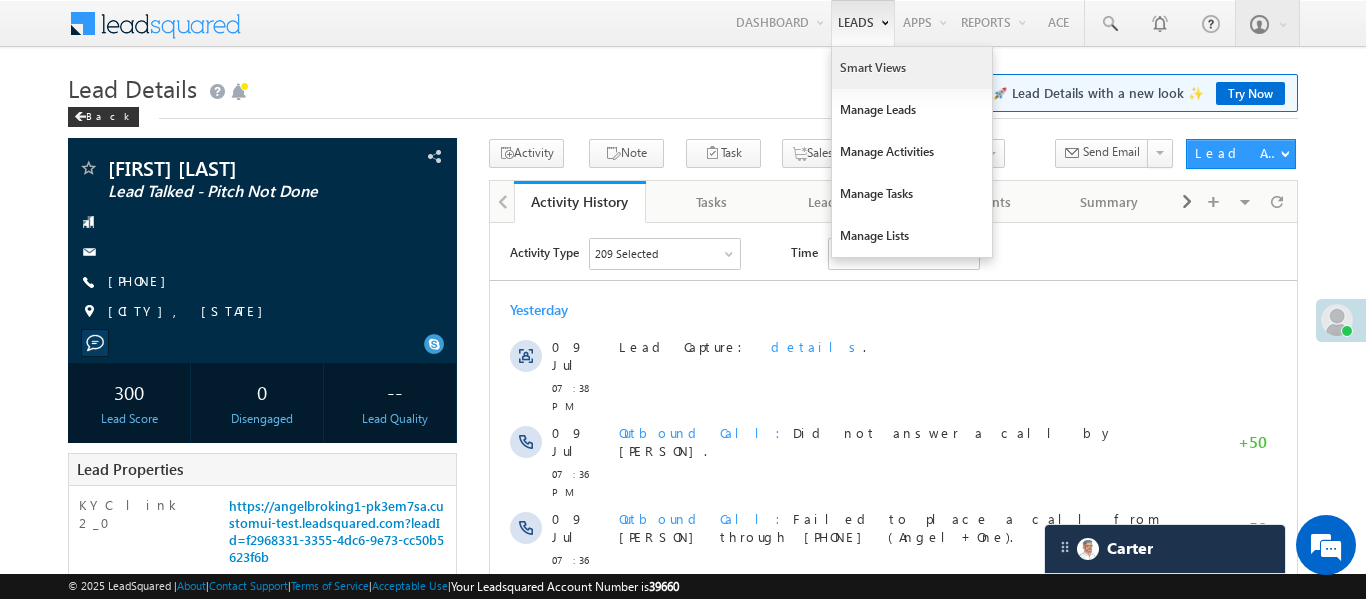 click on "Smart Views" at bounding box center (912, 68) 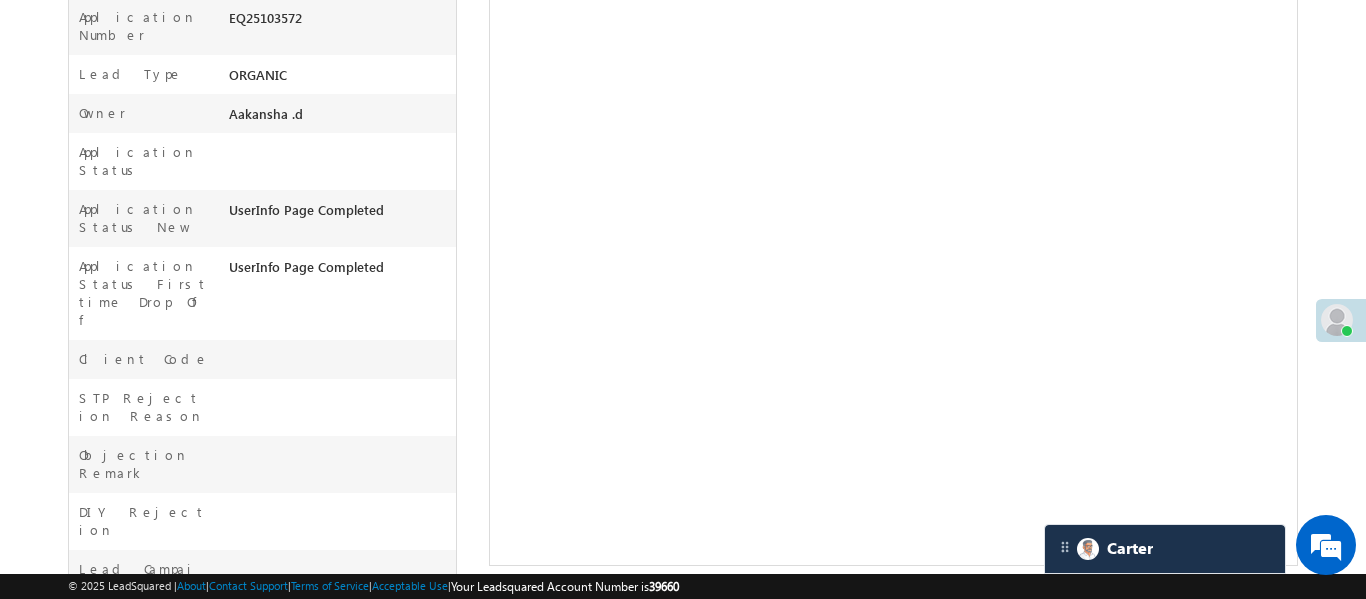 scroll, scrollTop: 574, scrollLeft: 0, axis: vertical 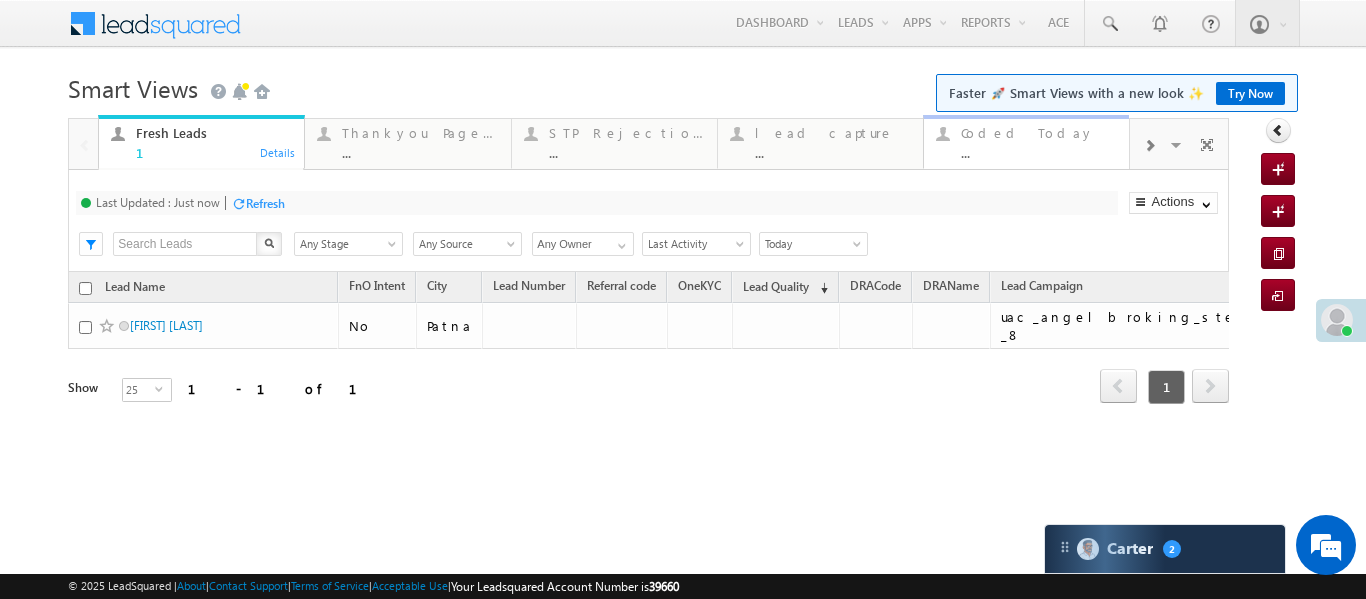 click on "..." at bounding box center (1039, 152) 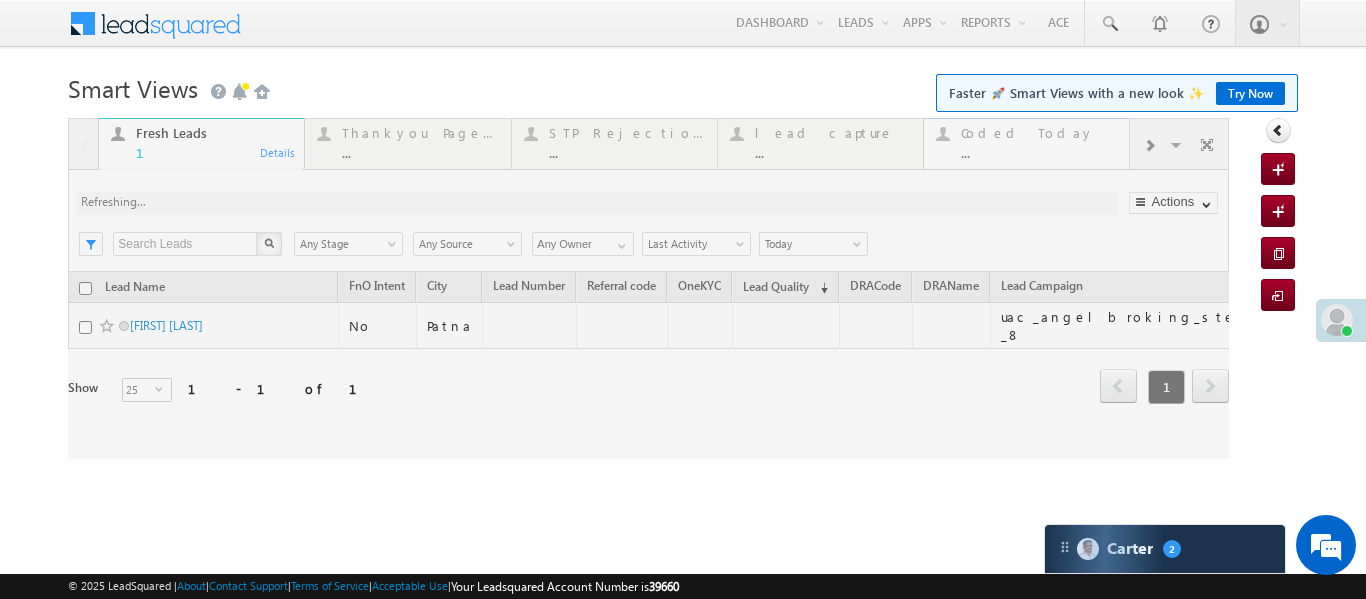 click at bounding box center [648, 288] 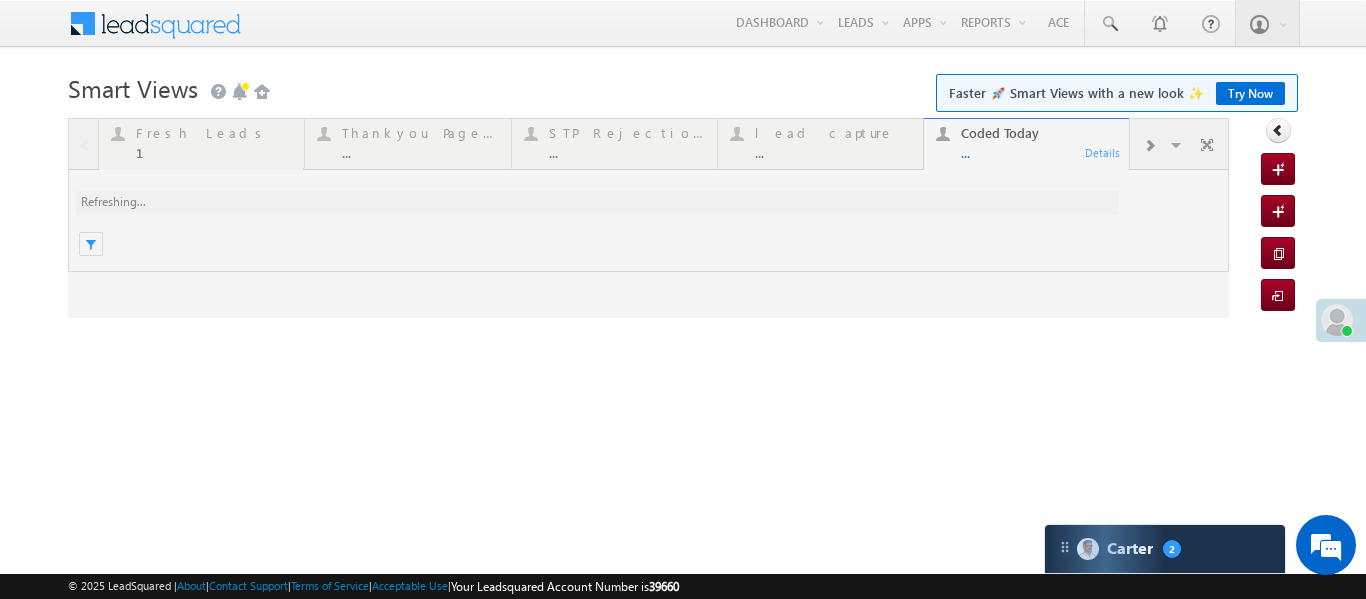 scroll, scrollTop: 0, scrollLeft: 0, axis: both 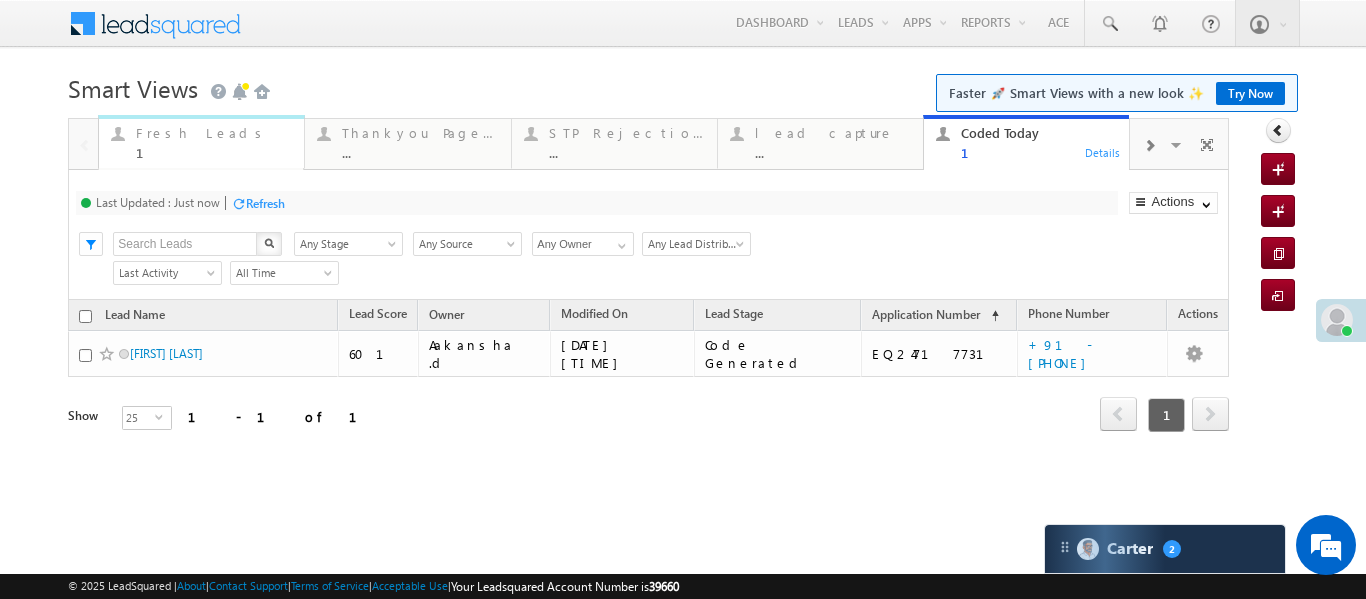 click on "Fresh Leads 1" at bounding box center (214, 140) 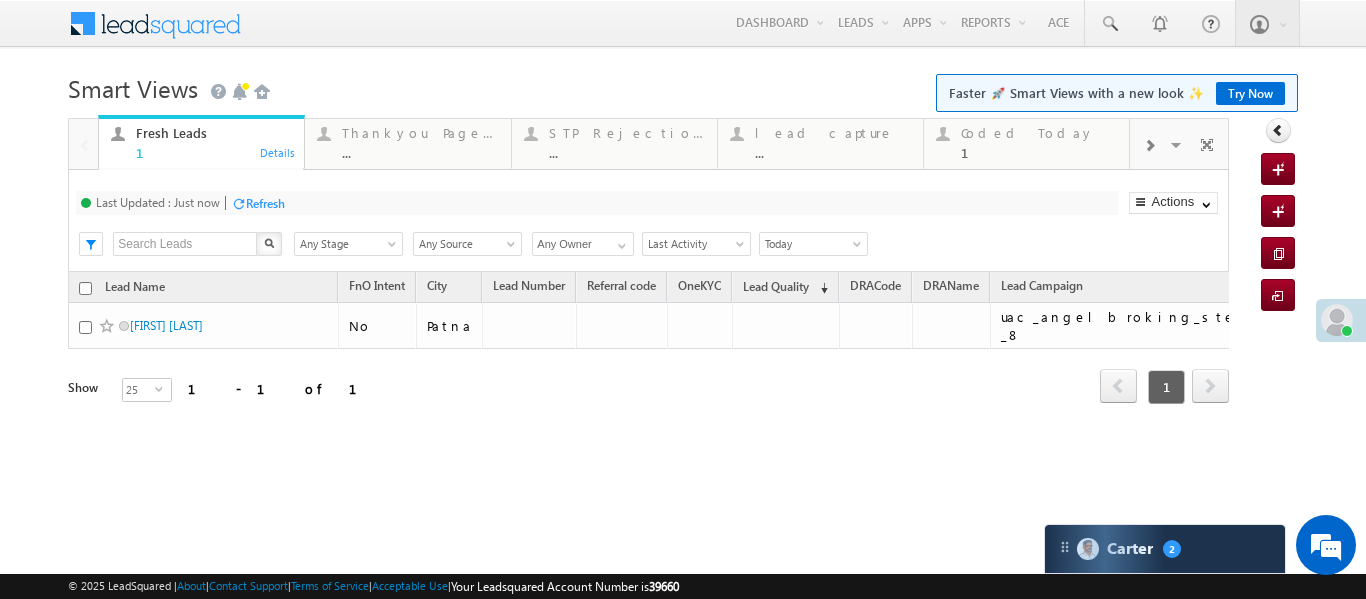 click on "Fresh Leads 1" at bounding box center [214, 140] 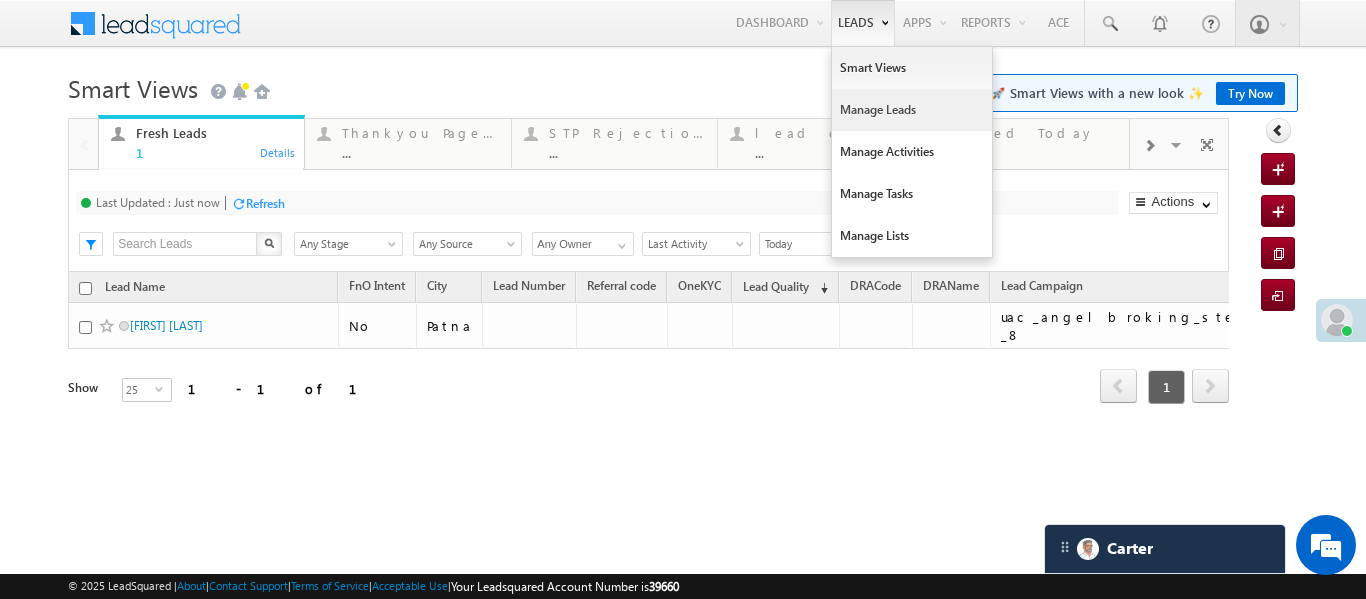 click on "Manage Leads" at bounding box center [912, 110] 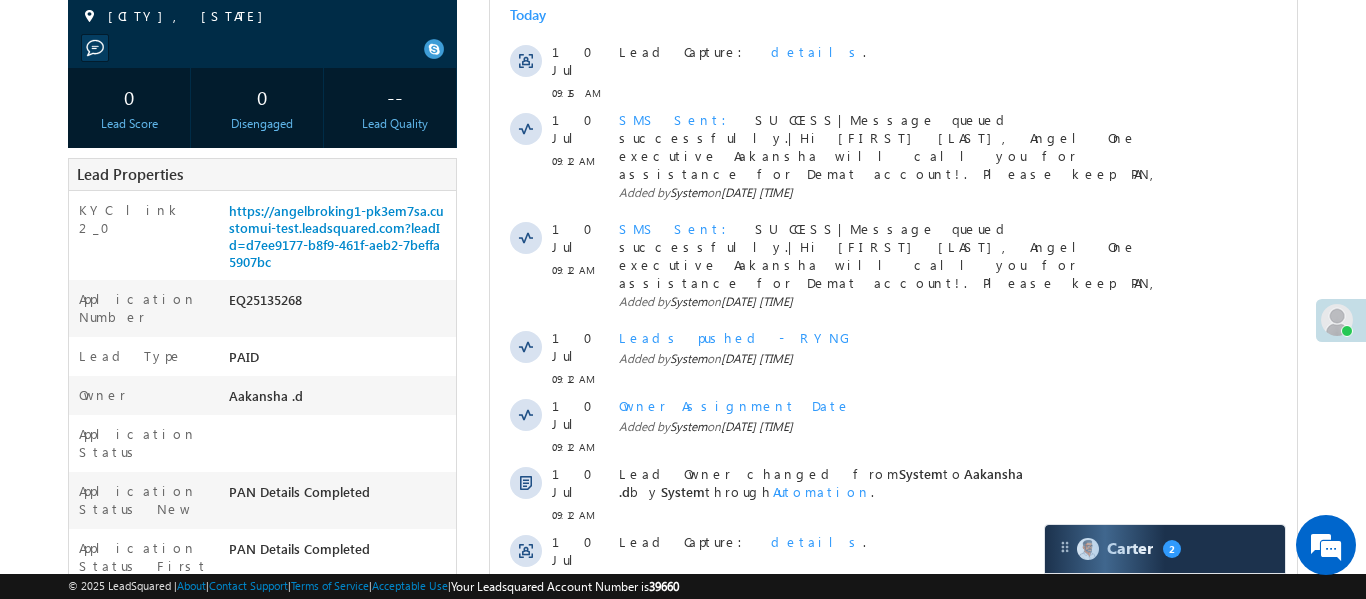 scroll, scrollTop: 0, scrollLeft: 0, axis: both 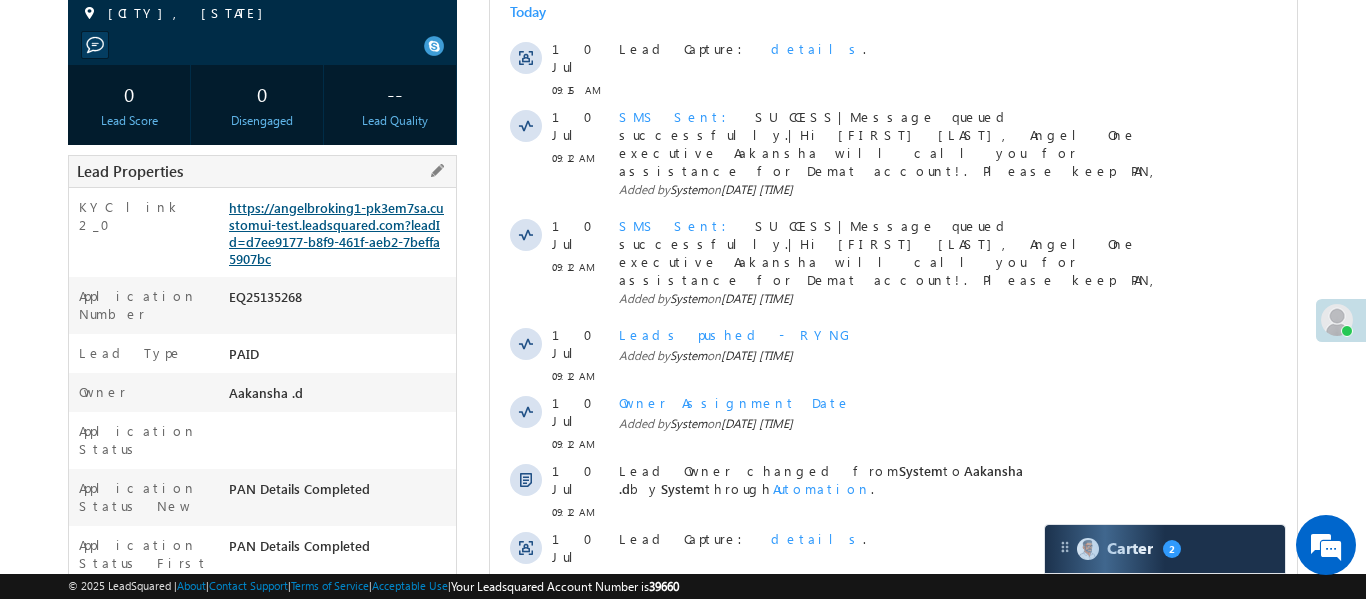click on "https://angelbroking1-pk3em7sa.customui-test.leadsquared.com?leadId=d7ee9177-b8f9-461f-aeb2-7beffa5907bc" at bounding box center [336, 233] 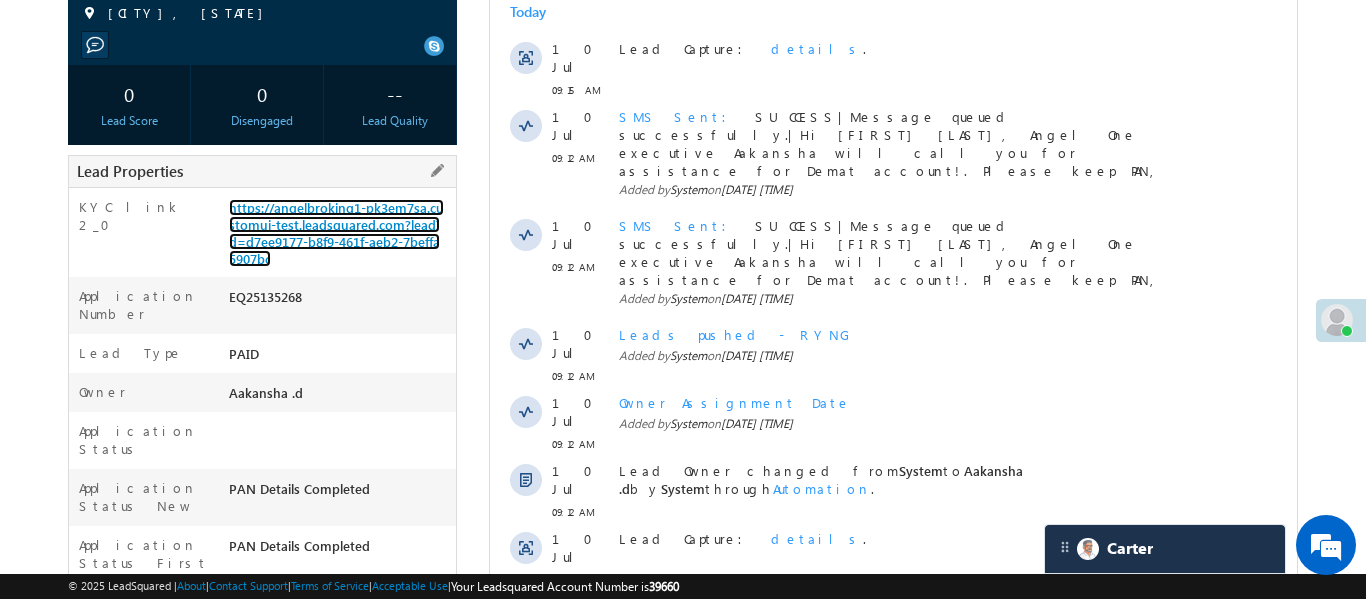 scroll, scrollTop: 0, scrollLeft: 0, axis: both 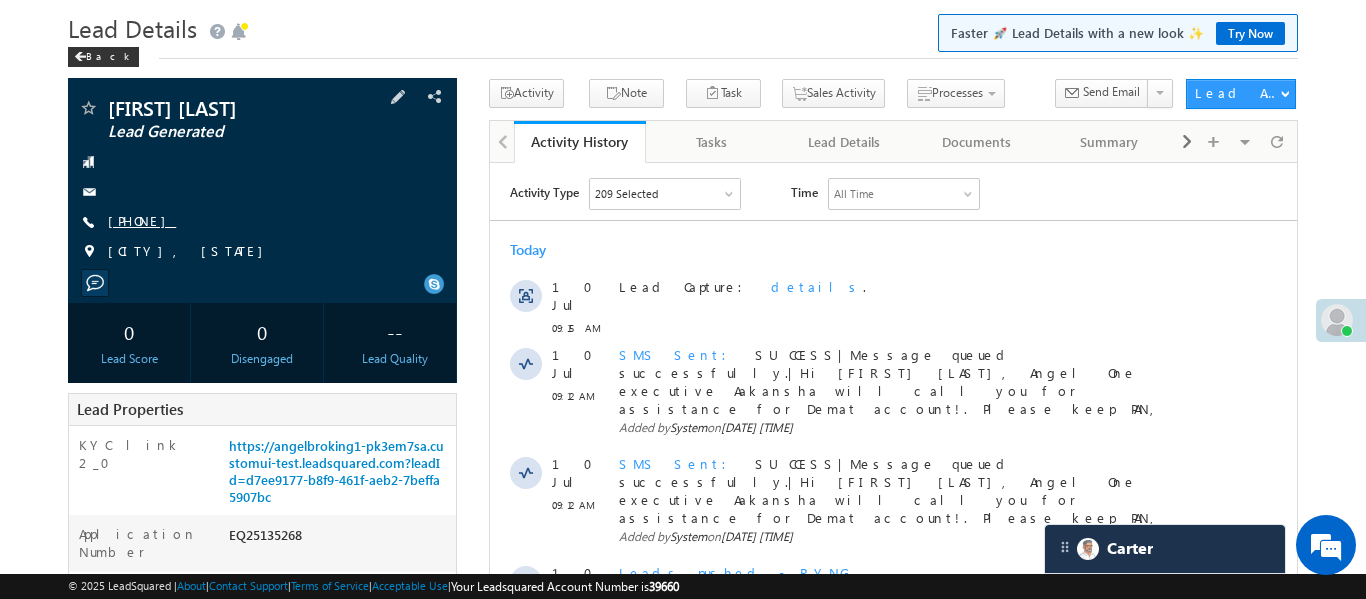 click on "[PHONE]" at bounding box center (142, 220) 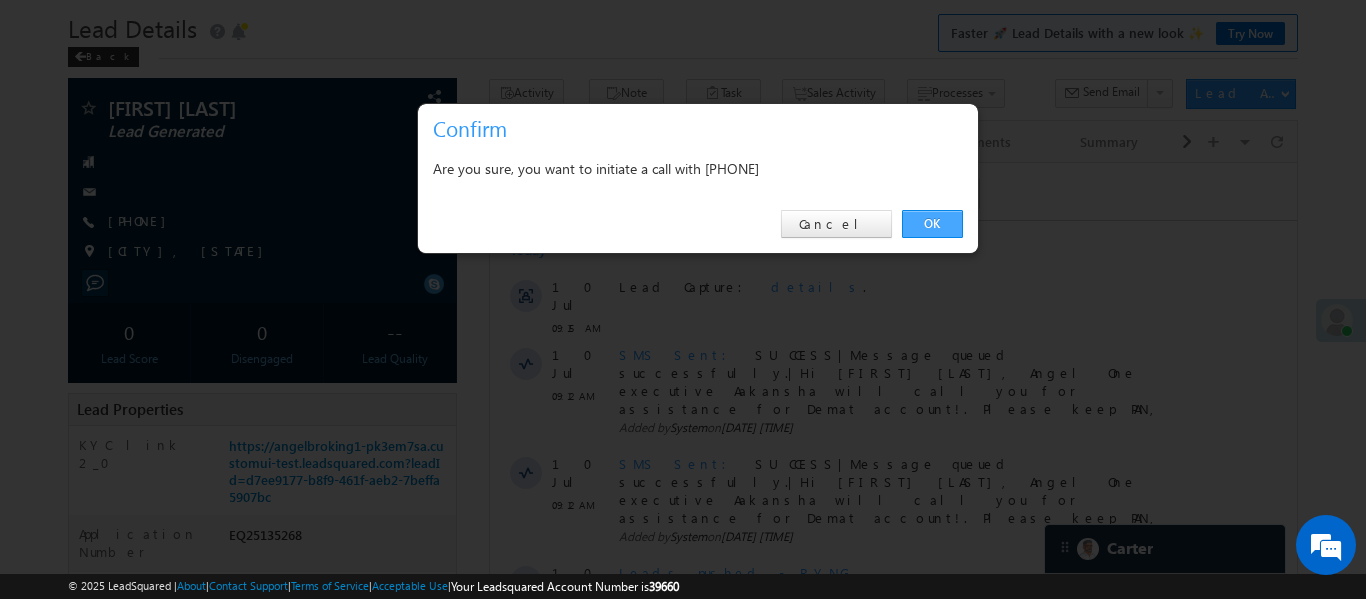 click on "OK" at bounding box center (932, 224) 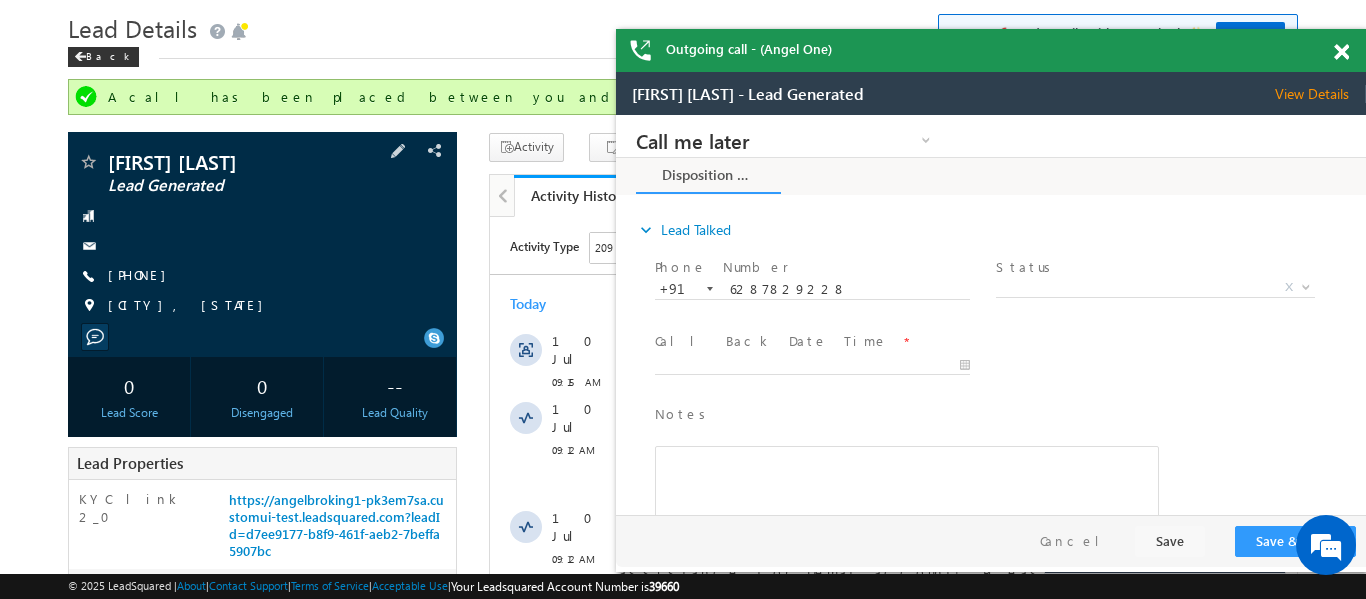 scroll, scrollTop: 0, scrollLeft: 0, axis: both 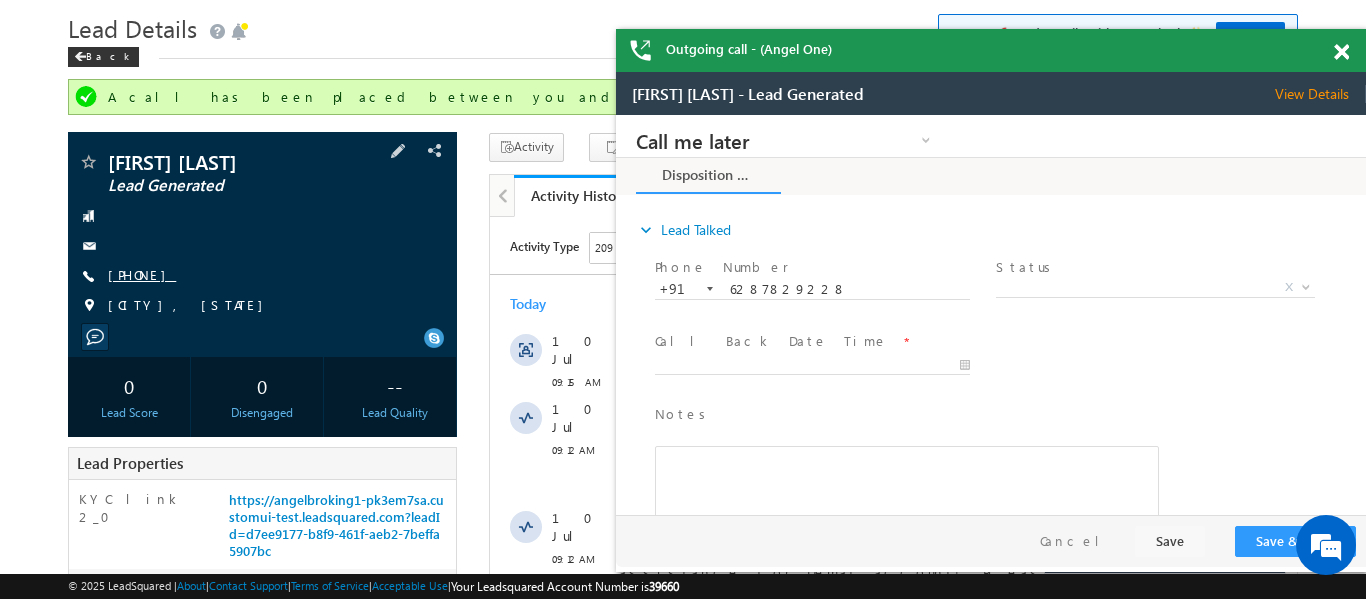 click on "[PHONE]" at bounding box center (142, 274) 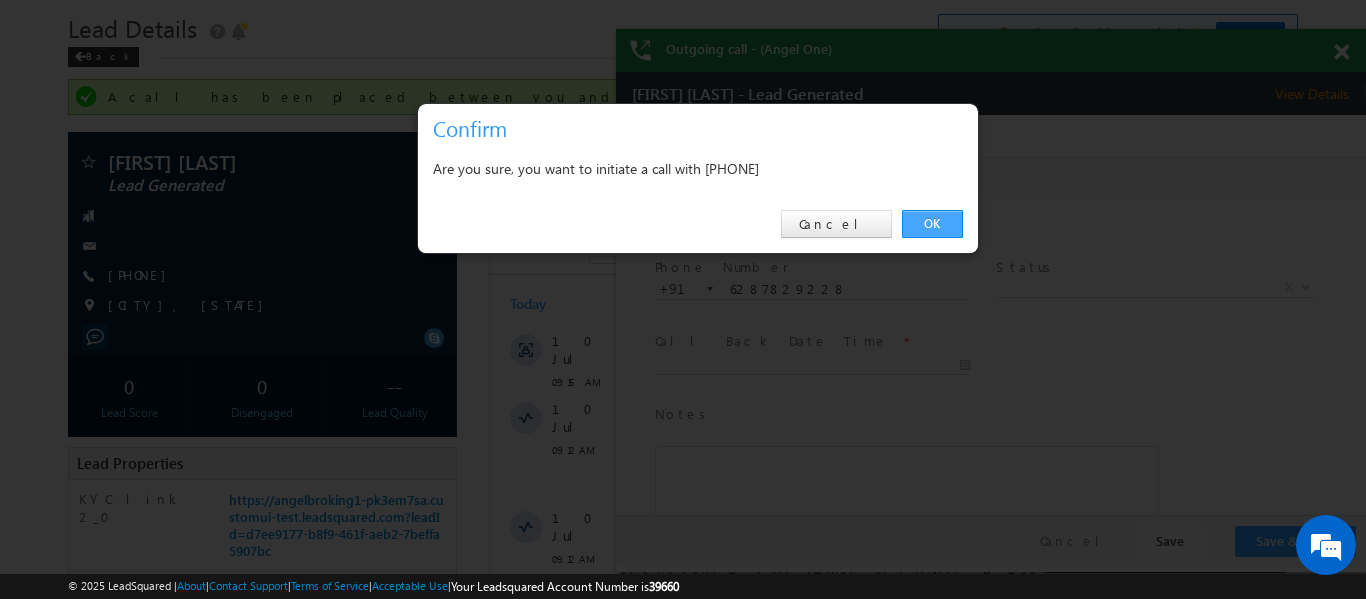 click on "OK" at bounding box center (932, 224) 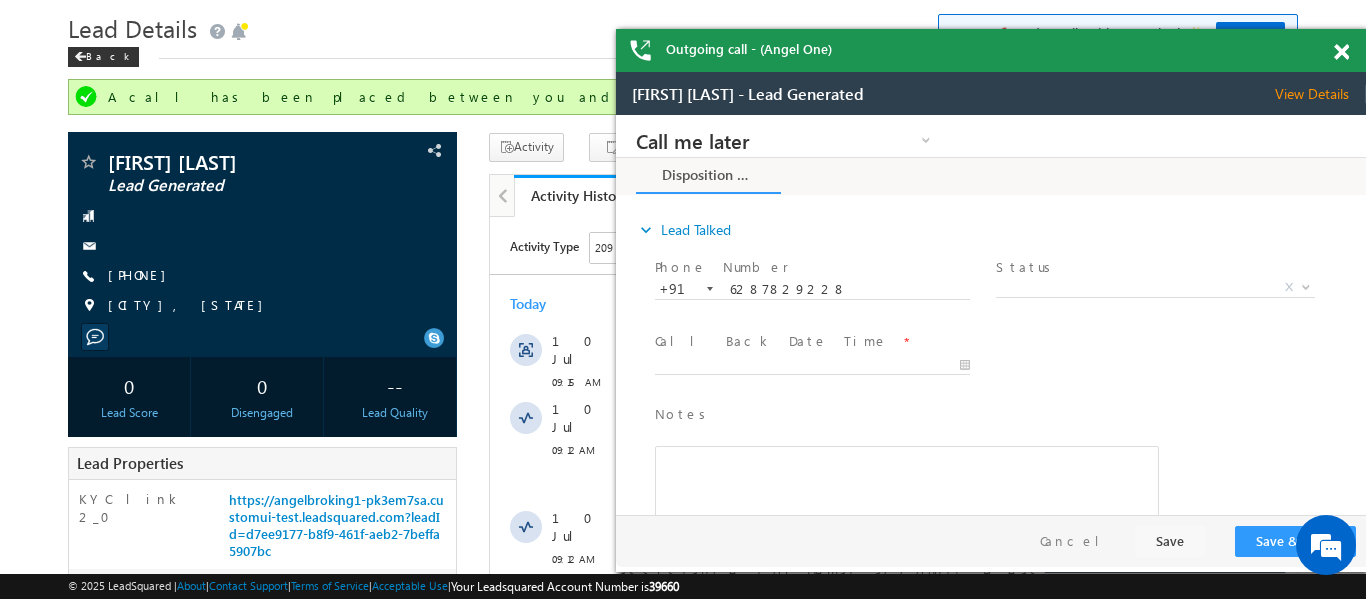 scroll, scrollTop: 0, scrollLeft: 0, axis: both 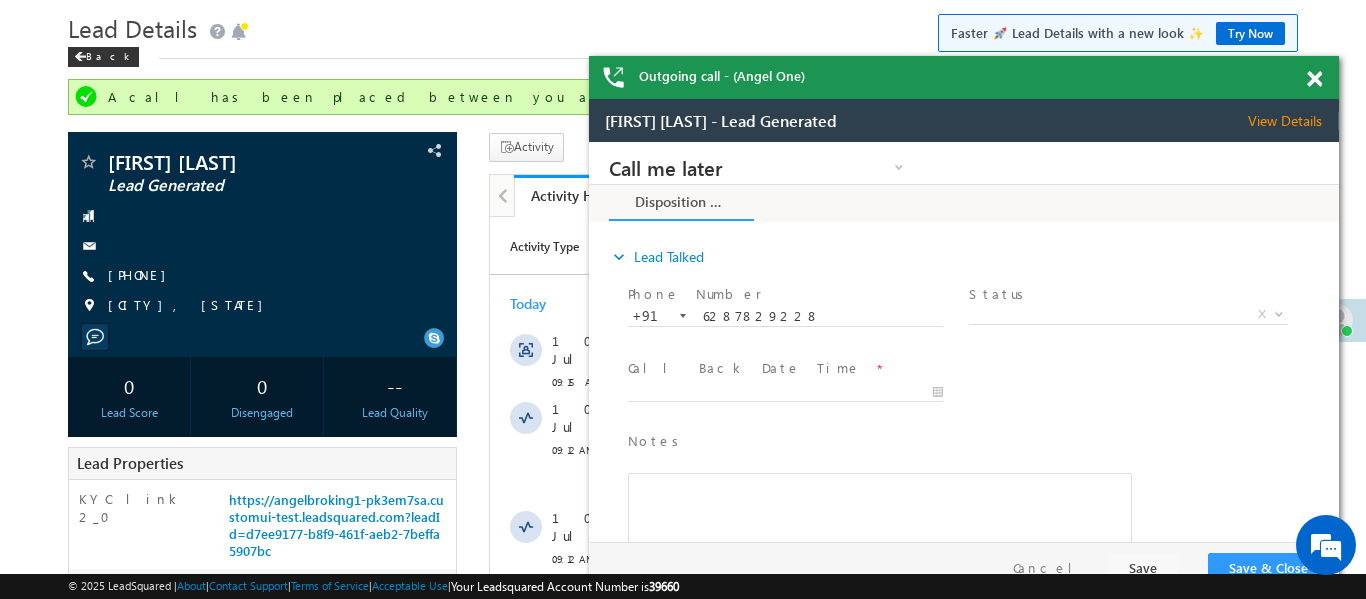 drag, startPoint x: 1226, startPoint y: 78, endPoint x: 1156, endPoint y: 86, distance: 70.45566 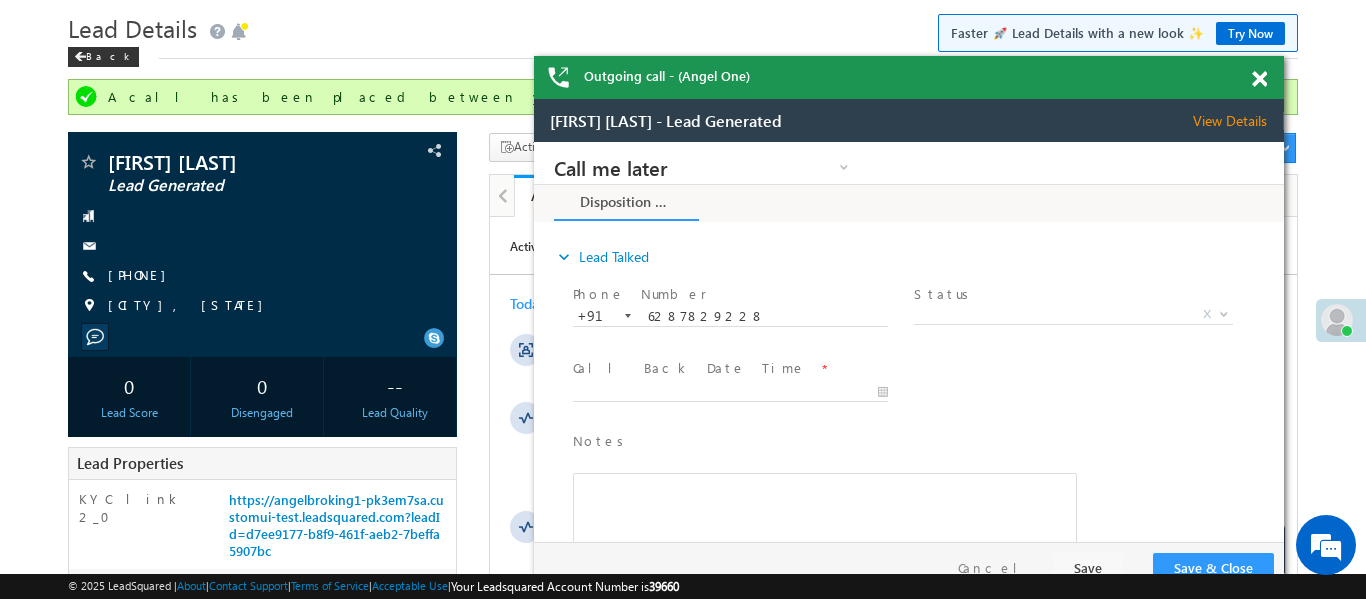 click at bounding box center (1259, 79) 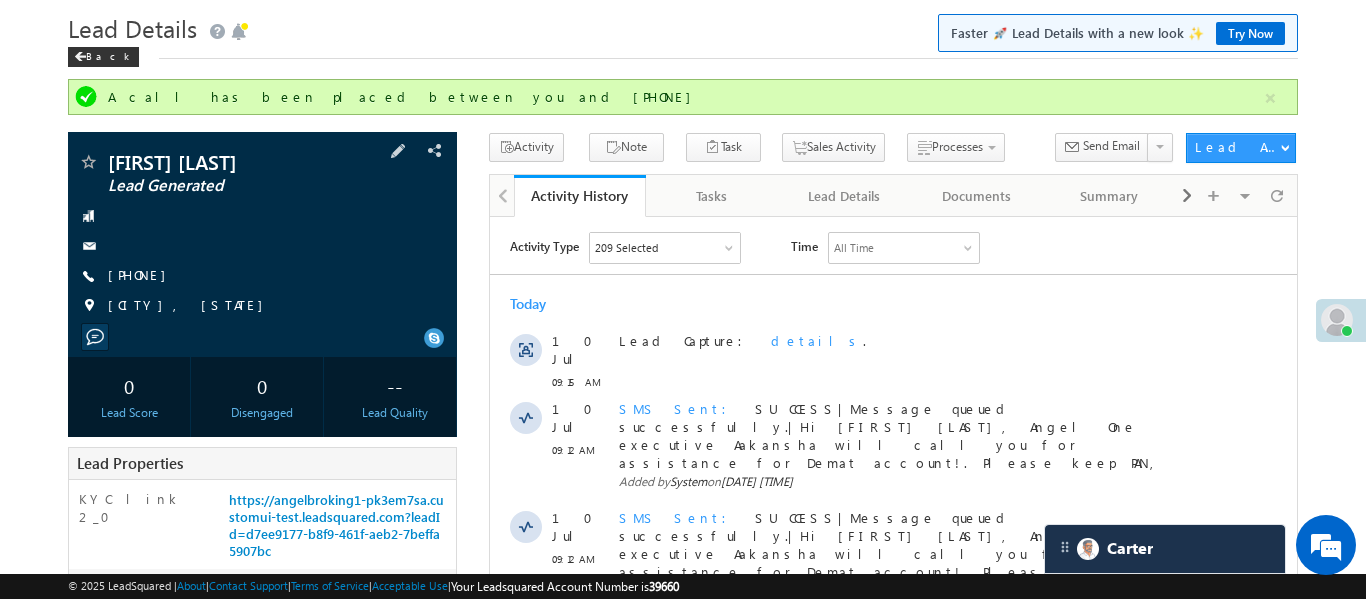 click on "[PHONE]" at bounding box center [142, 276] 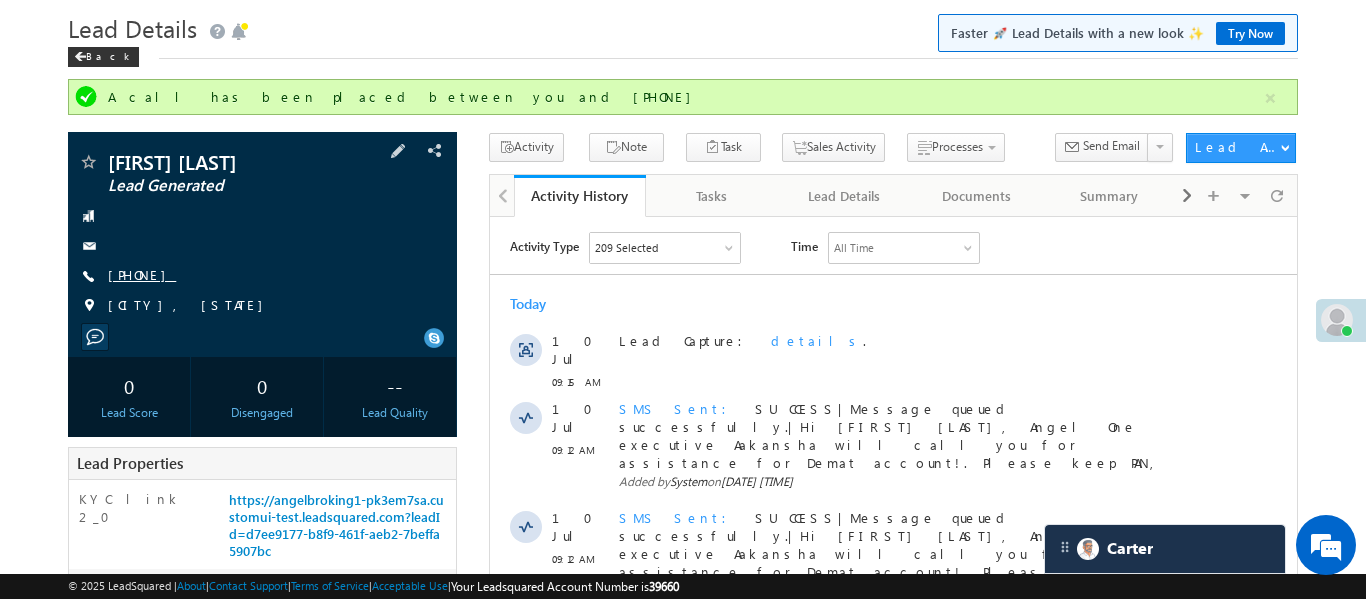 click on "[PHONE]" at bounding box center (142, 274) 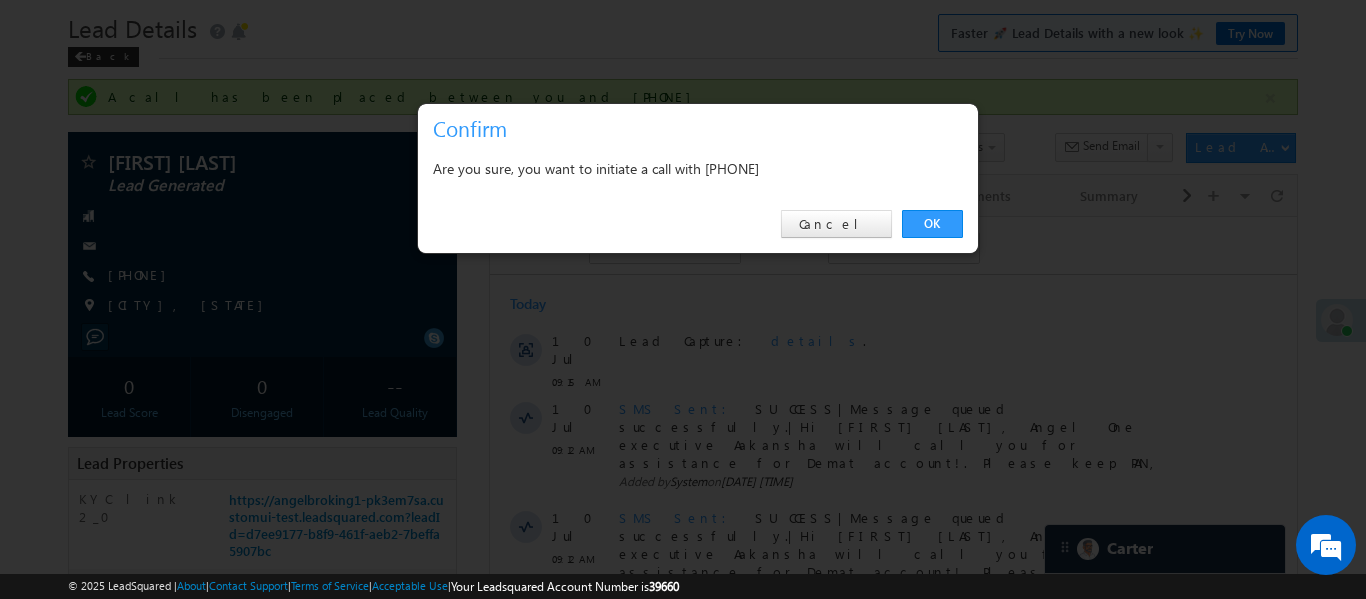click on "OK Cancel" at bounding box center [698, 224] 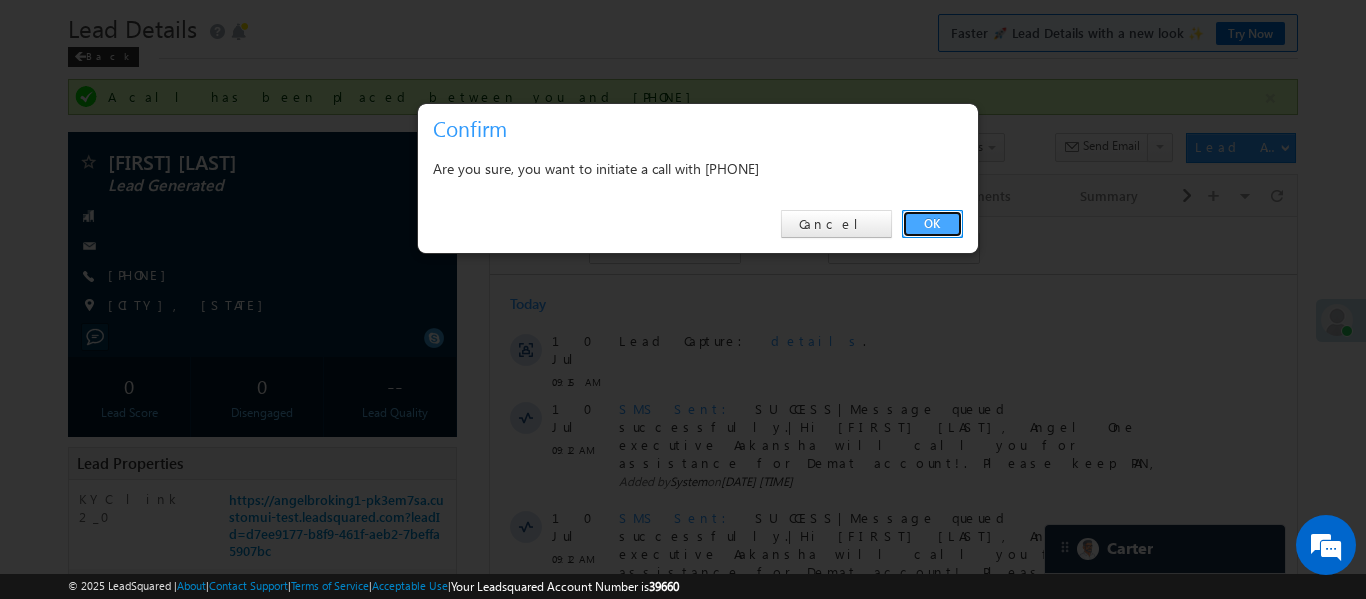 click on "OK" at bounding box center (932, 224) 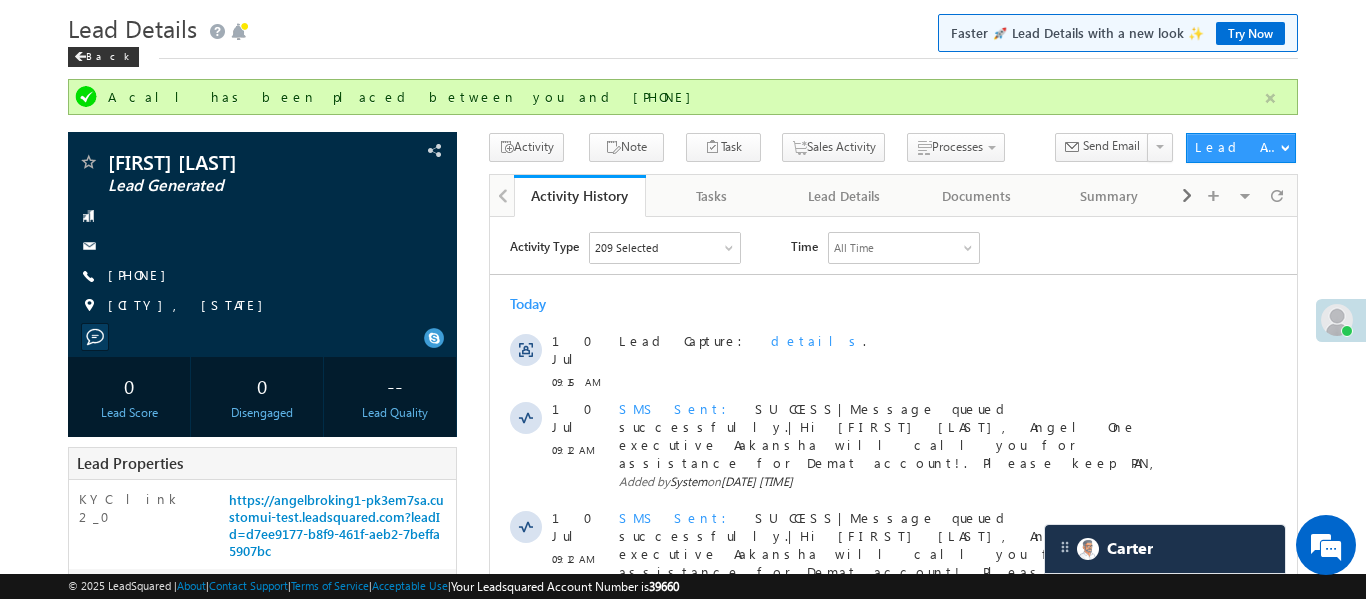 click at bounding box center (1270, 98) 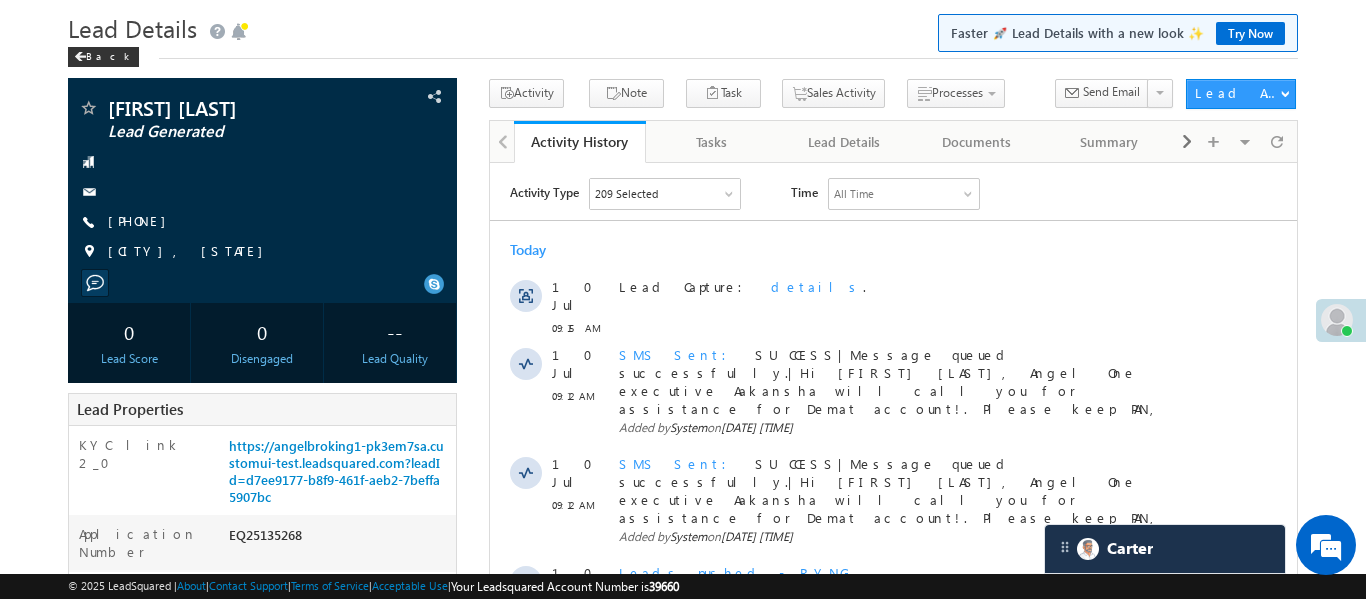 scroll, scrollTop: 8985, scrollLeft: 0, axis: vertical 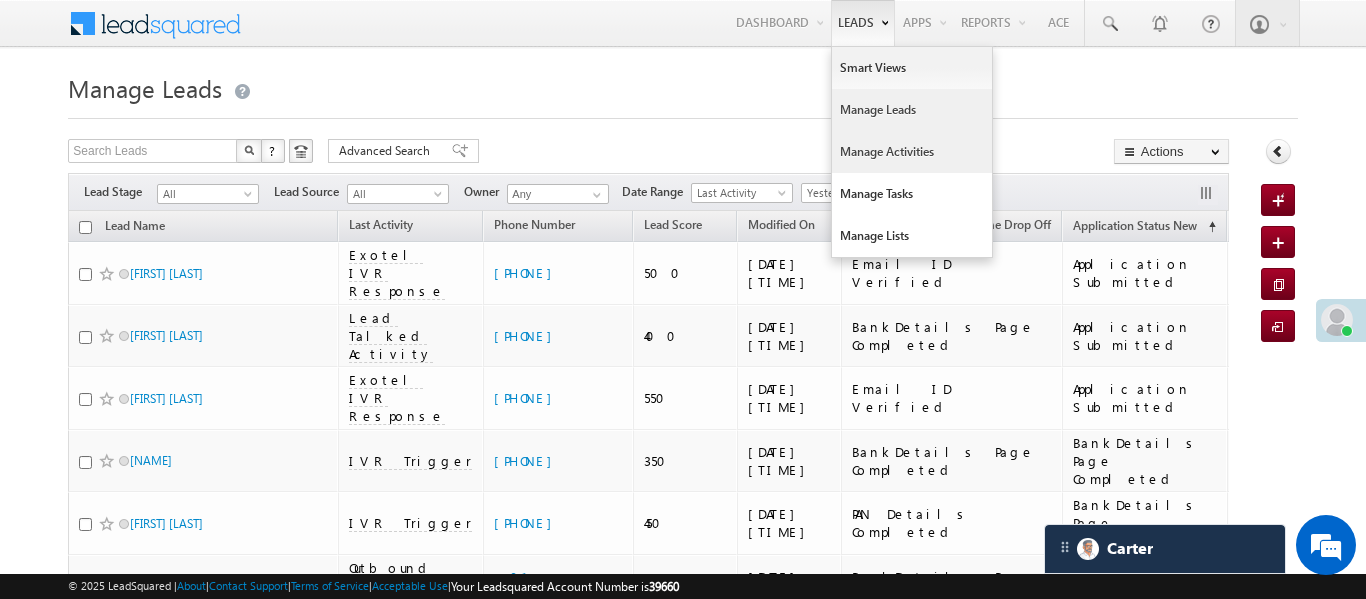click on "Manage Activities" at bounding box center [912, 152] 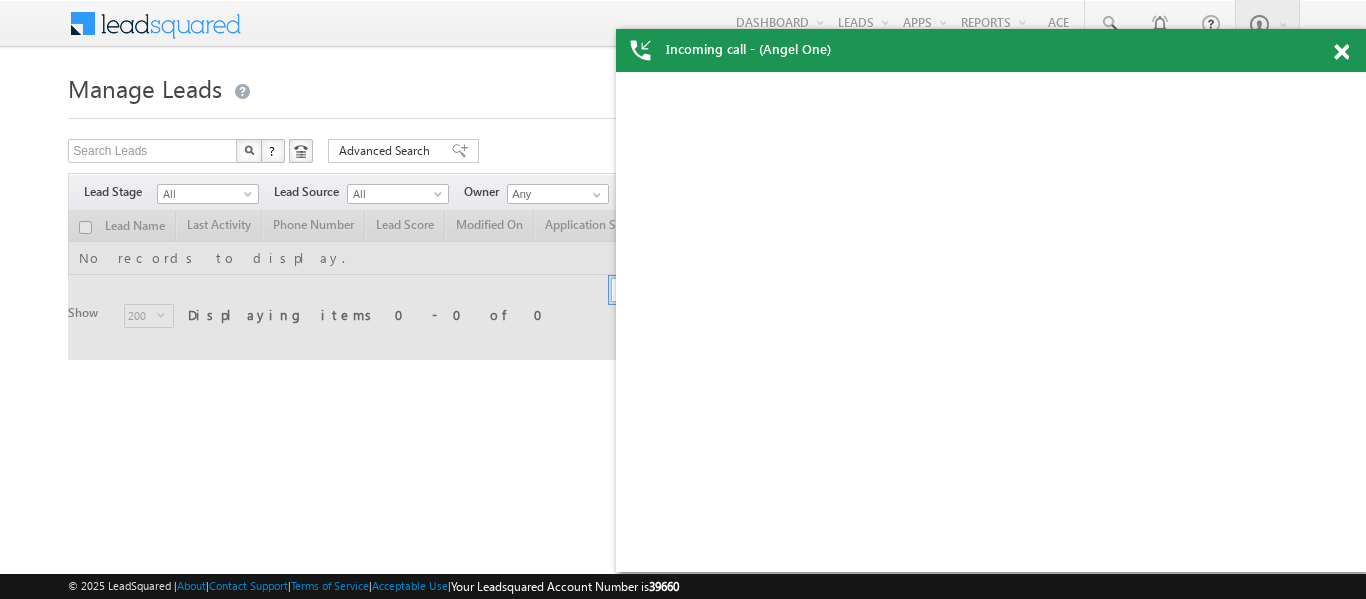 scroll, scrollTop: 0, scrollLeft: 0, axis: both 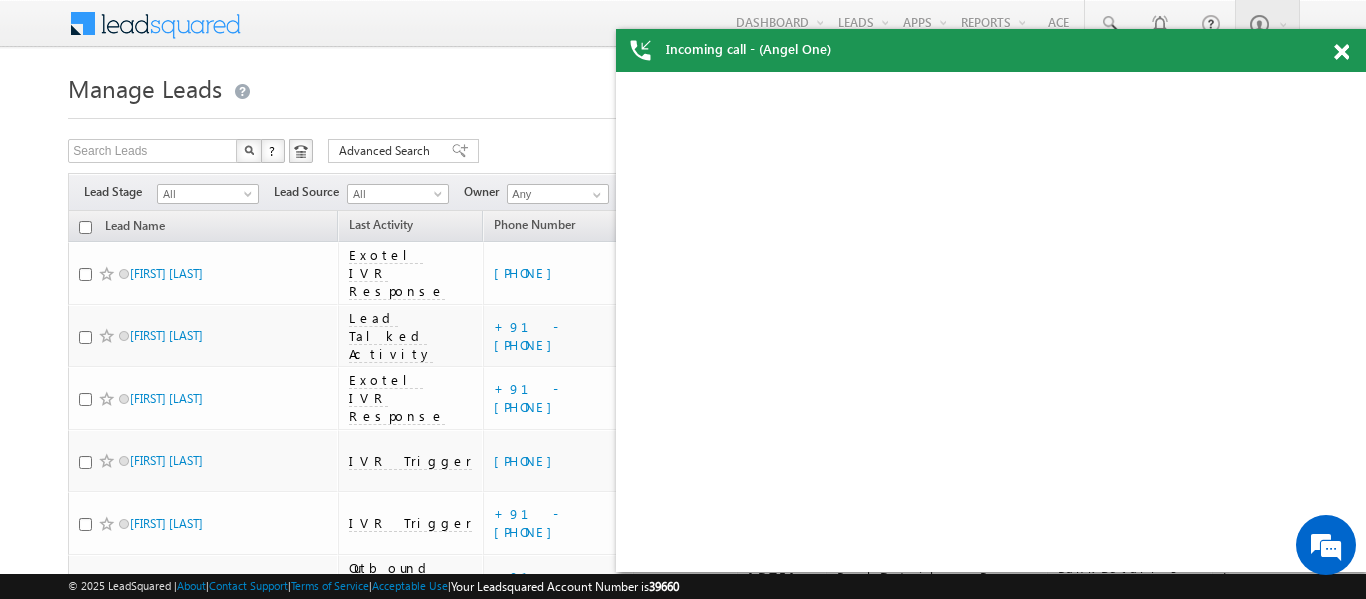 click at bounding box center (1341, 52) 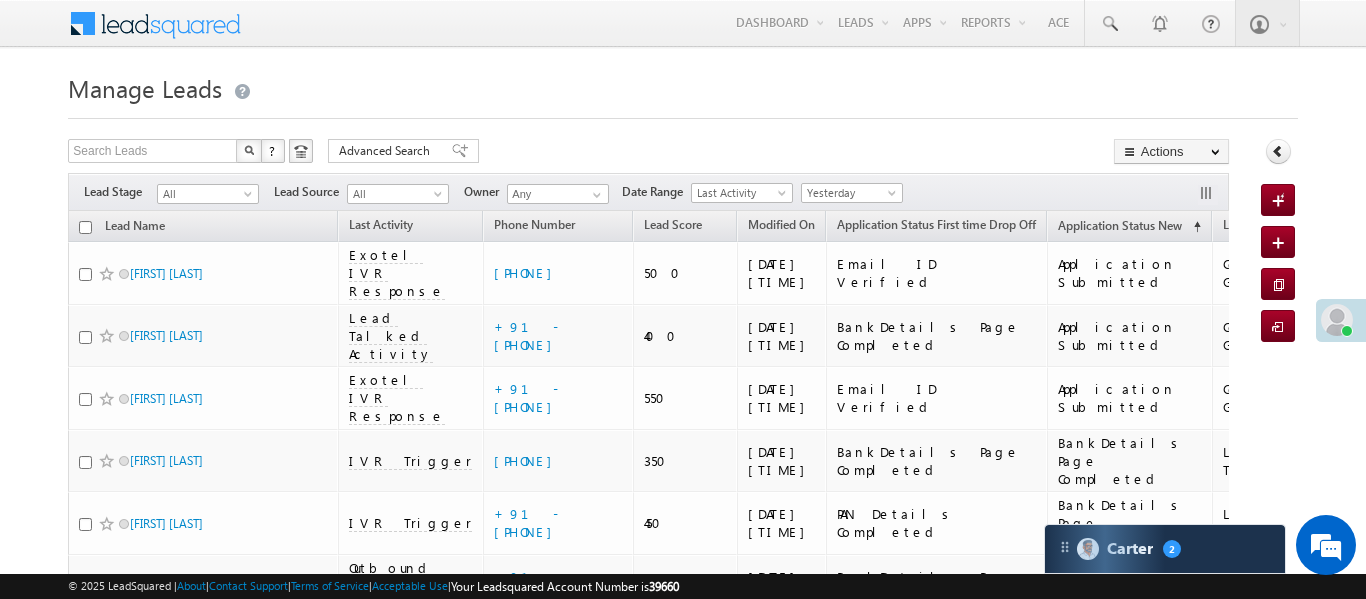 click on "Filters
Lead Stage
All All
Lead Source
All All
Owner
Any Any
Date Range Go maxdate" at bounding box center (648, 192) 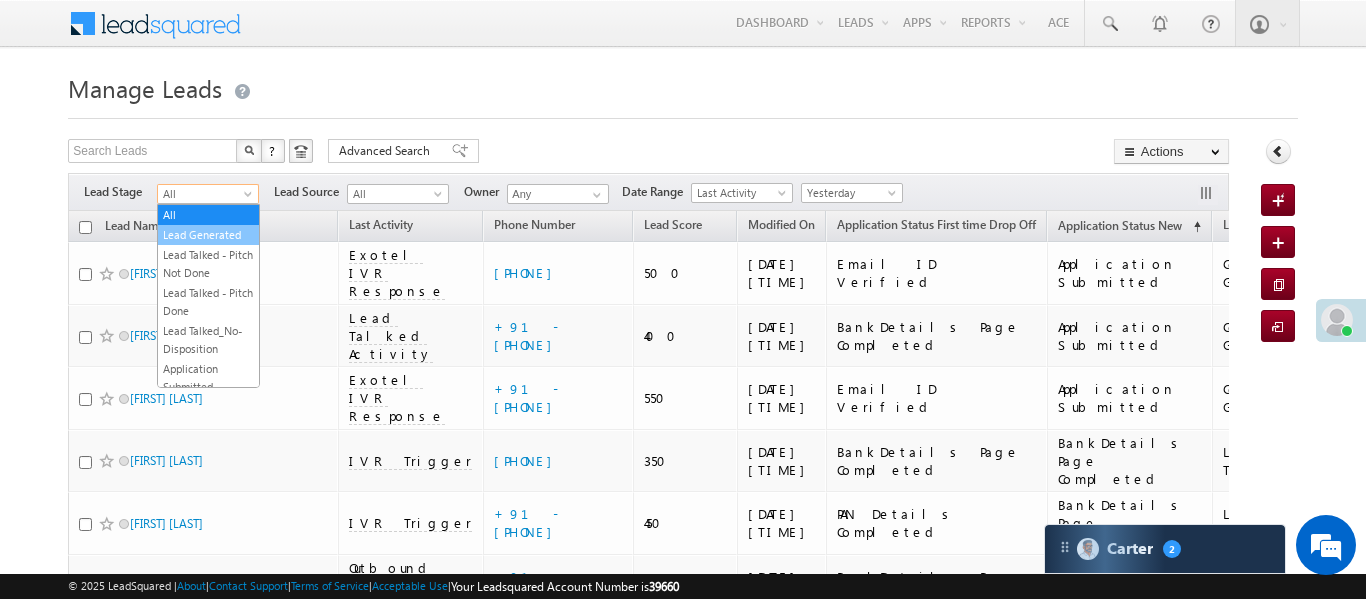 click on "Lead Generated" at bounding box center [208, 235] 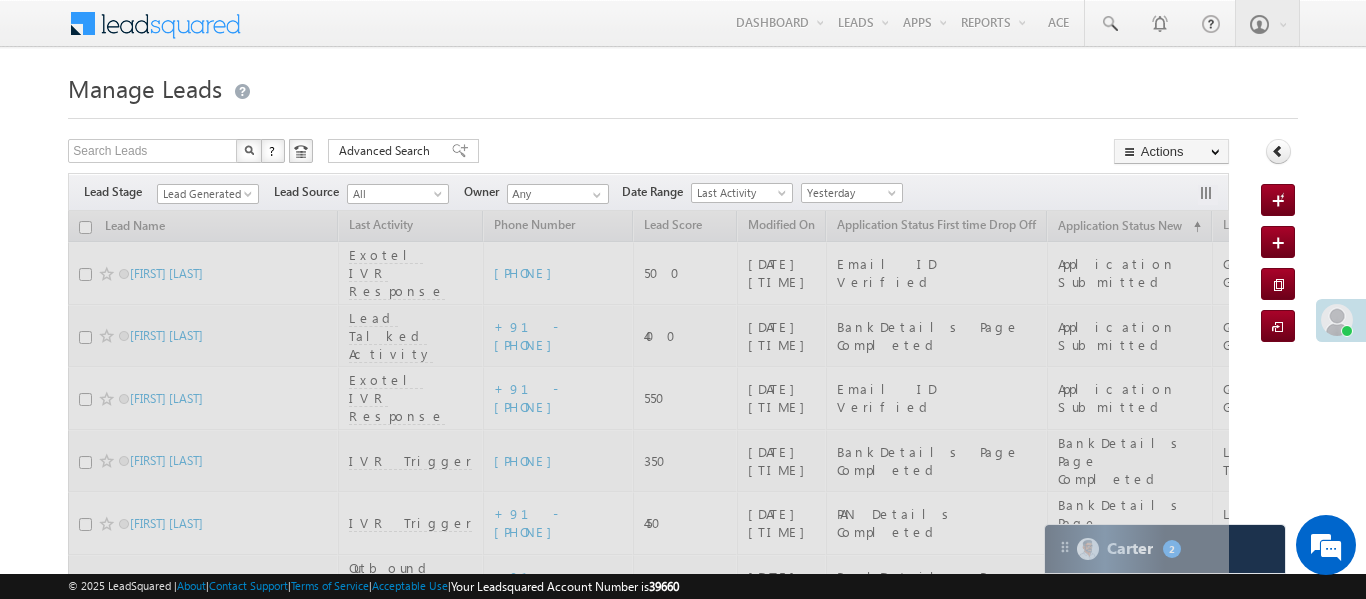 click on "Menu
Aakansha .d
Aakan sha.D @ange lbrok ing.c om" at bounding box center [683, 6140] 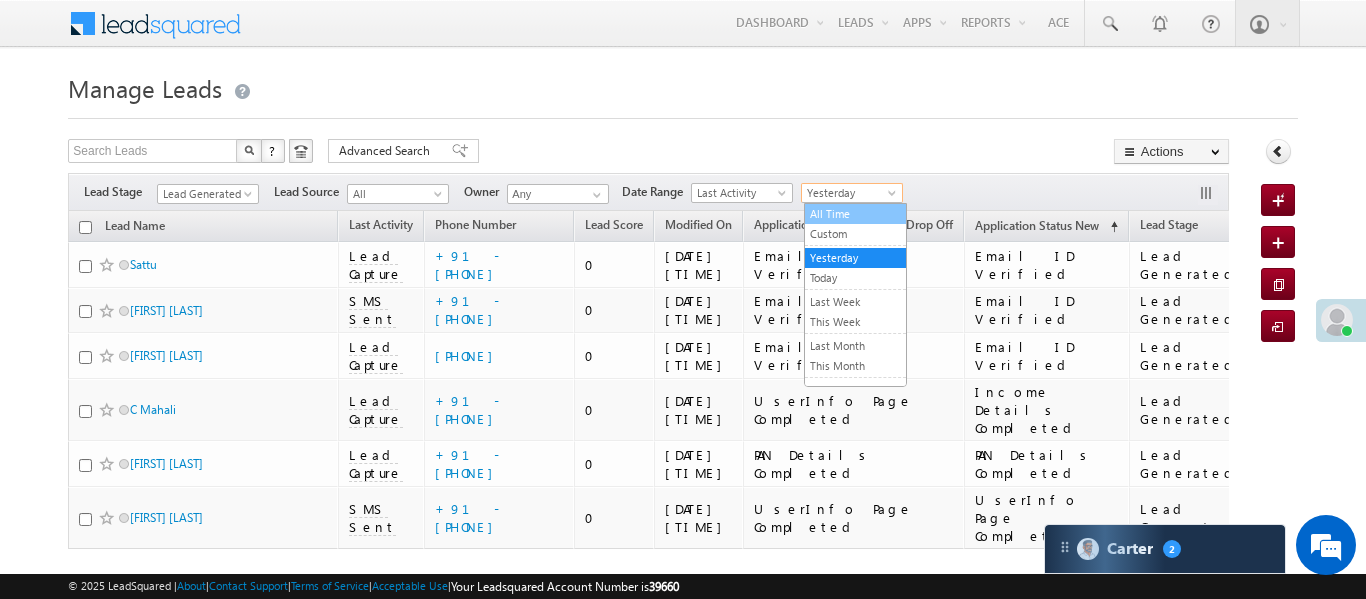 scroll, scrollTop: 0, scrollLeft: 0, axis: both 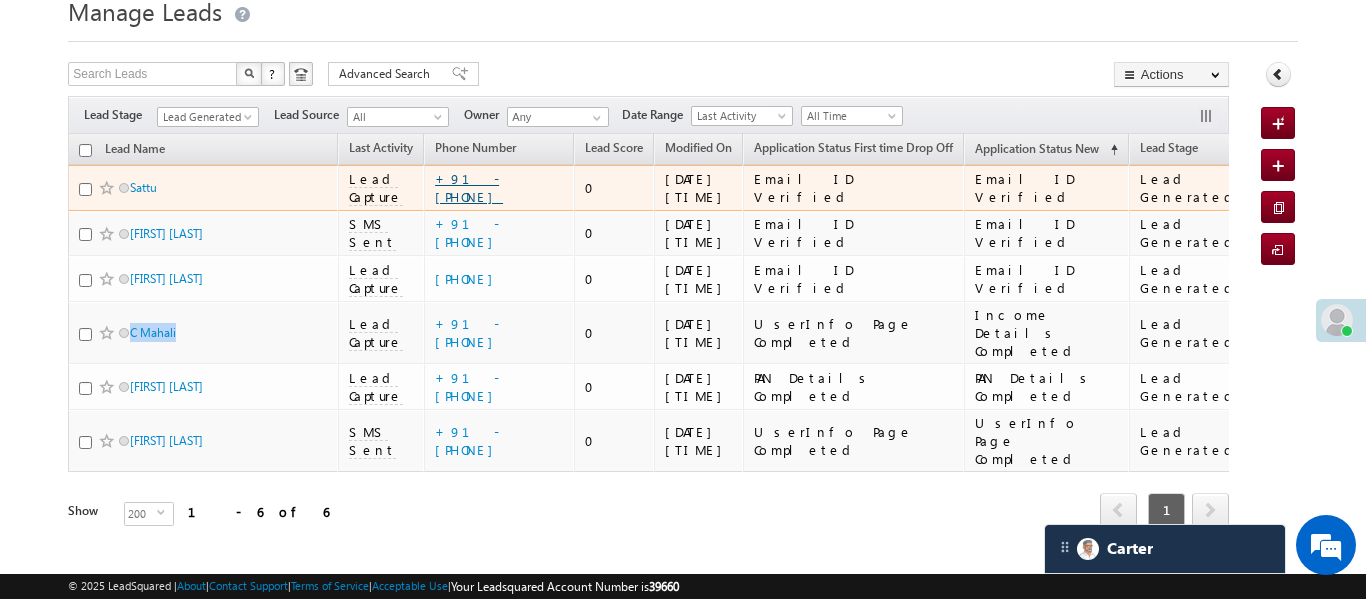 click on "+91-9309168077" at bounding box center (469, 187) 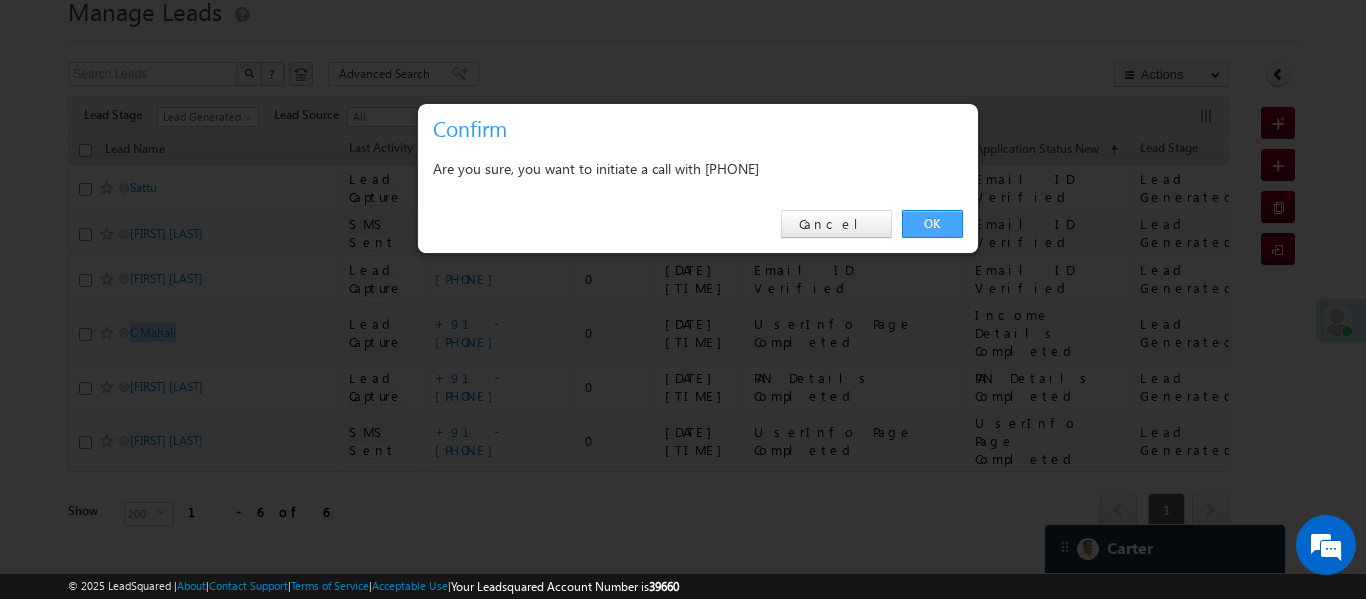 click on "OK" at bounding box center [932, 224] 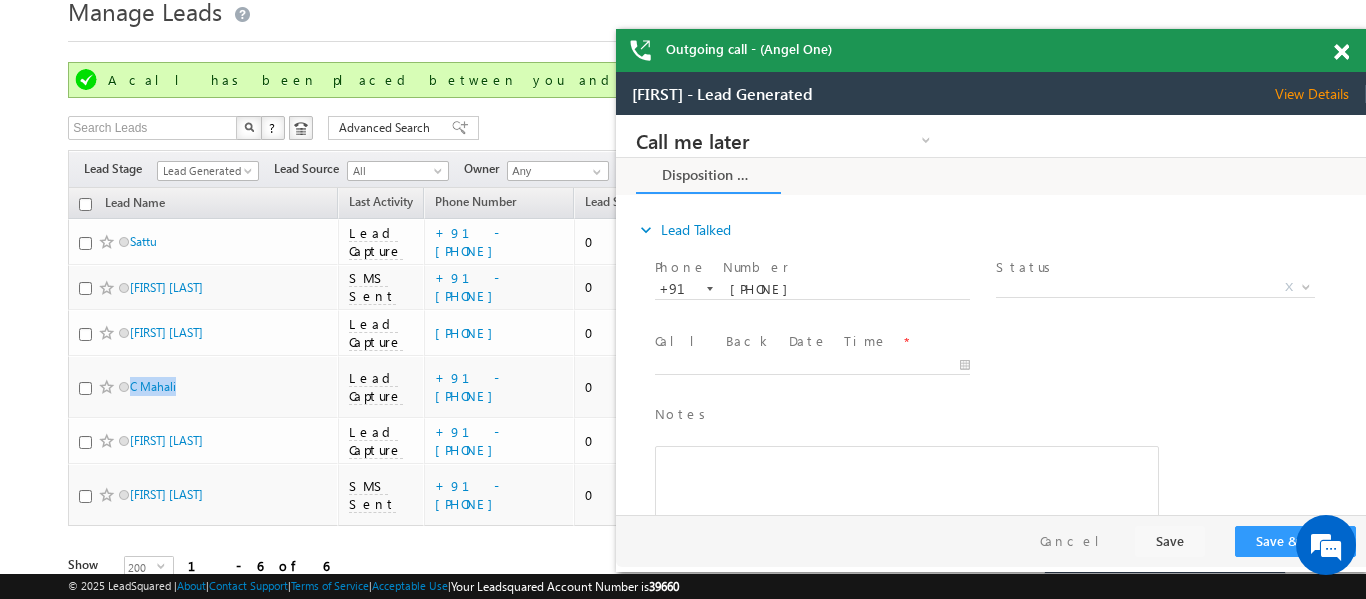 scroll, scrollTop: 0, scrollLeft: 0, axis: both 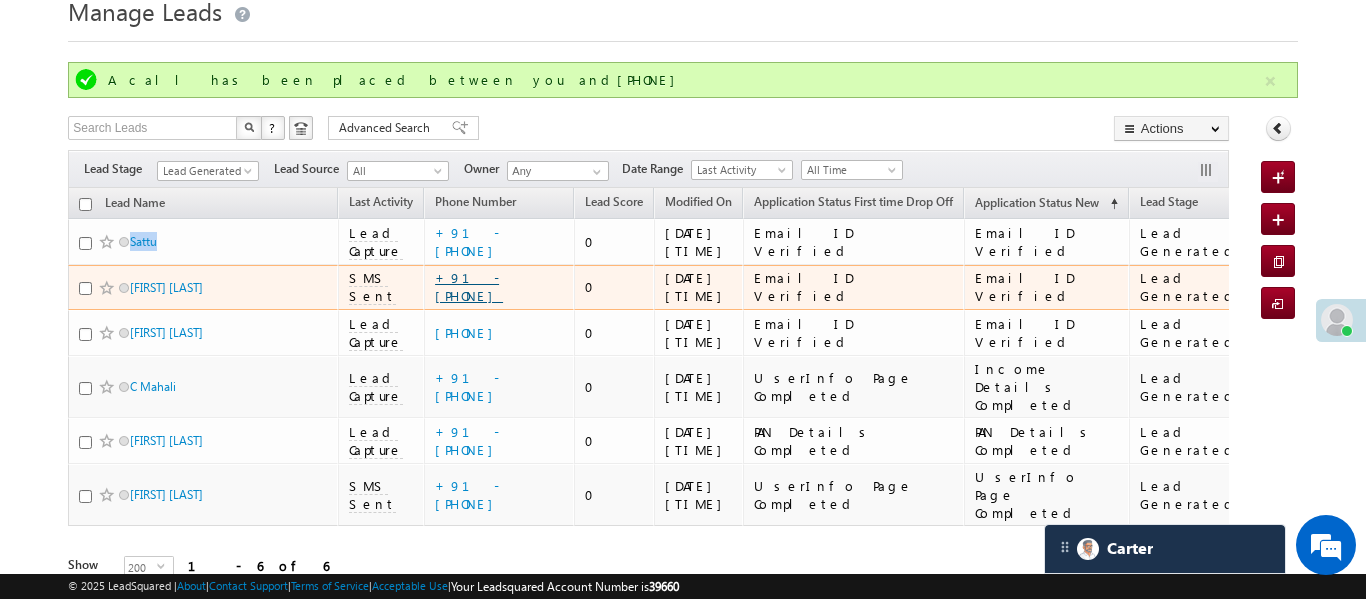 click on "+91-9214660028" at bounding box center (469, 286) 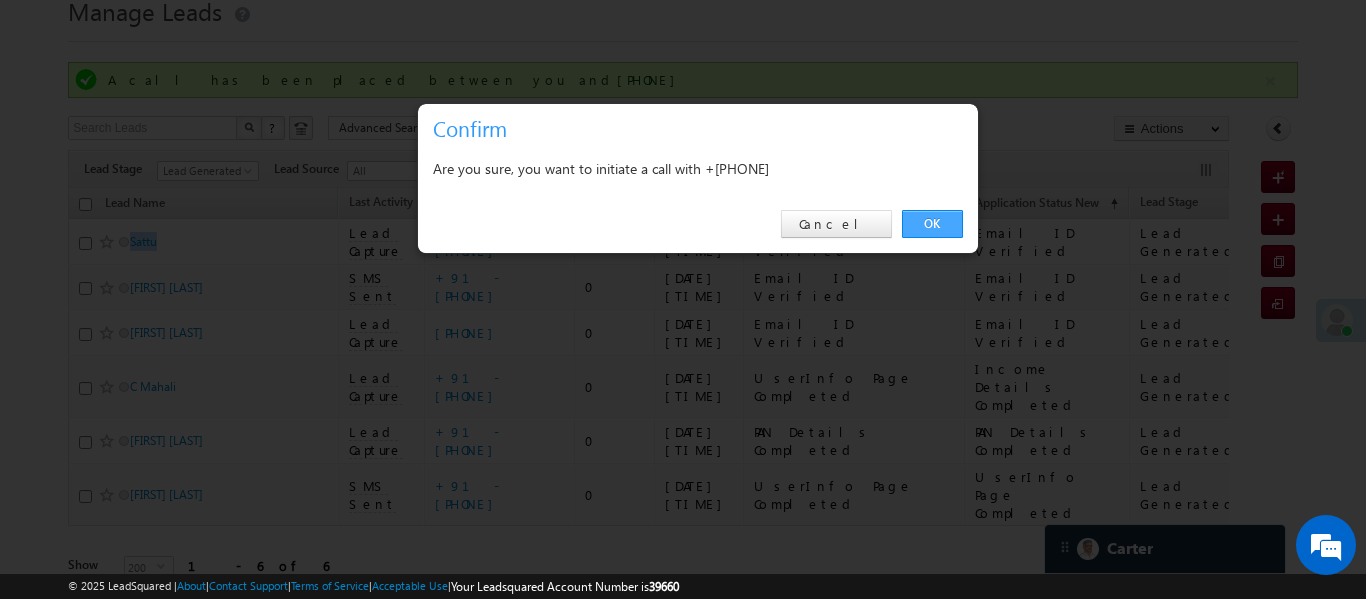 click on "OK" at bounding box center (932, 224) 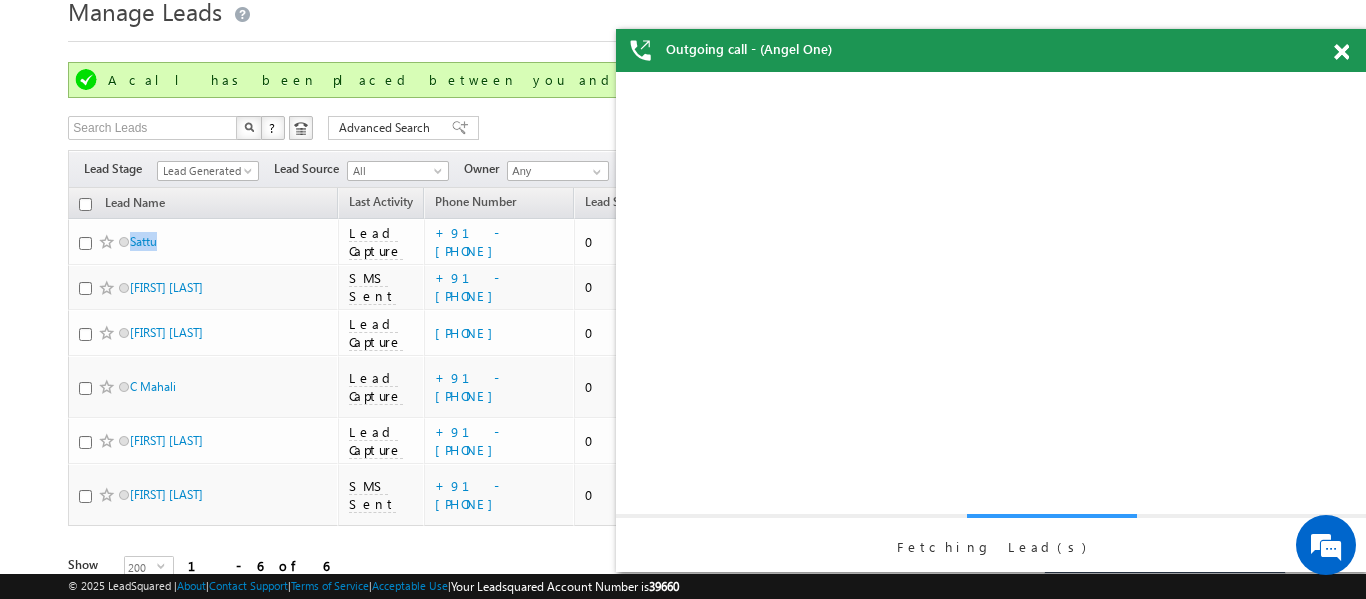 scroll, scrollTop: 0, scrollLeft: 0, axis: both 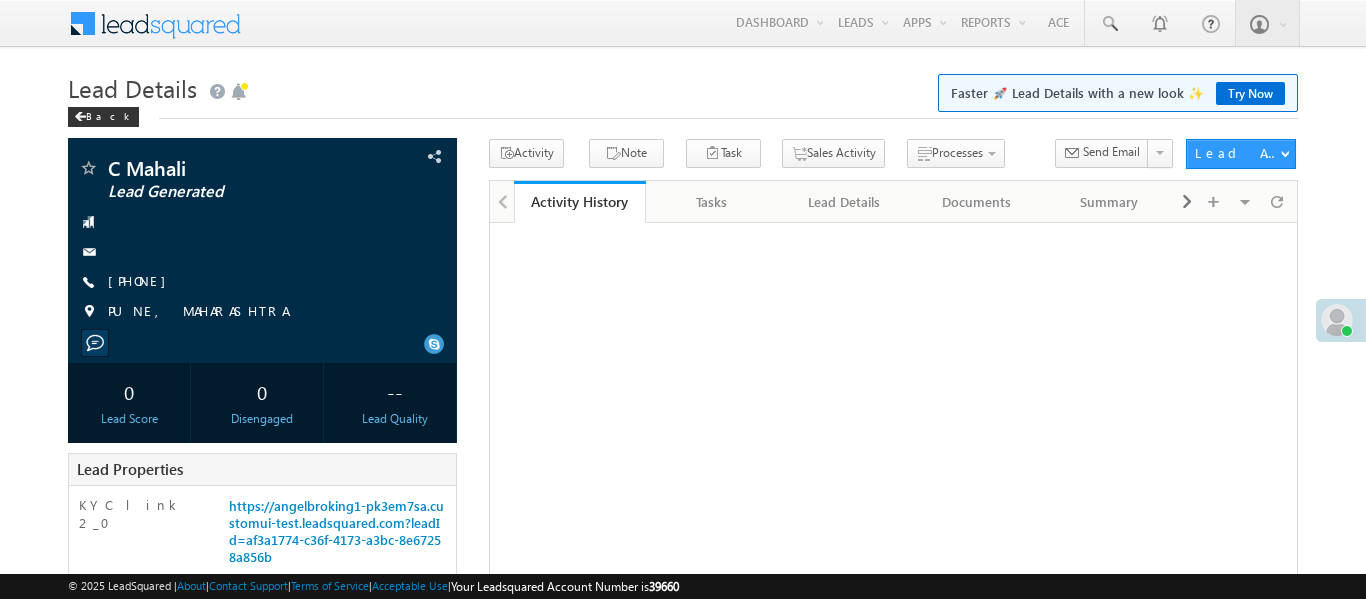 click on "[PHONE]" at bounding box center (142, 280) 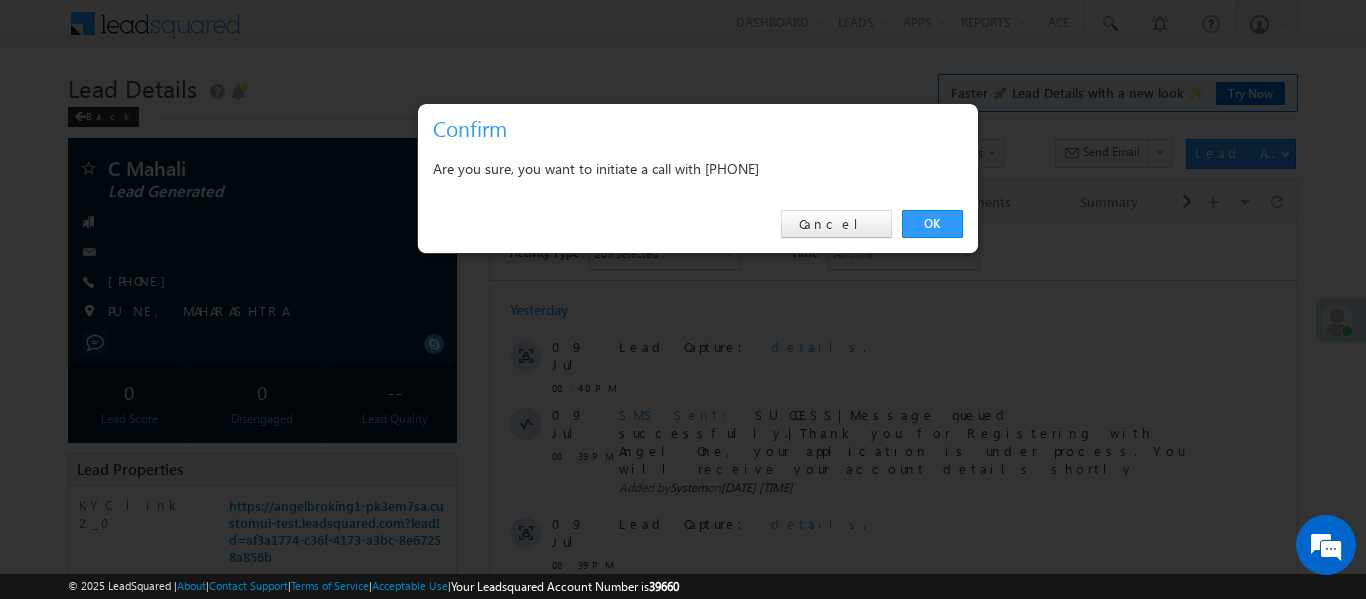 scroll, scrollTop: 0, scrollLeft: 0, axis: both 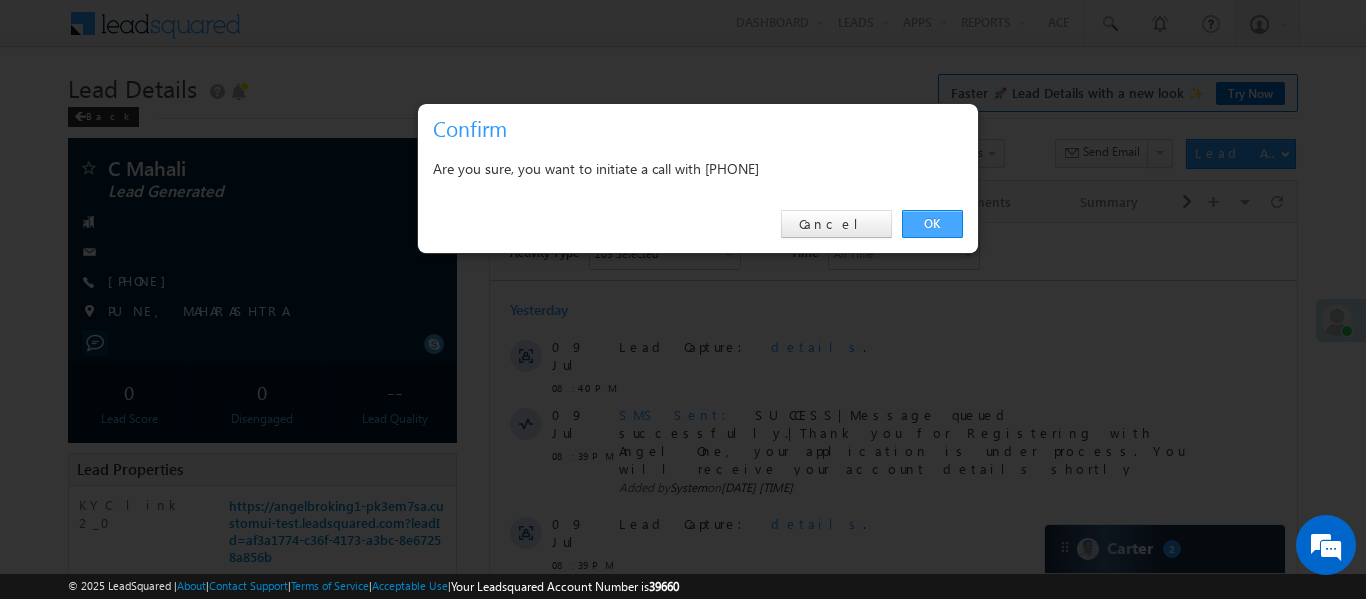 click on "OK" at bounding box center [932, 224] 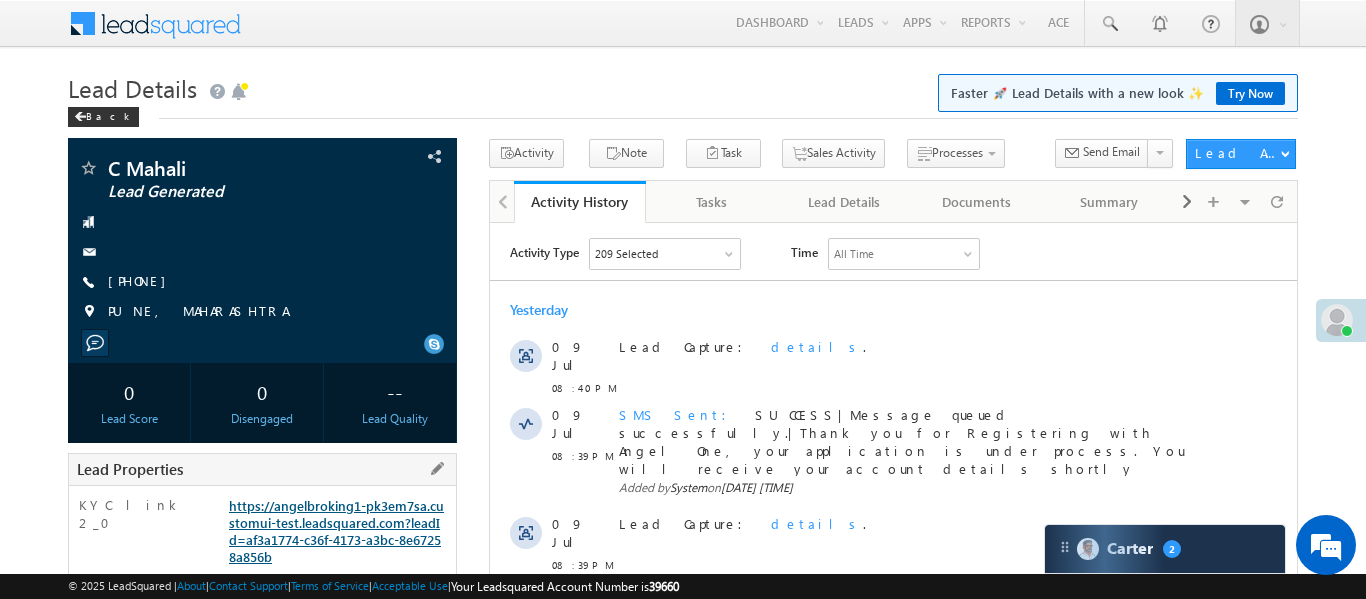 scroll, scrollTop: 441, scrollLeft: 0, axis: vertical 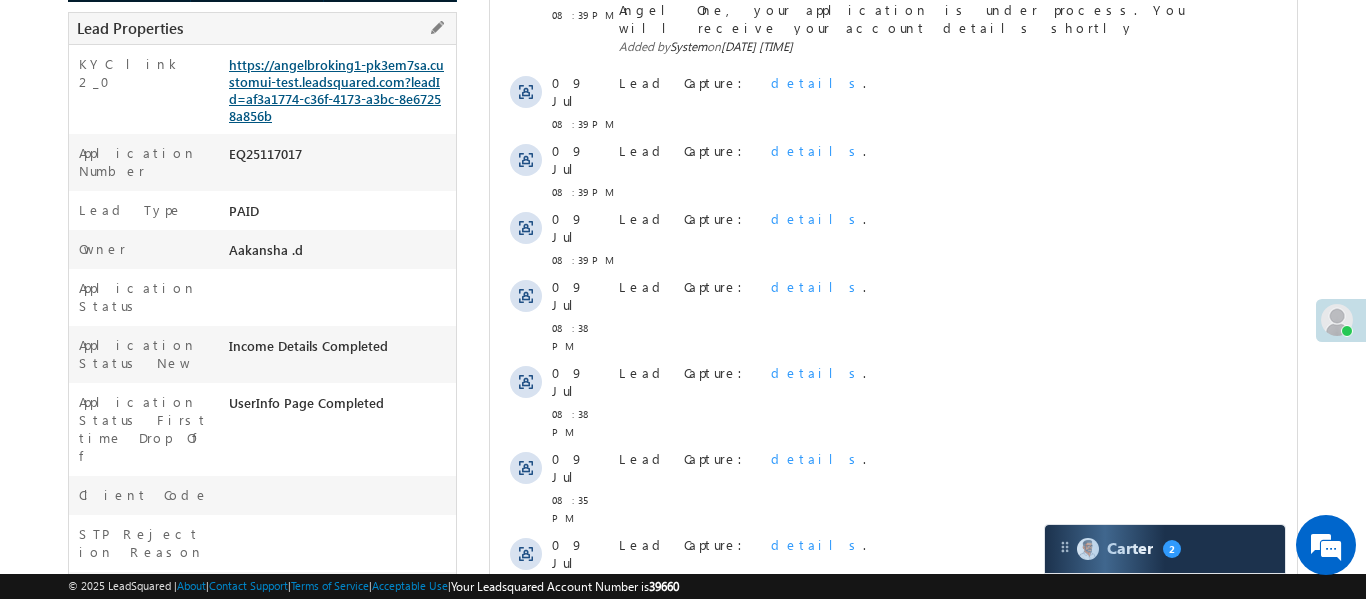 click on "https://angelbroking1-pk3em7sa.customui-test.leadsquared.com?leadId=af3a1774-c36f-4173-a3bc-8e67258a856b" at bounding box center (336, 90) 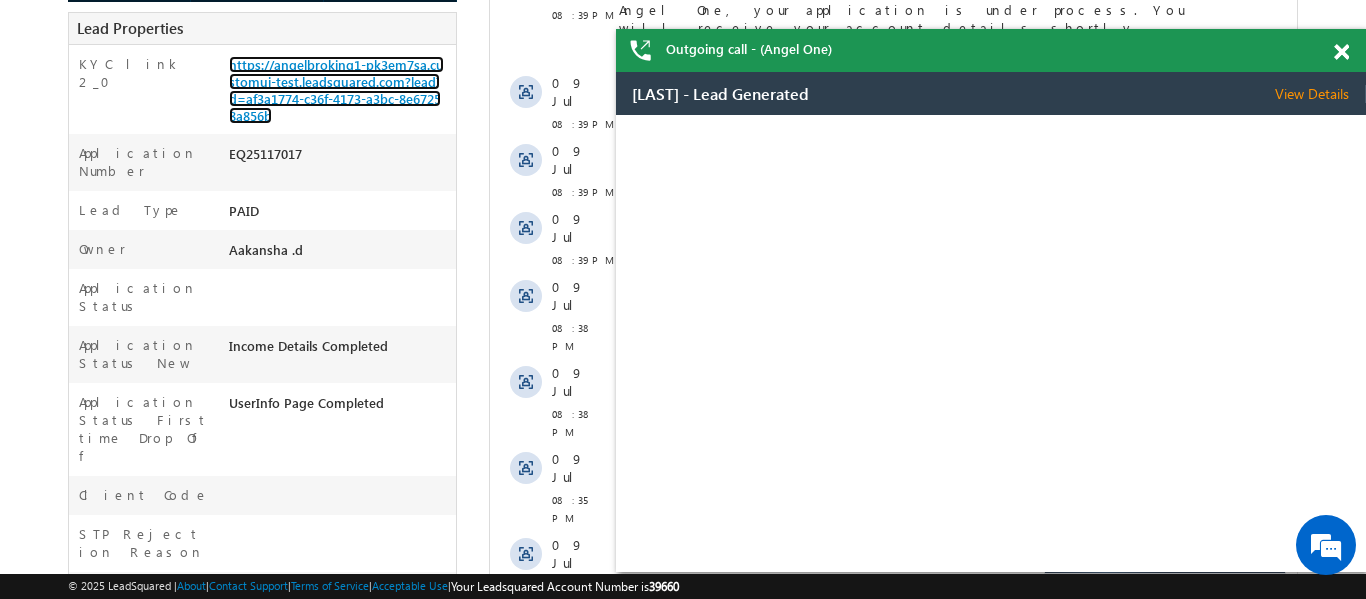 scroll, scrollTop: 0, scrollLeft: 0, axis: both 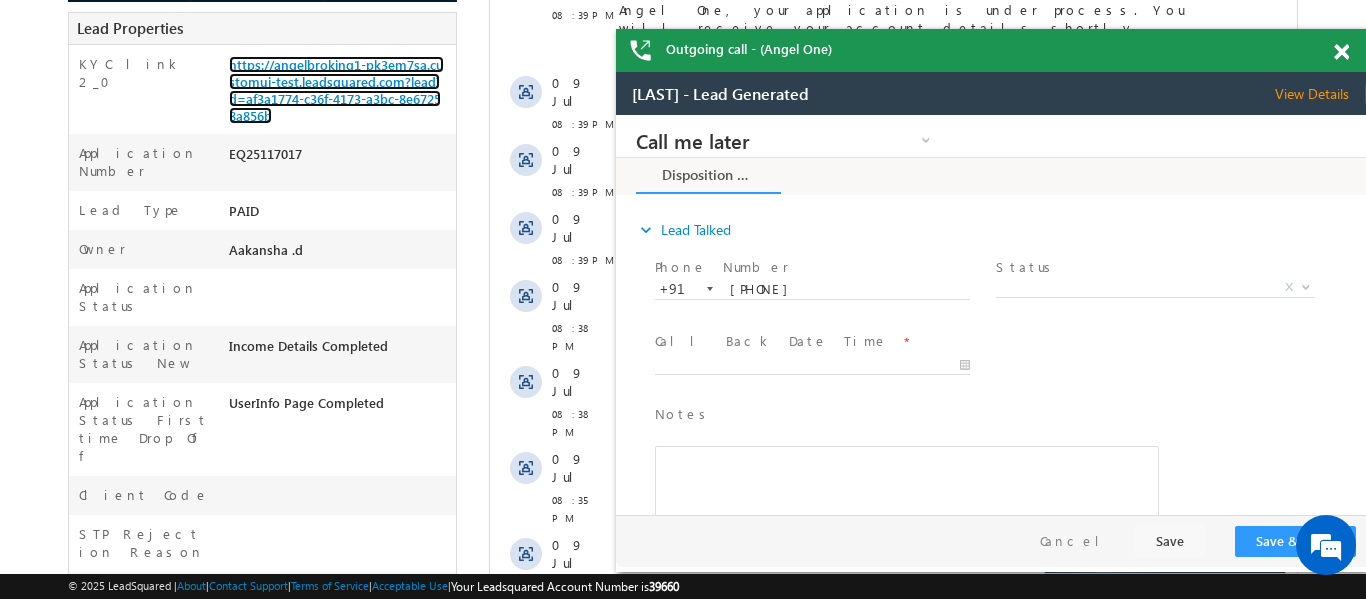 click at bounding box center [1341, 52] 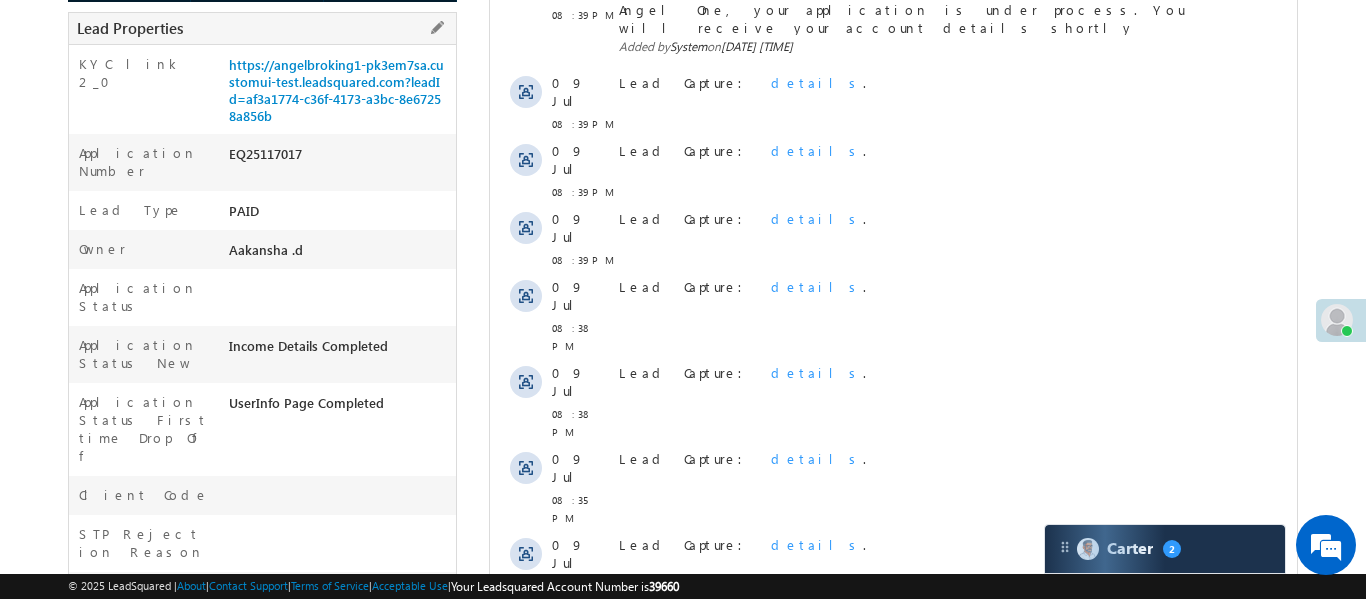 drag, startPoint x: 266, startPoint y: 136, endPoint x: 271, endPoint y: 147, distance: 12.083046 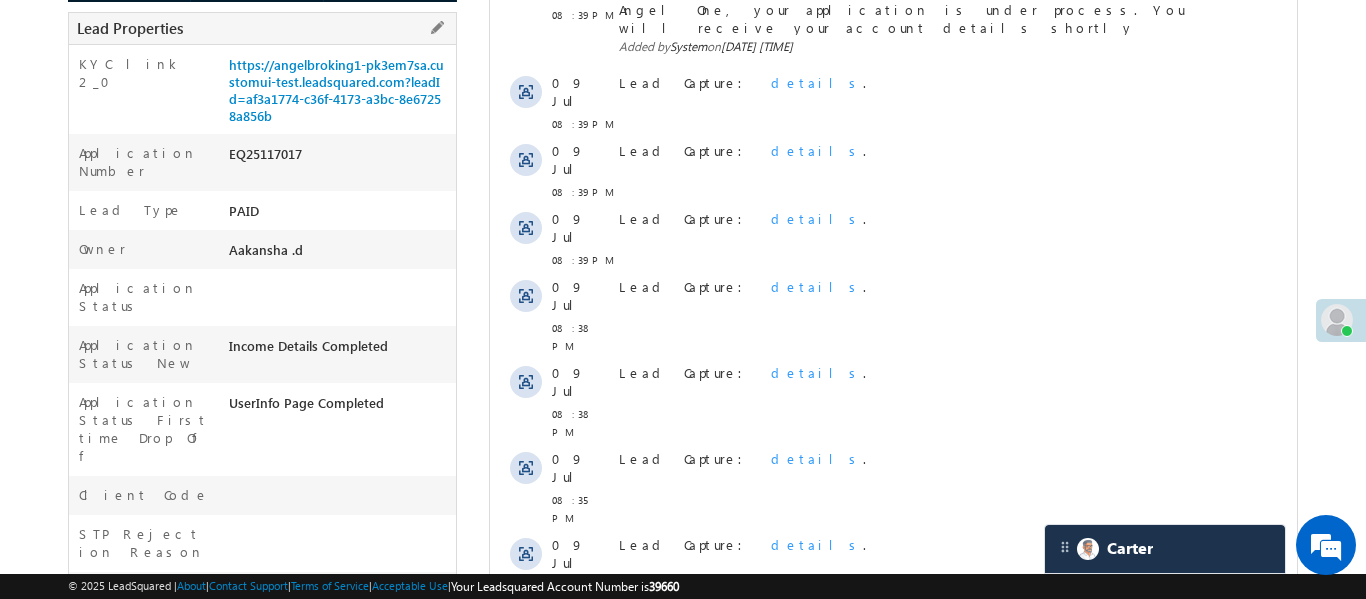 click on "EQ25117017" at bounding box center [340, 158] 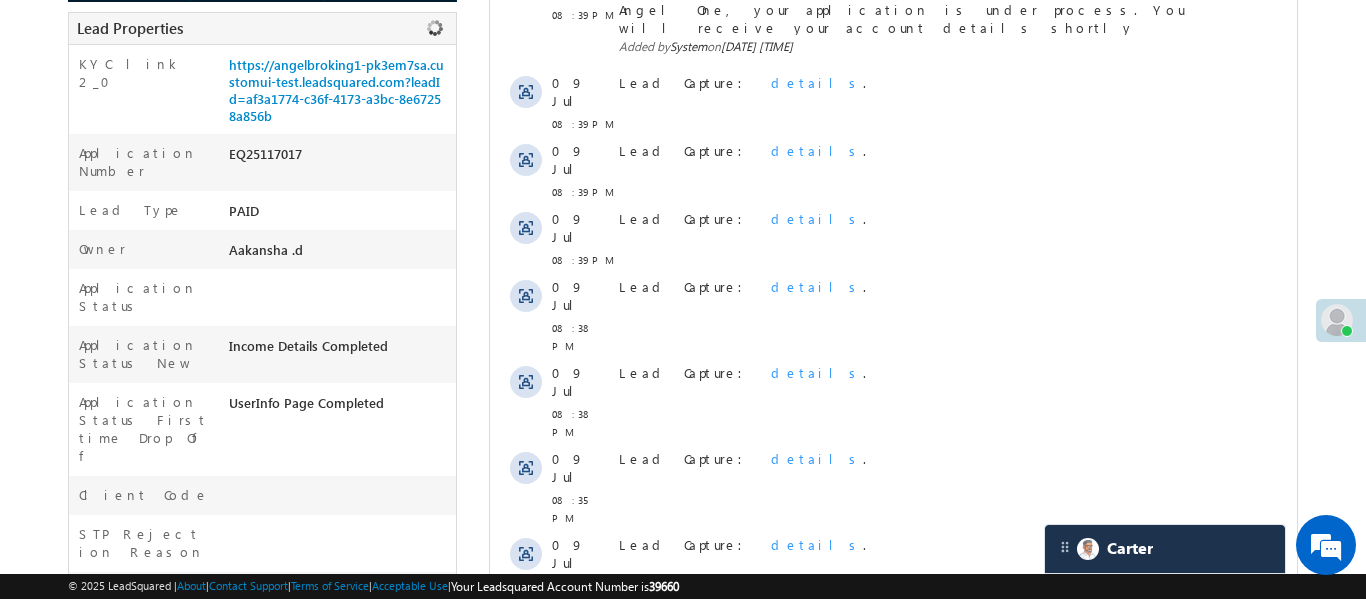 copy on "EQ25117017" 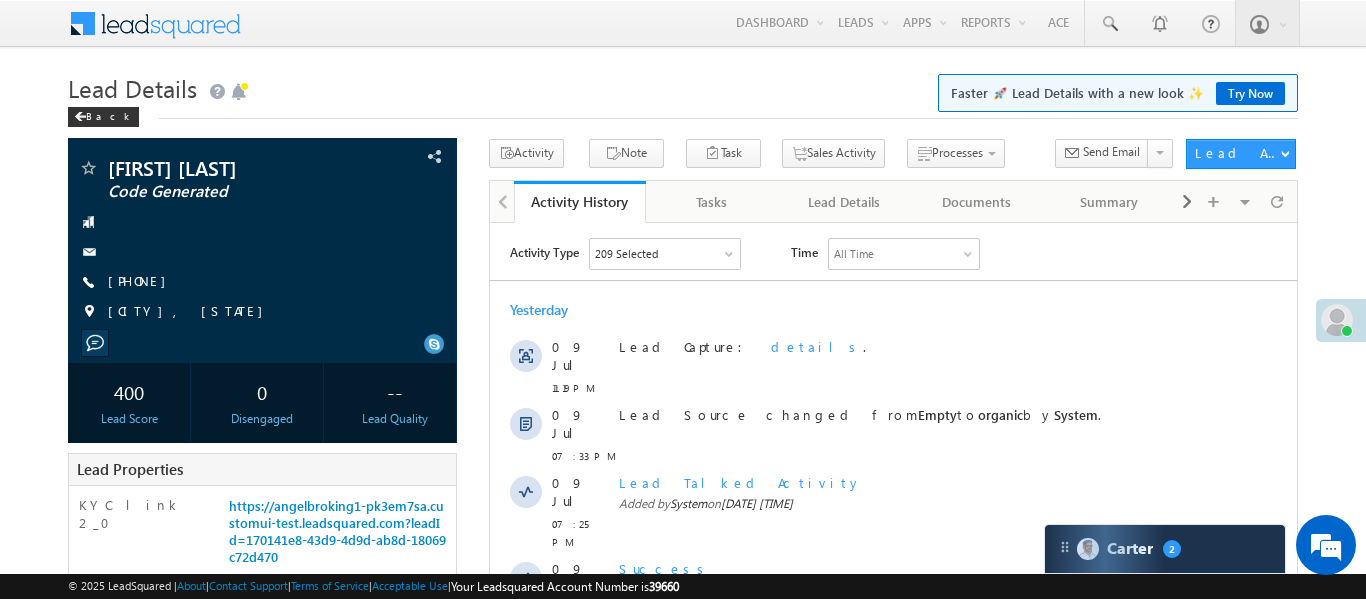 scroll, scrollTop: 0, scrollLeft: 0, axis: both 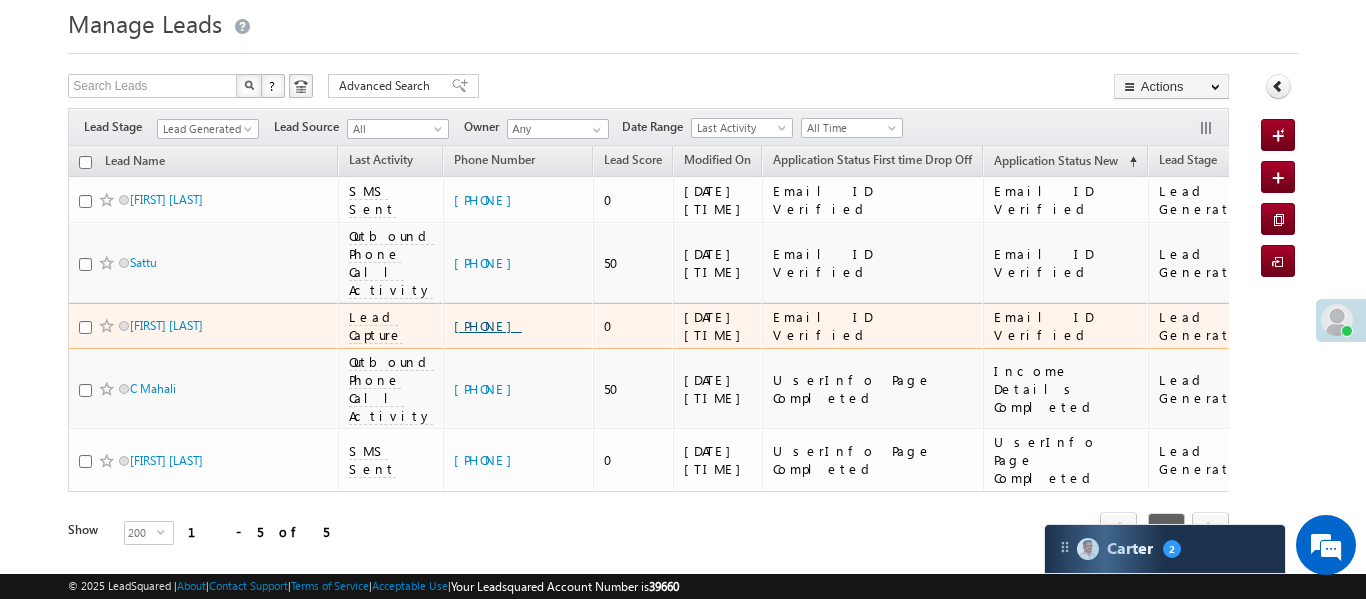 click on "+91-7726945910" at bounding box center (488, 325) 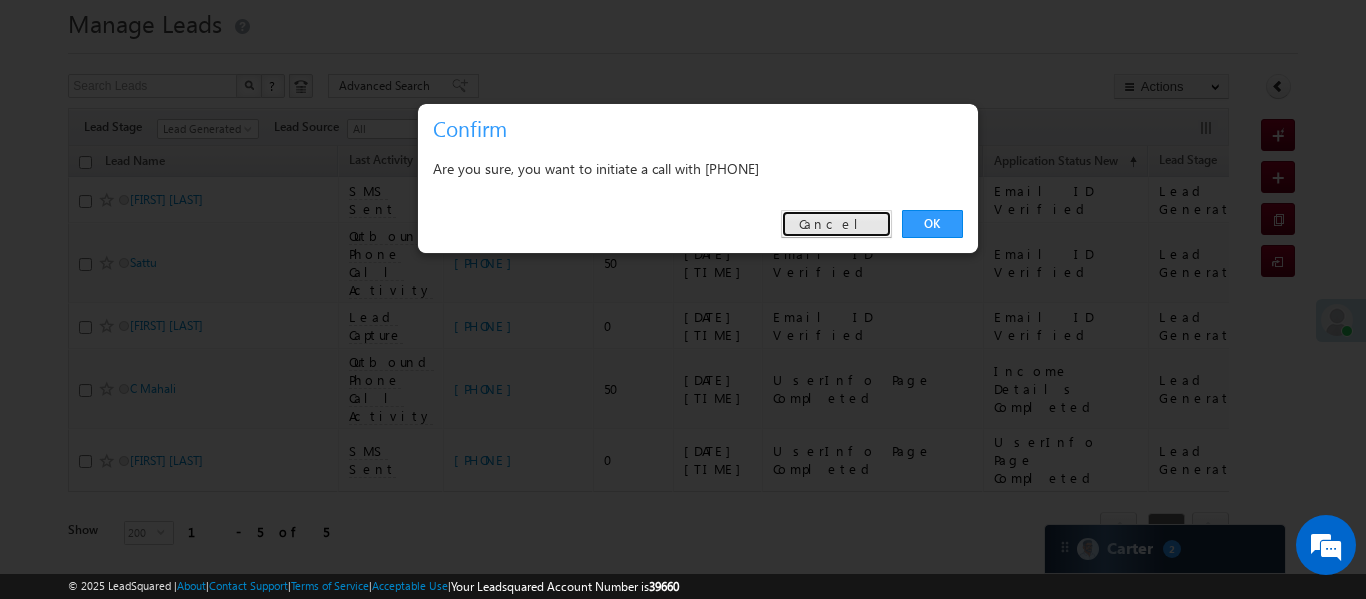 click on "Cancel" at bounding box center (836, 224) 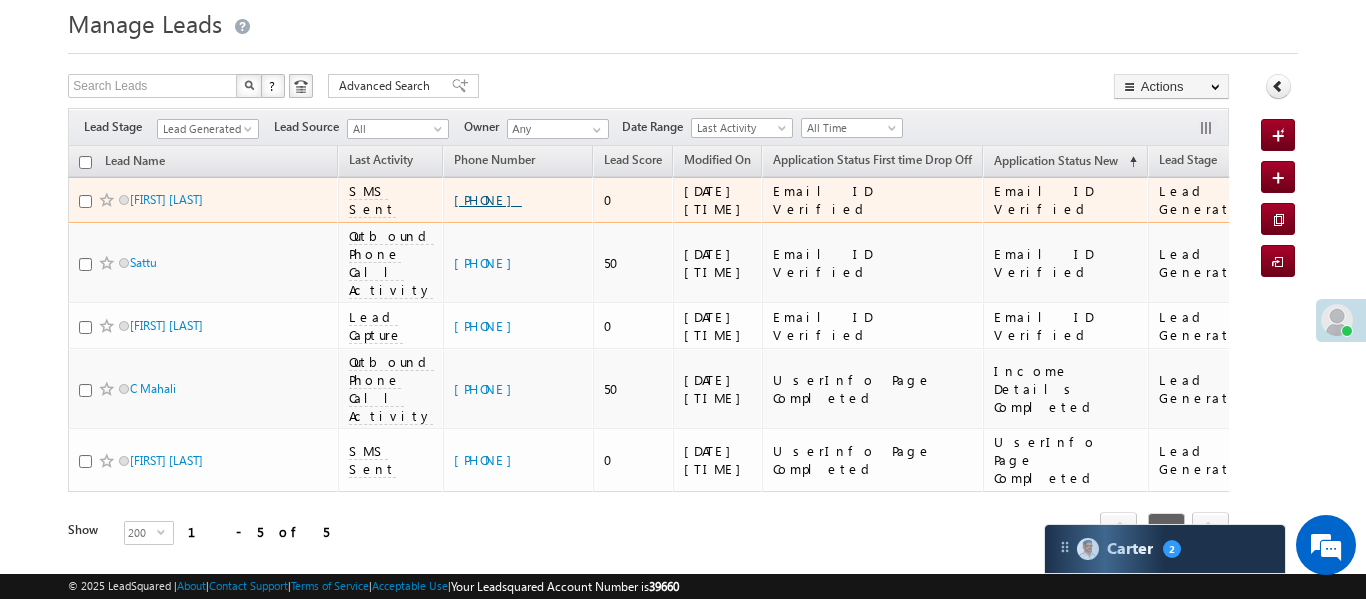 click on "+91-9214660028" at bounding box center (488, 199) 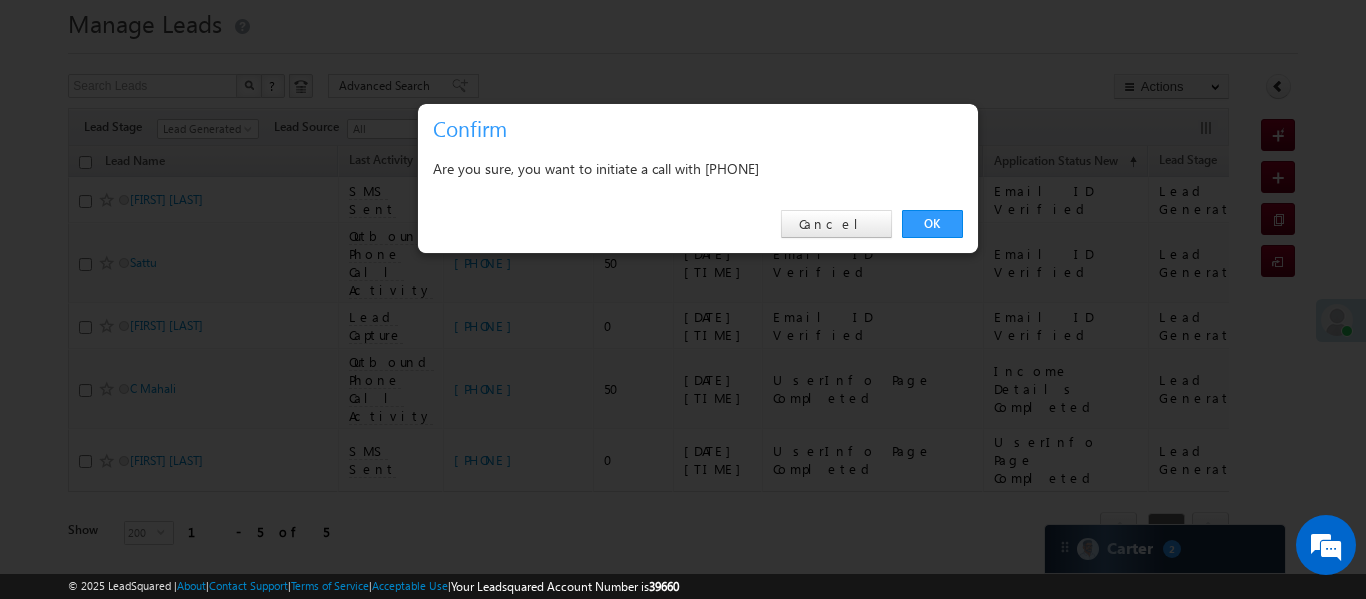 scroll, scrollTop: 0, scrollLeft: 0, axis: both 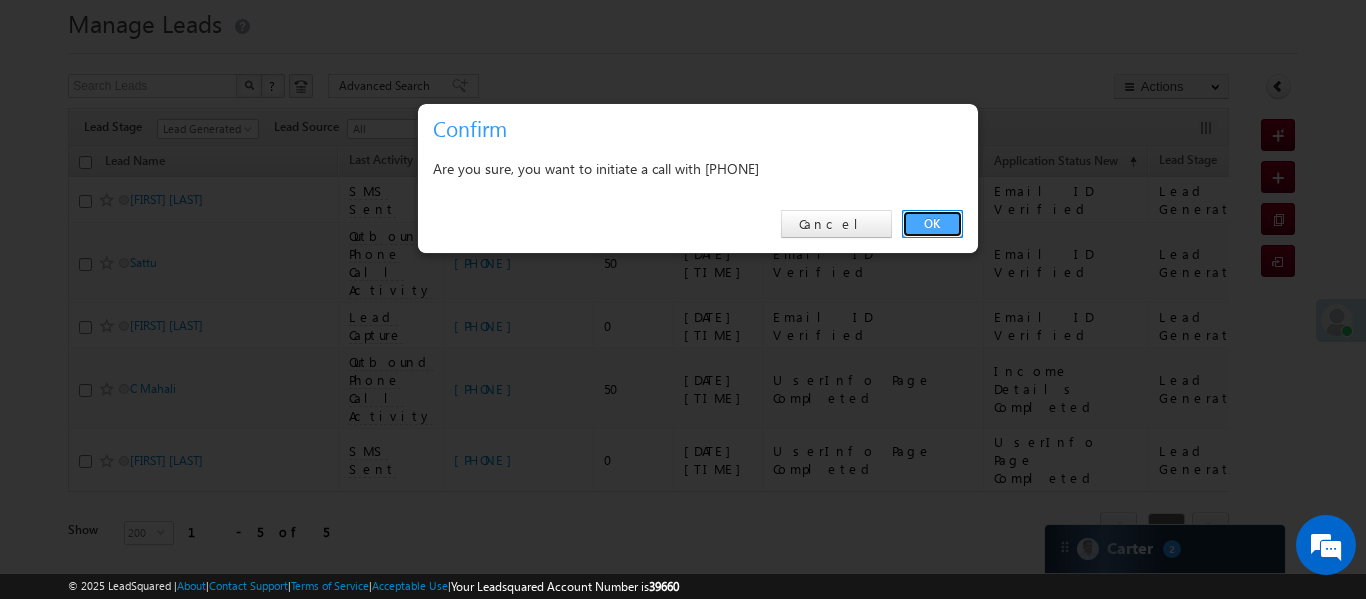 click on "OK" at bounding box center [932, 224] 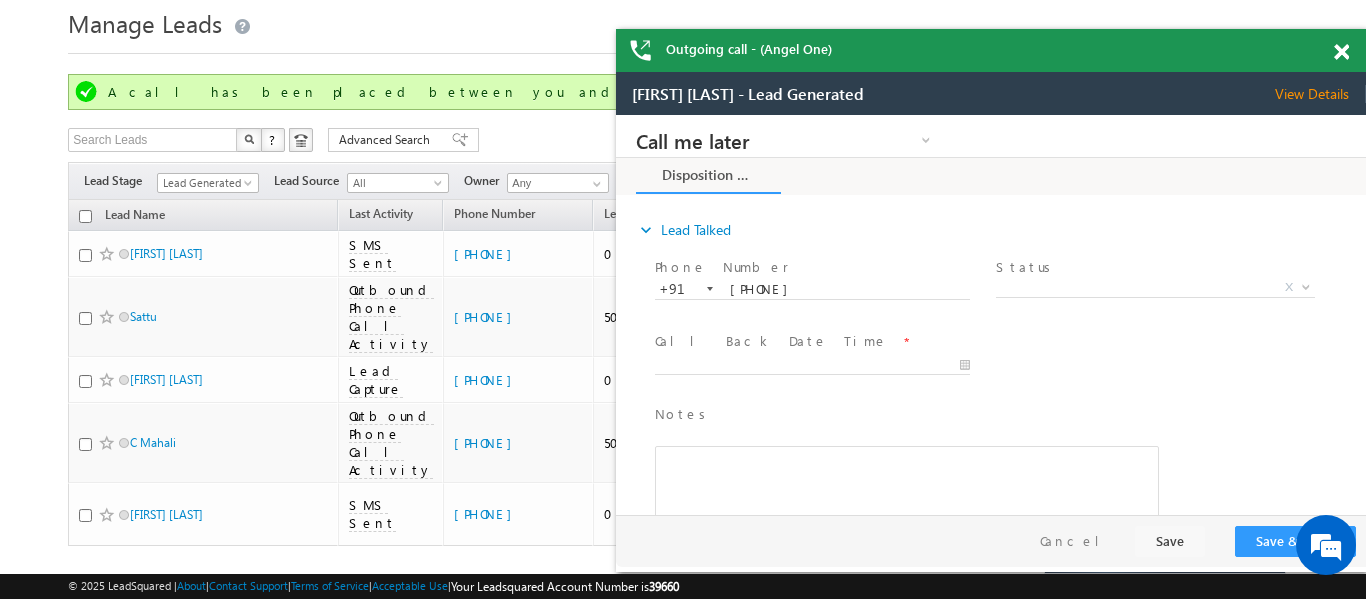 scroll, scrollTop: 0, scrollLeft: 0, axis: both 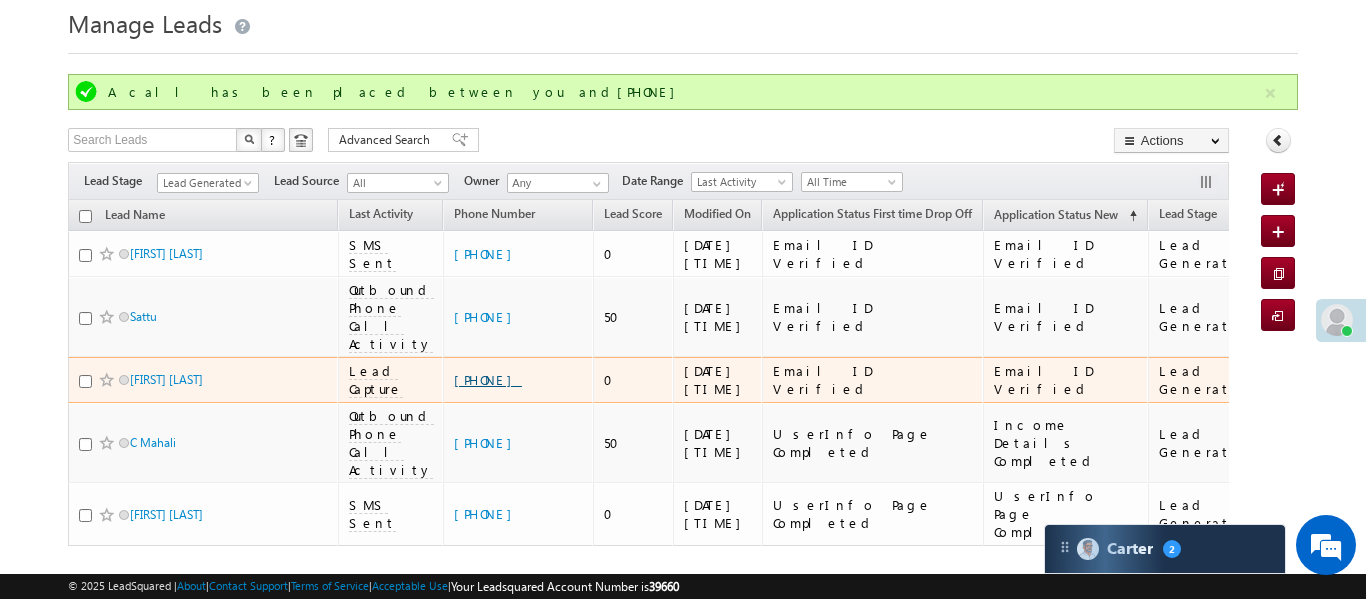 click on "+91-7726945910" at bounding box center (488, 379) 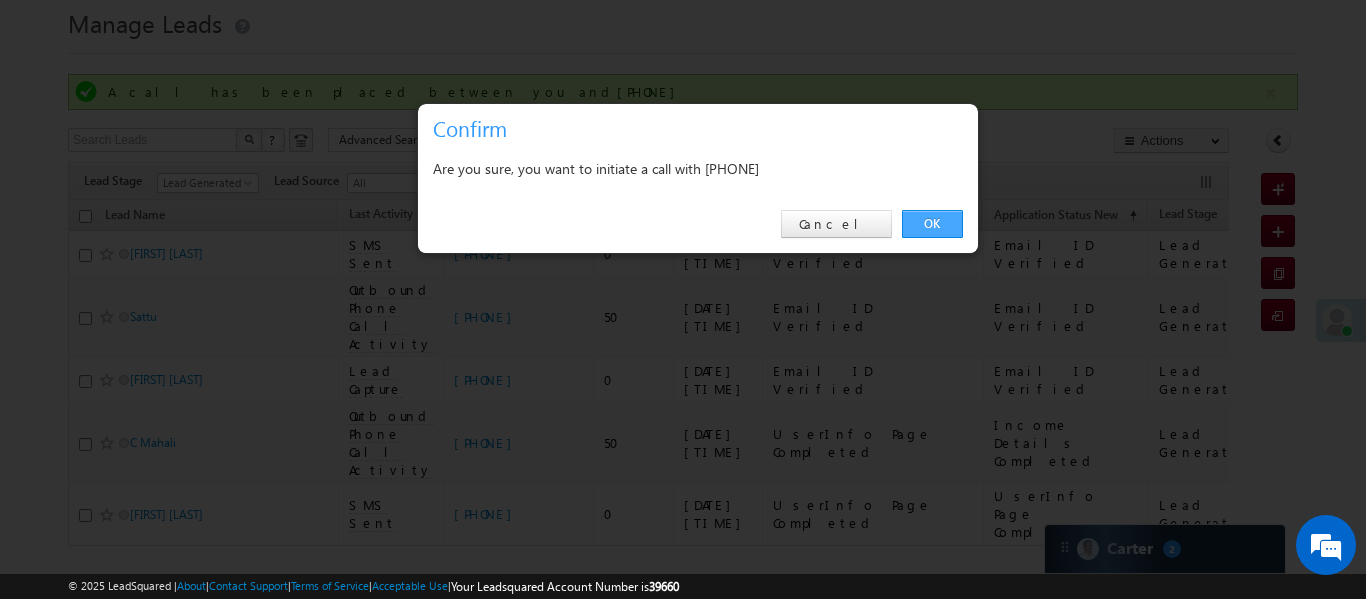 click on "OK" at bounding box center [932, 224] 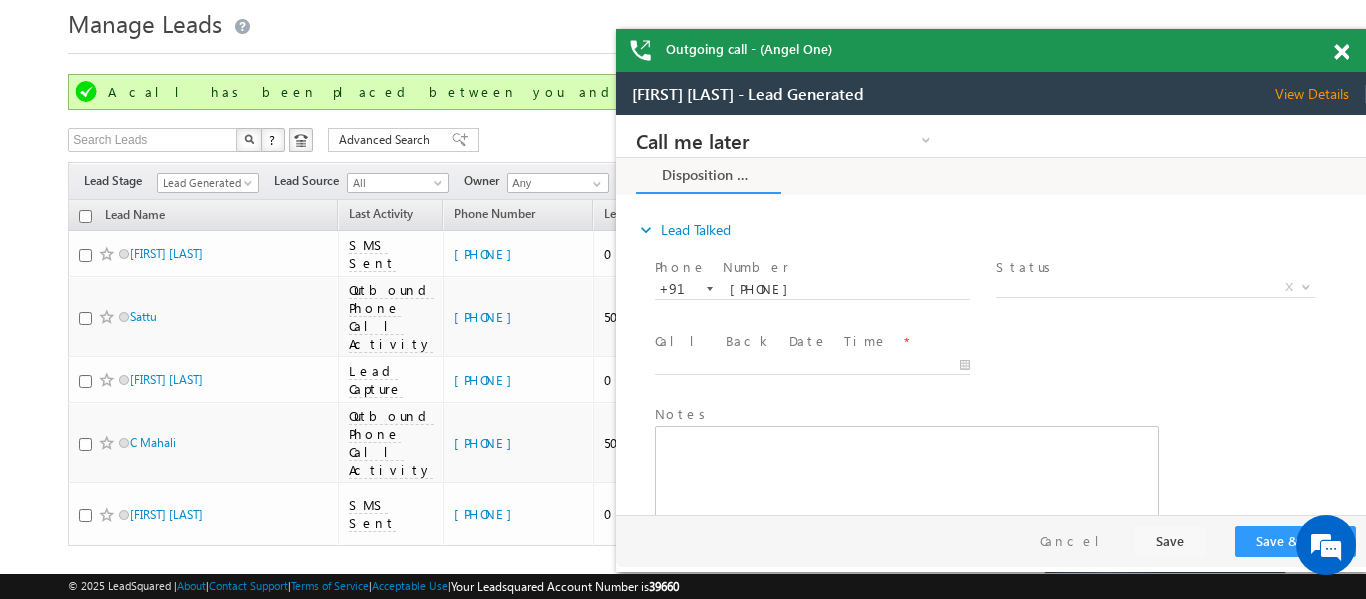 scroll, scrollTop: 0, scrollLeft: 0, axis: both 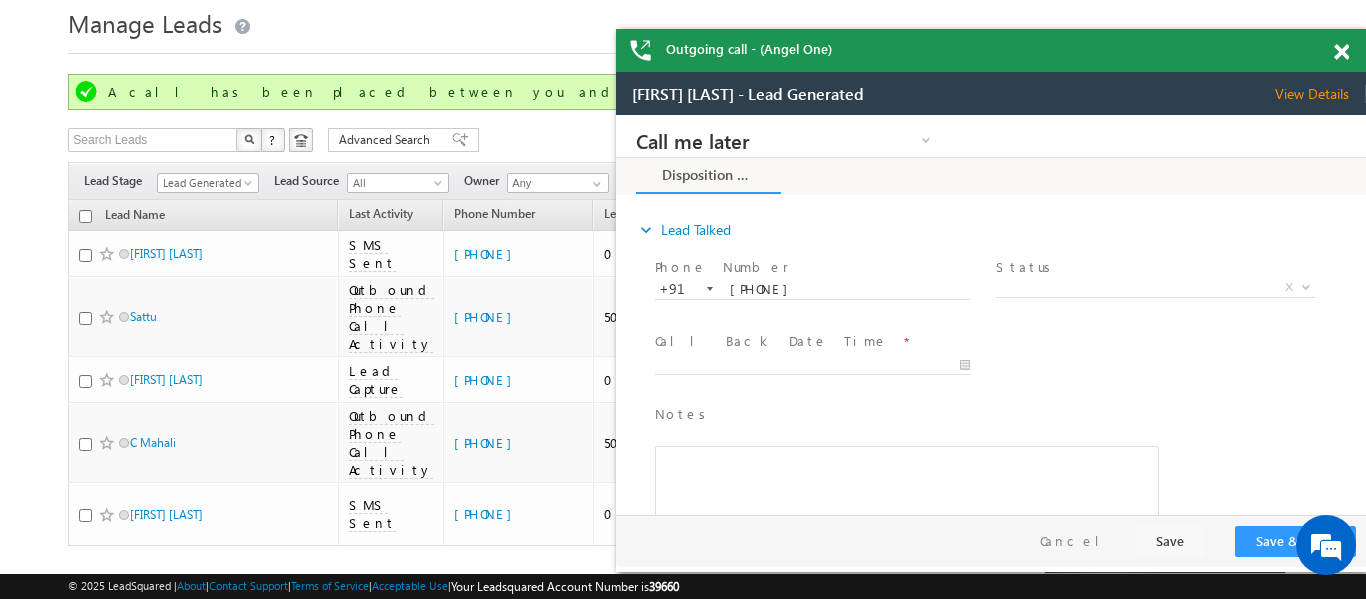 click on "Outgoing call -  (Angel One)" at bounding box center [991, 50] 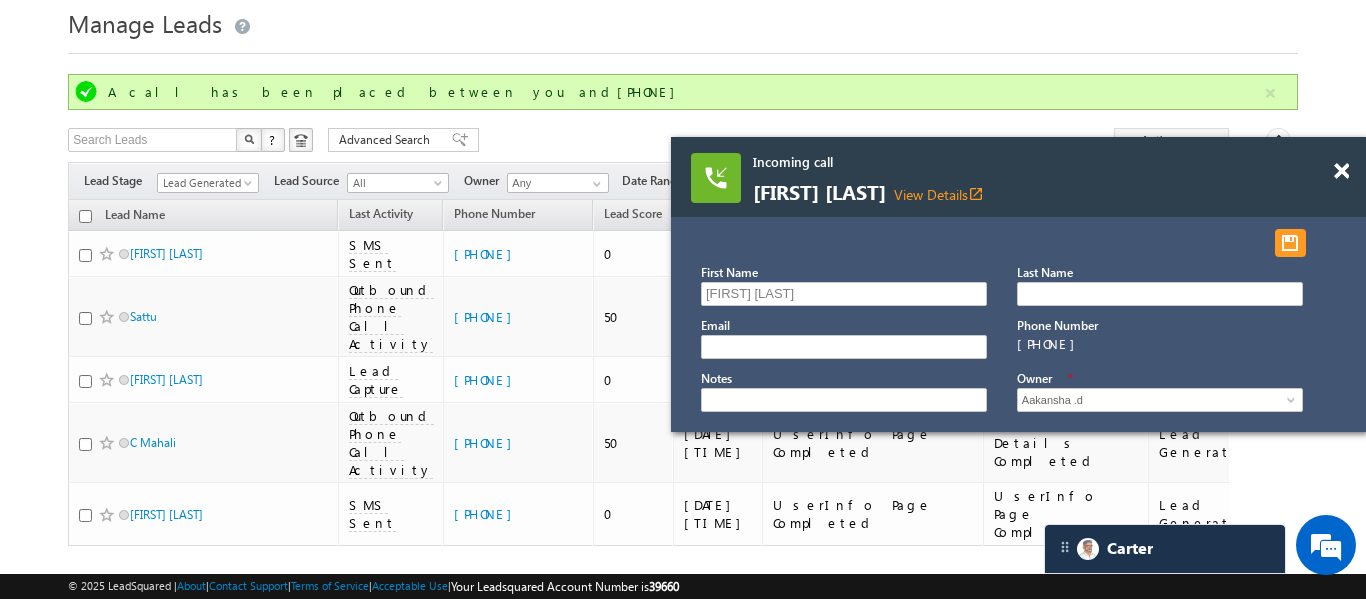 click at bounding box center (1352, 162) 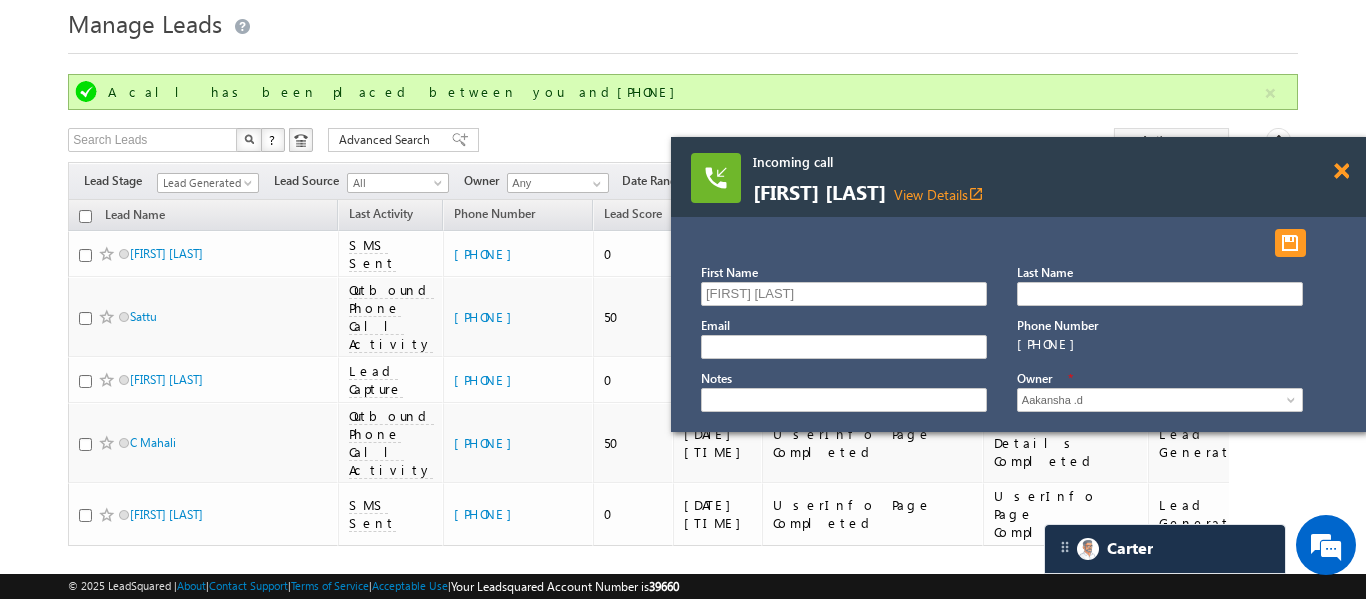 click at bounding box center [1341, 171] 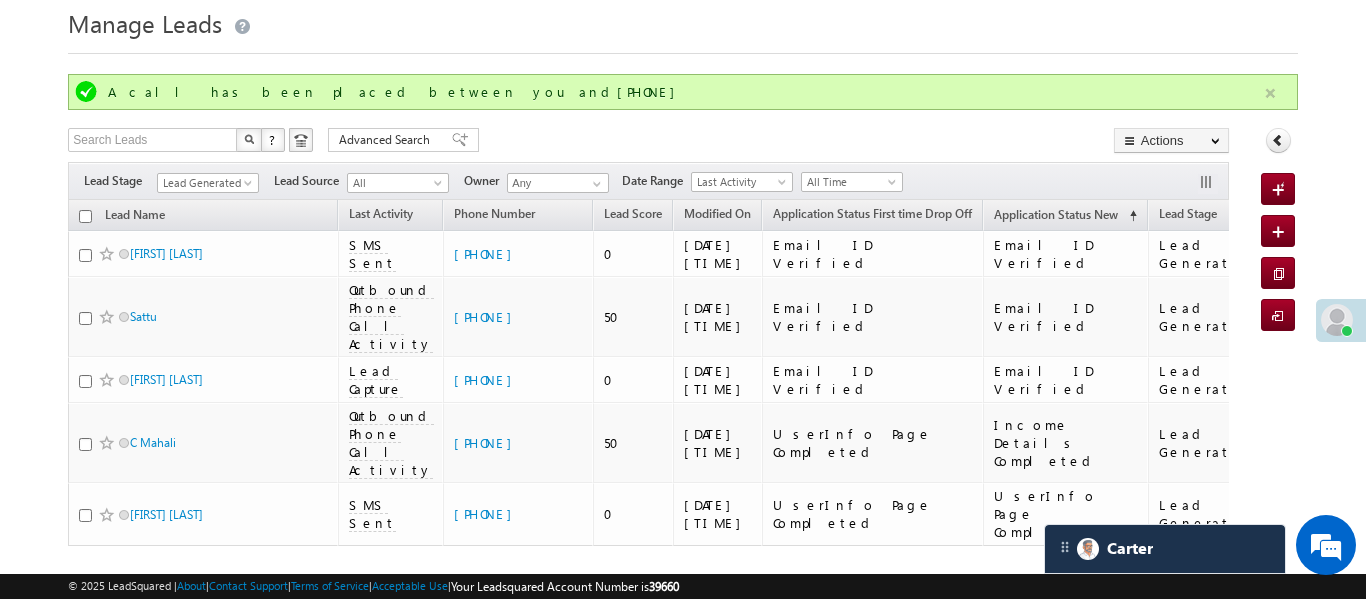 click at bounding box center [1270, 93] 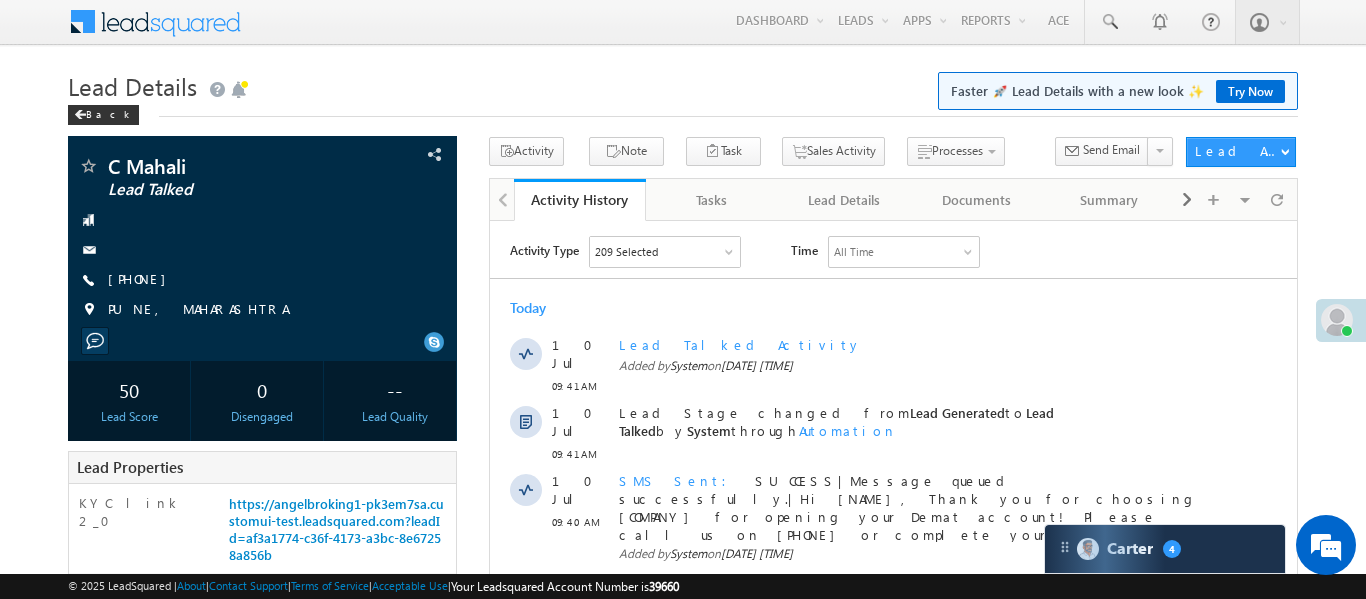 scroll, scrollTop: 0, scrollLeft: 0, axis: both 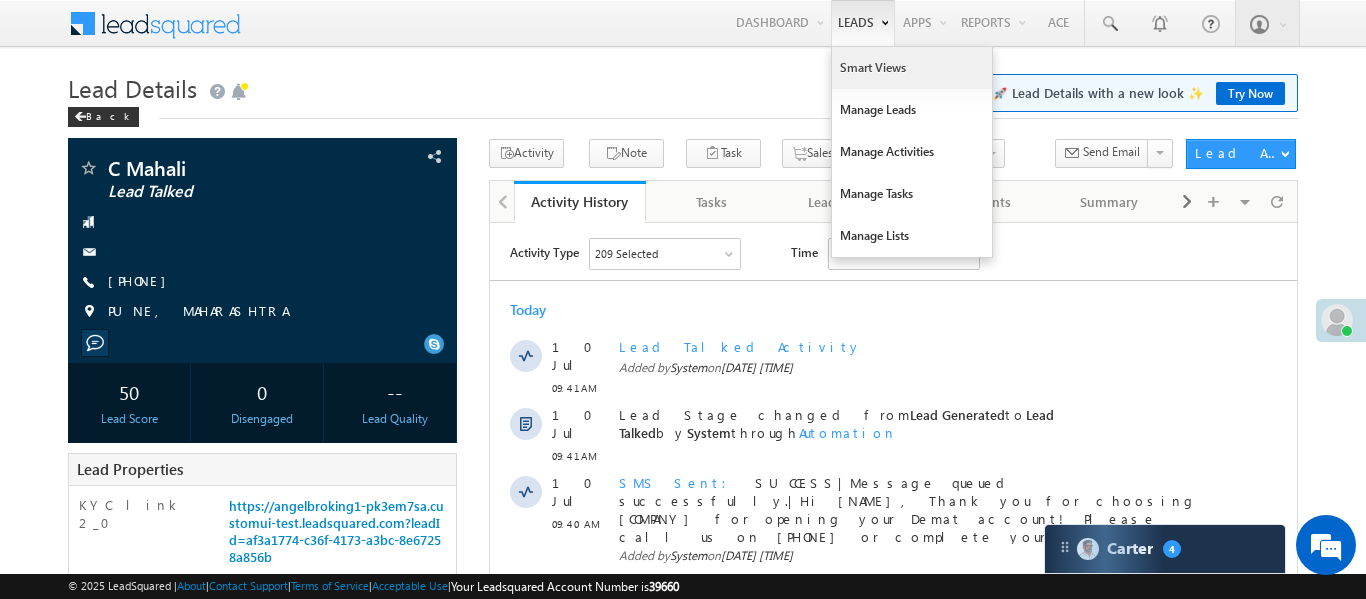 click on "Smart Views" at bounding box center [912, 68] 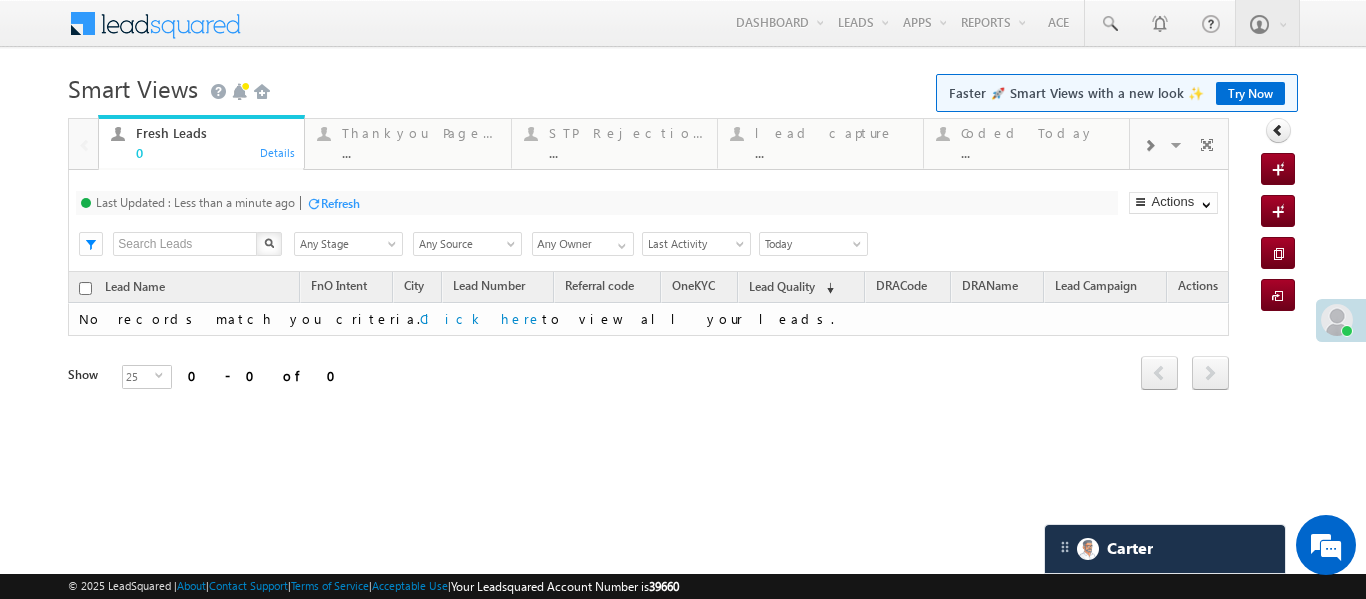 scroll, scrollTop: 0, scrollLeft: 0, axis: both 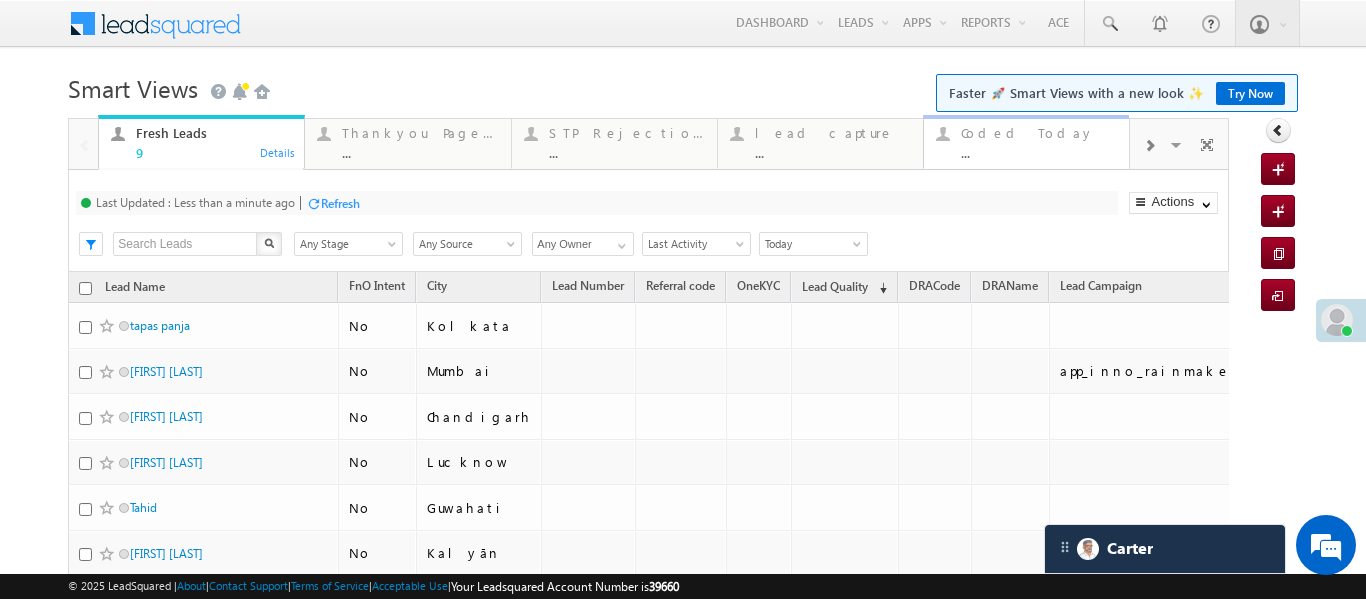 click on "..." at bounding box center (1039, 152) 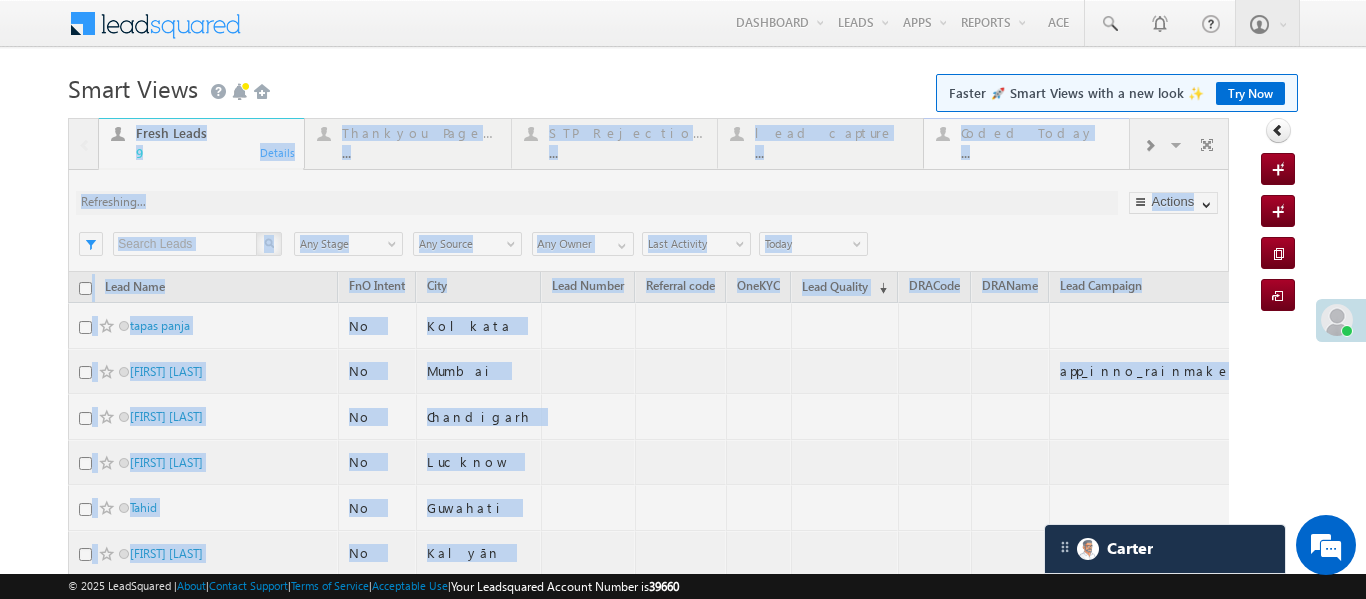 click at bounding box center (648, 470) 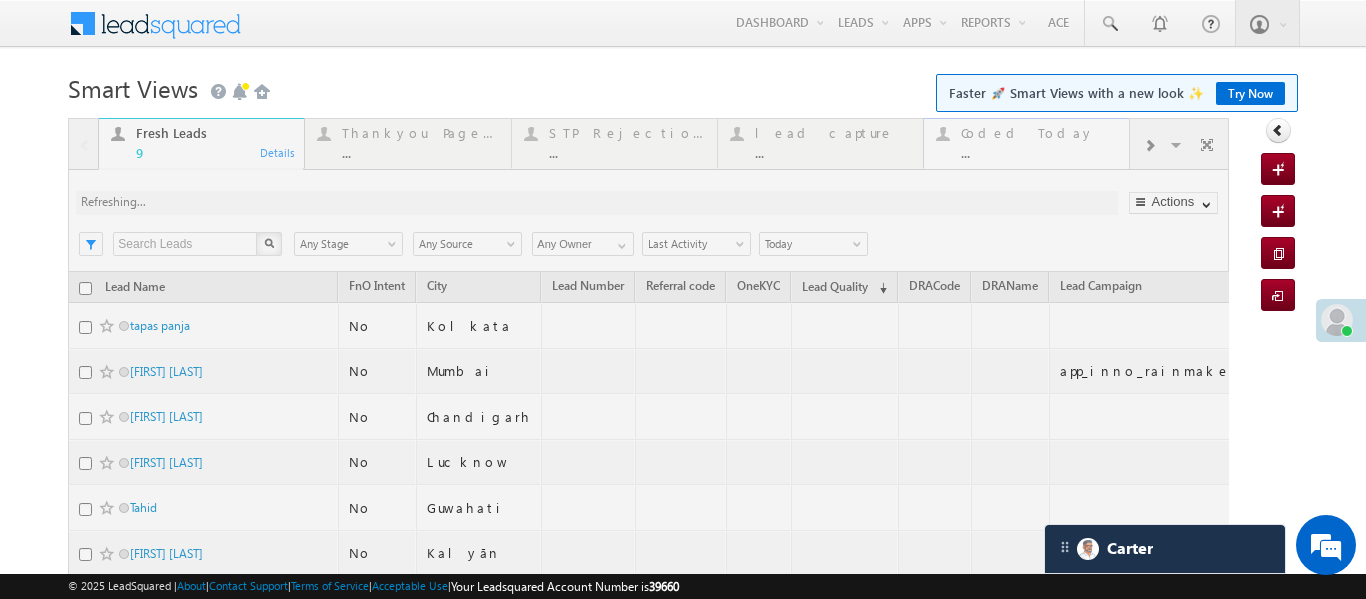 click at bounding box center (648, 470) 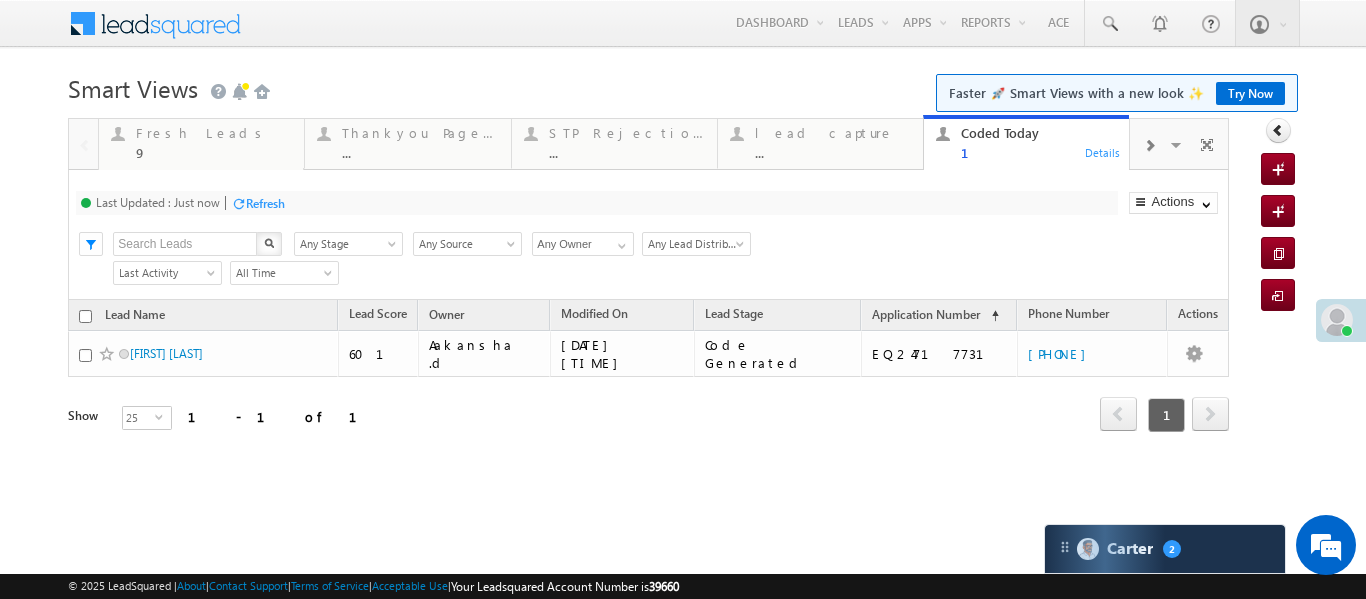 scroll, scrollTop: 0, scrollLeft: 0, axis: both 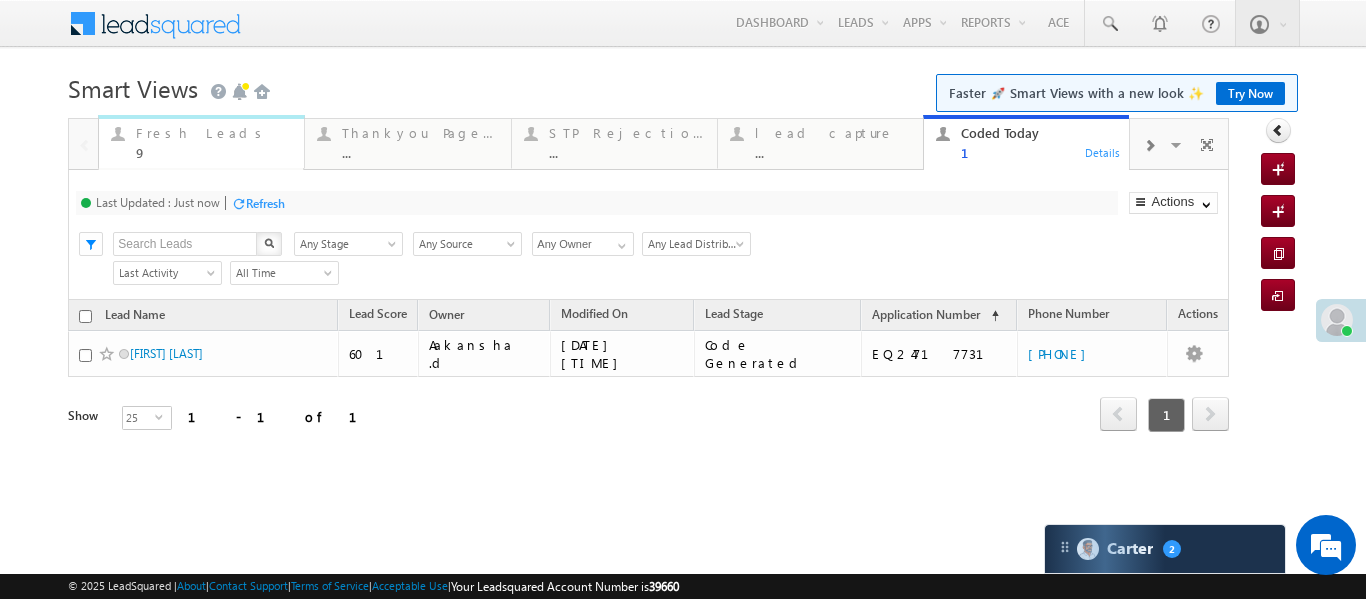 click on "9" at bounding box center [214, 152] 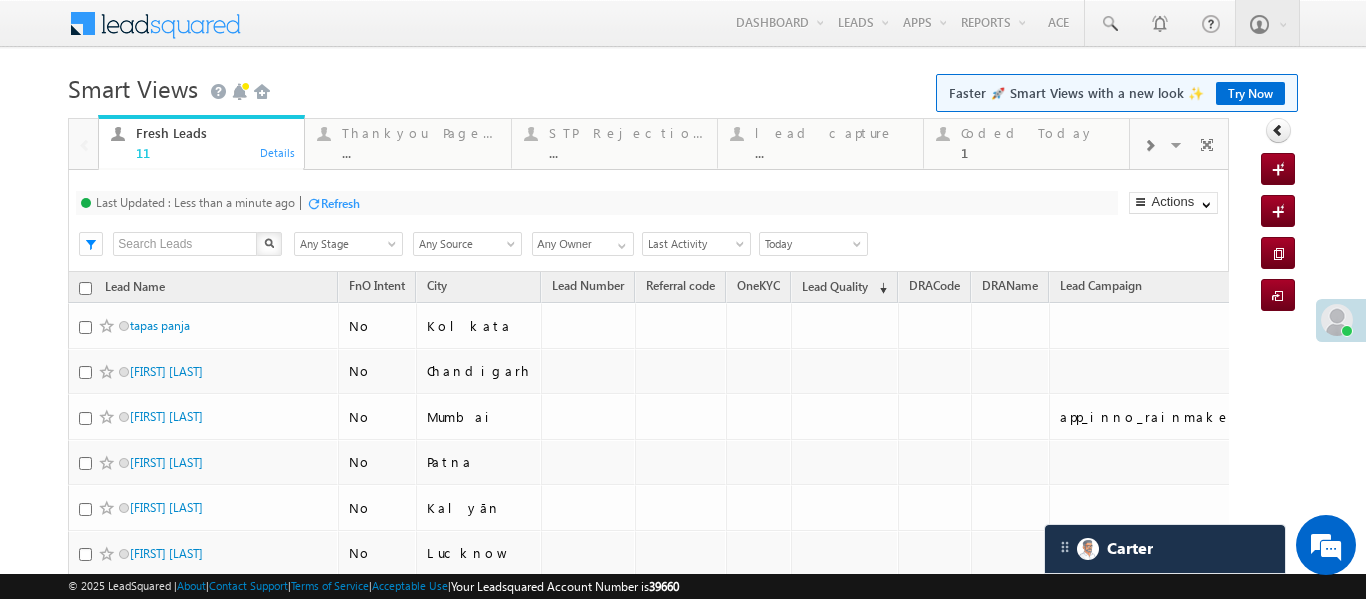 scroll, scrollTop: 8985, scrollLeft: 0, axis: vertical 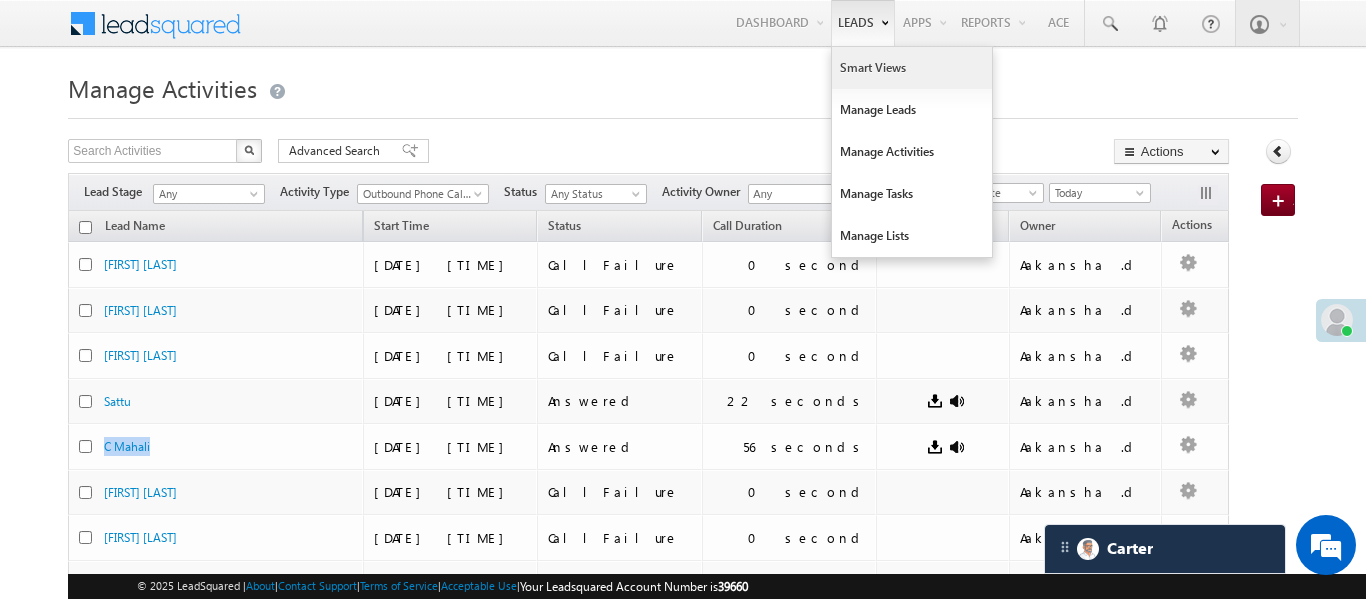 click on "Smart Views" at bounding box center (912, 68) 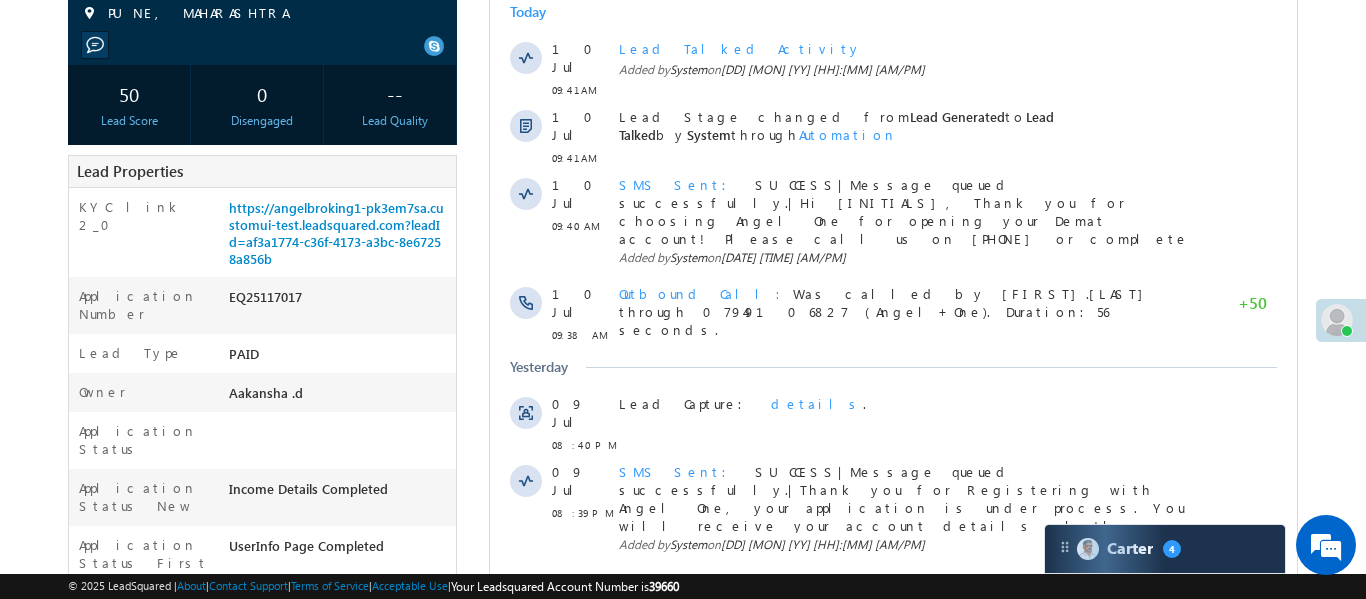 scroll, scrollTop: 0, scrollLeft: 0, axis: both 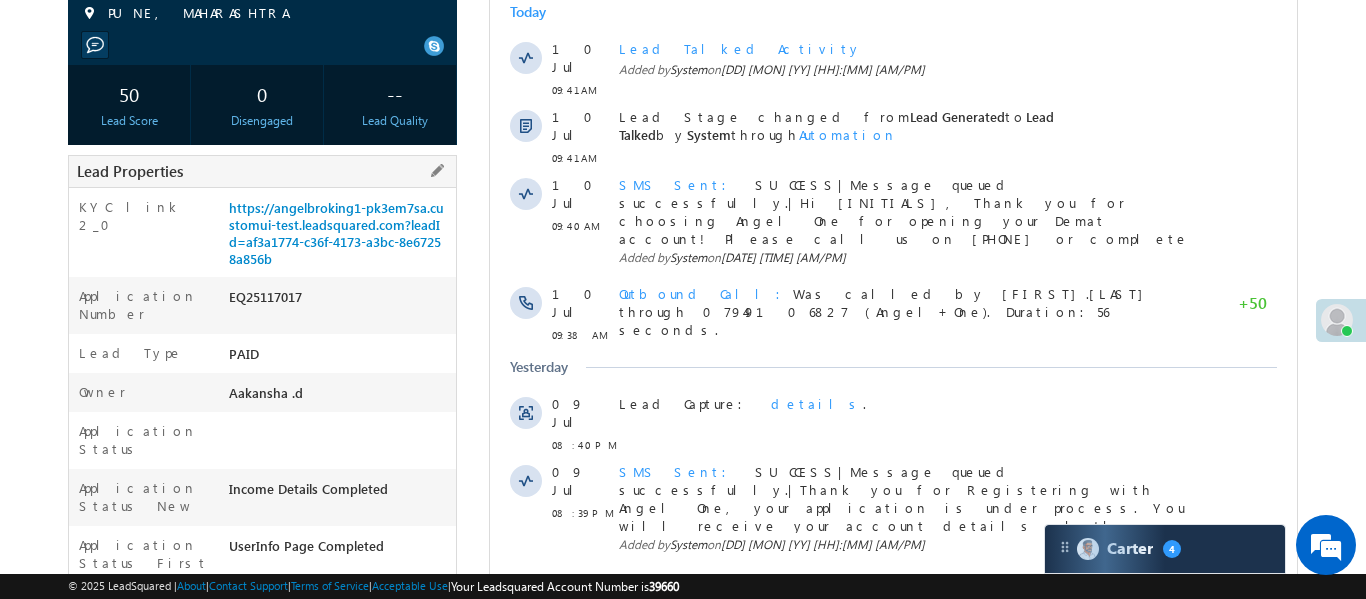 click on "EQ25117017" at bounding box center (340, 301) 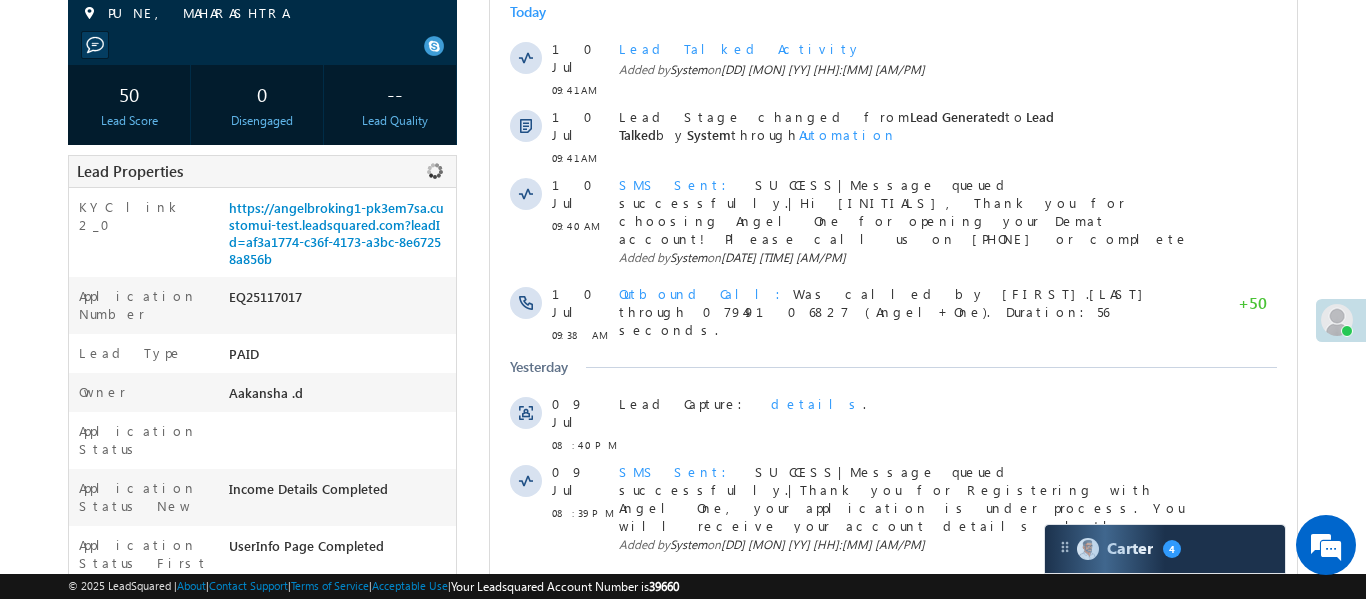 copy on "EQ25117017" 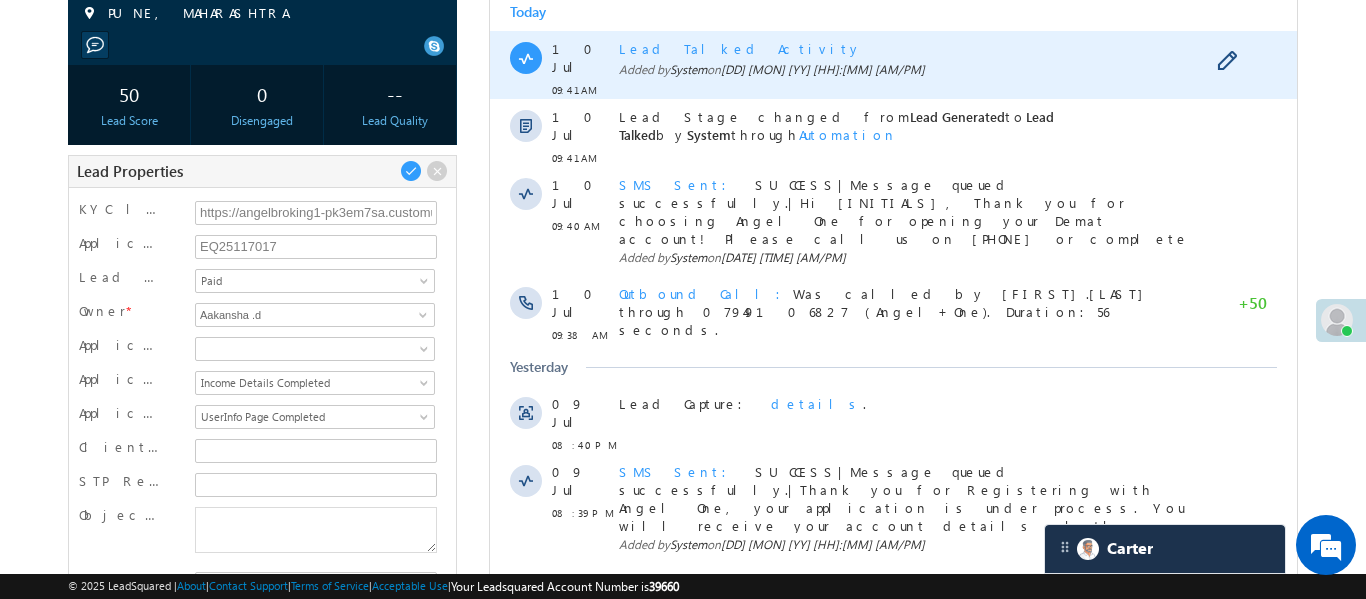scroll, scrollTop: 0, scrollLeft: 0, axis: both 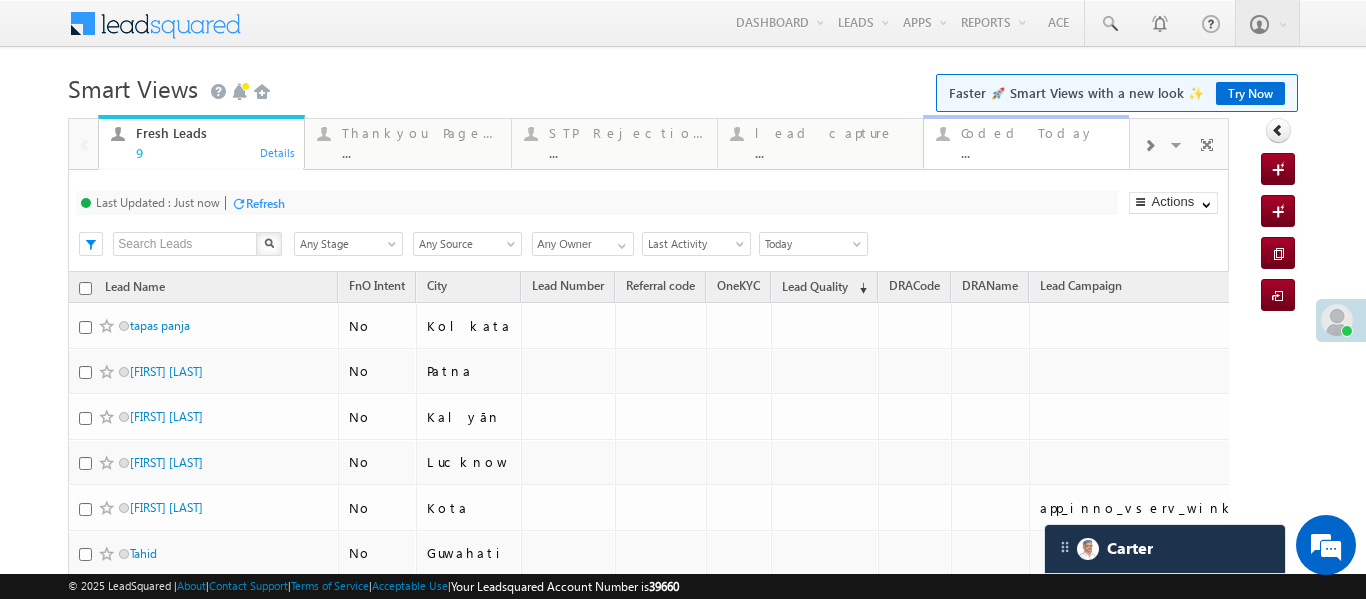click on "Coded Today ..." at bounding box center [1039, 140] 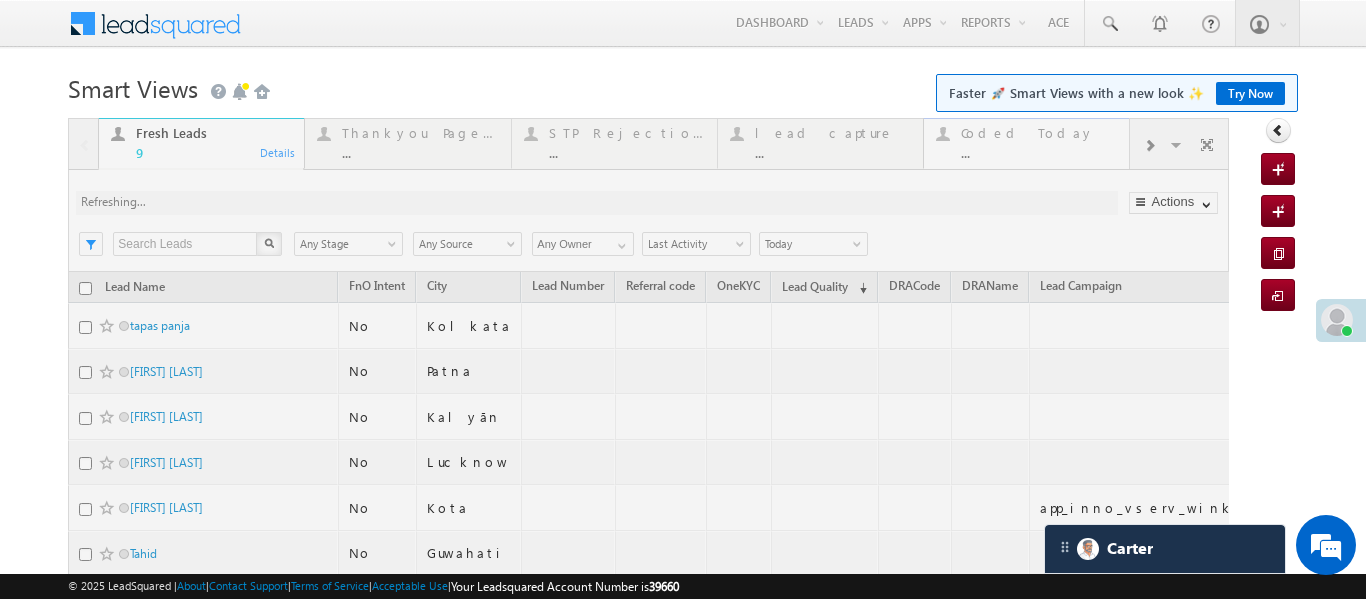click at bounding box center (648, 470) 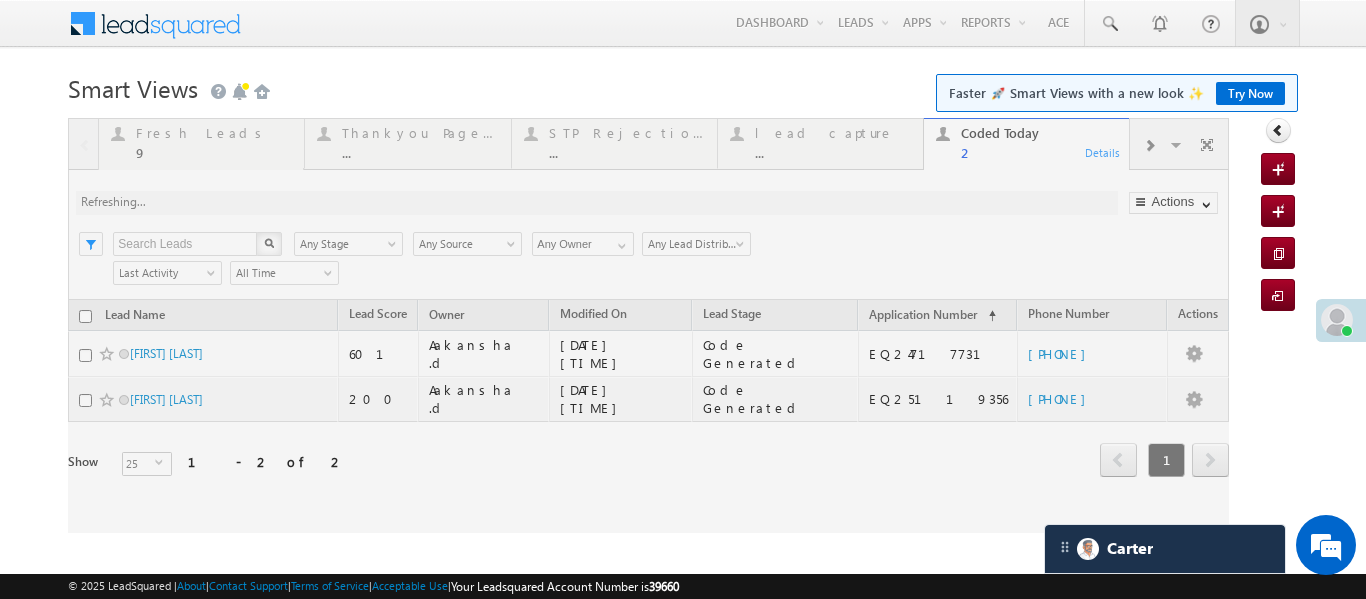 scroll, scrollTop: 0, scrollLeft: 0, axis: both 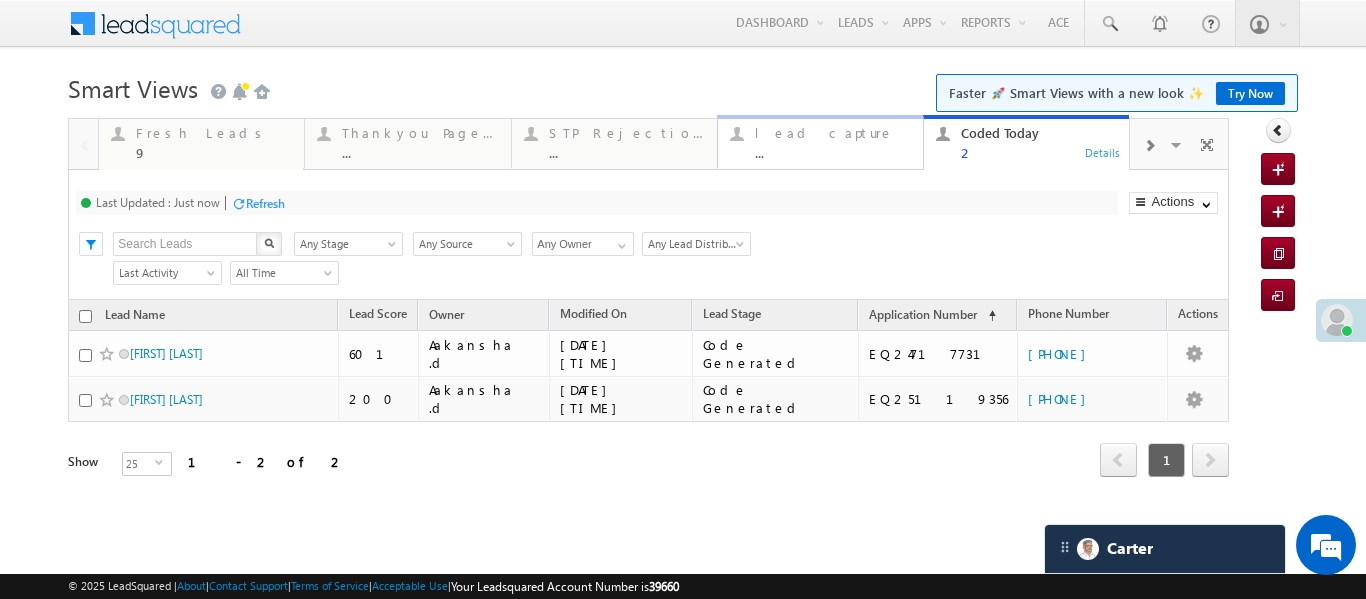click on "..." at bounding box center [833, 152] 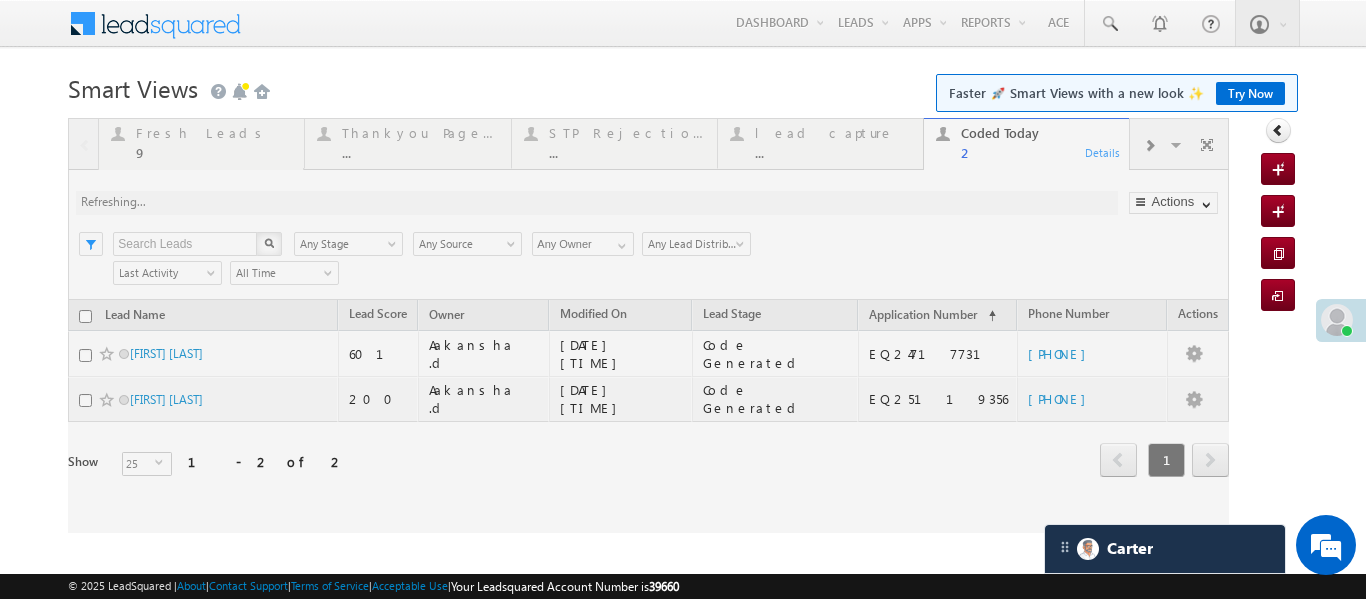 click at bounding box center (648, 325) 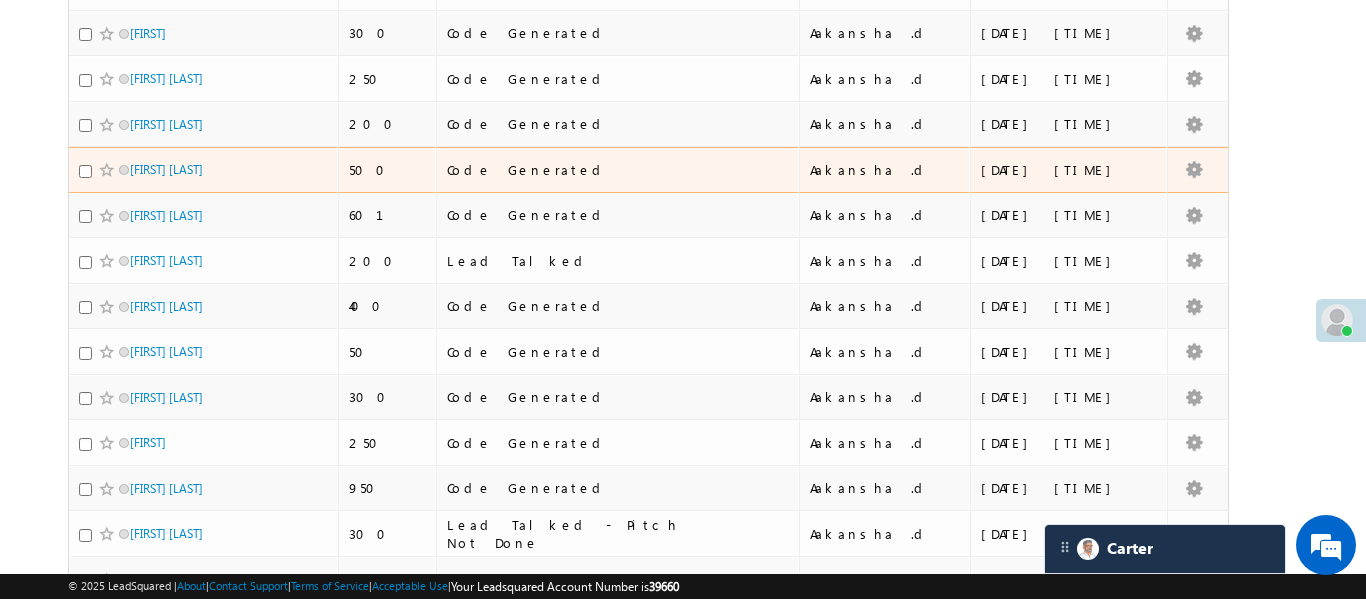 scroll, scrollTop: 375, scrollLeft: 0, axis: vertical 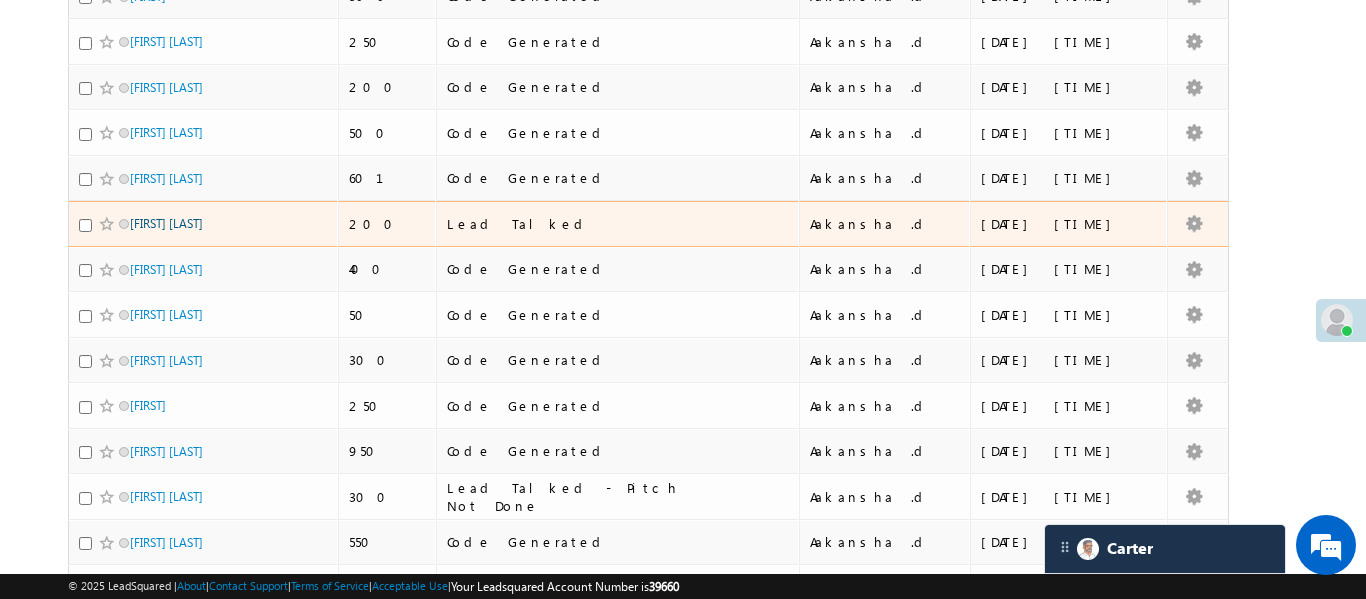 click on "Nitish Srivastava" at bounding box center (204, 228) 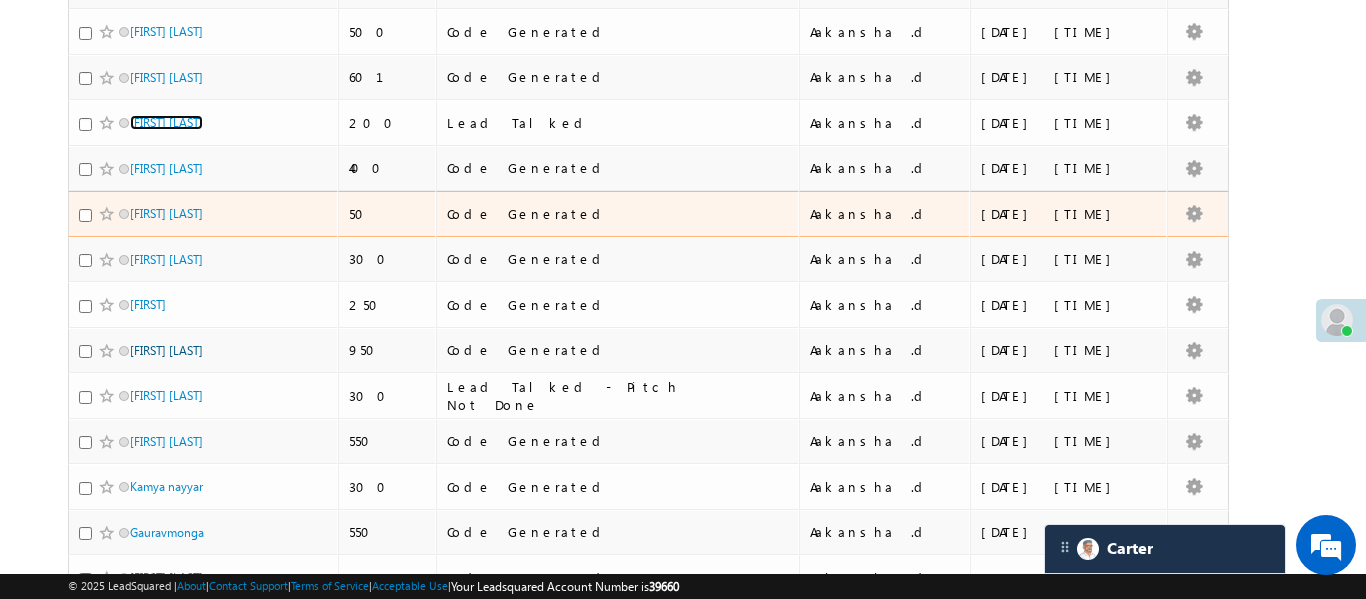 scroll, scrollTop: 516, scrollLeft: 0, axis: vertical 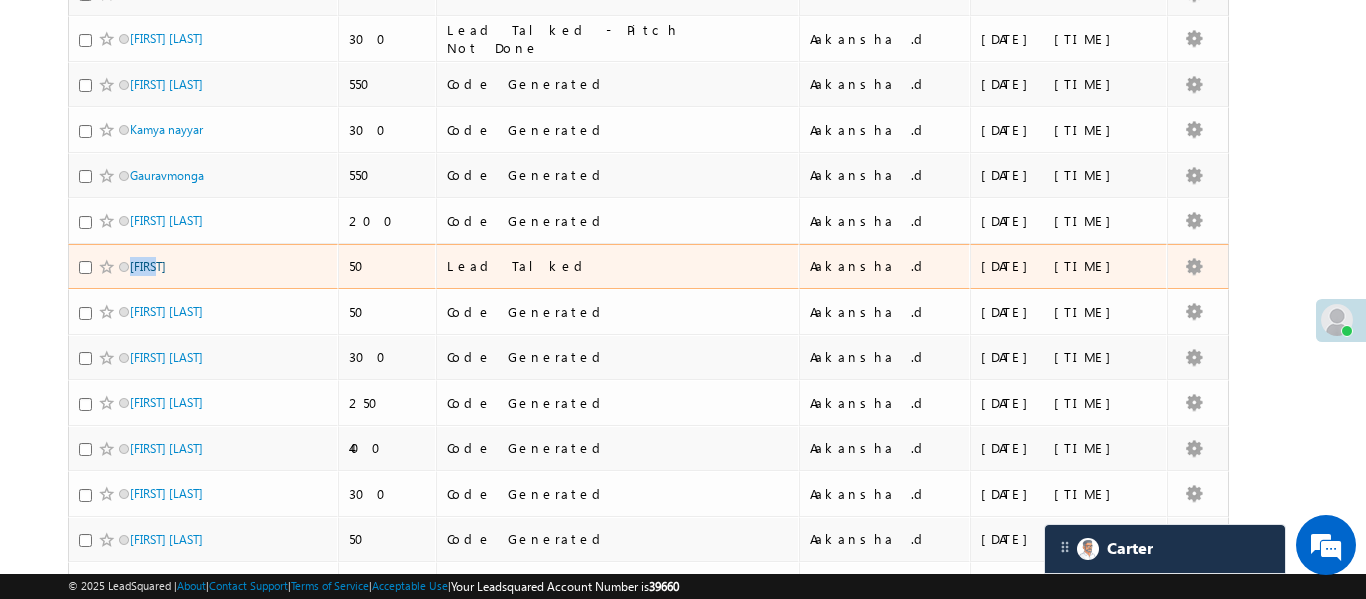 click on "Amit Kumar Mahto    200   Code Generated   Aakansha .d   10/07/25 10:03 AM             Rinku    300   Code Generated   Aakansha .d   10/07/25 09:57 AM             Ganesh Kumar    250   Code Generated   Aakansha .d   10/07/25 09:55 AM             Marand Komal Kanji    200   Code Generated   Aakansha .d   10/07/25 09:54 AM             Bhupendra lodhi    500   Code Generated   Aakansha .d   10/07/25 09:53 AM             Kaushlesh Yadav    601   Code Generated   Aakansha .d   10/07/25 09:46 AM             Nitish Srivastava    200   Lead Talked   Aakansha .d   10/07/25 09:08 AM             Susmita Pandit    400   Code Generated   Aakansha .d   09/07/25 11:19 PM             Jagdish Kurmi    50   Code Generated   Aakansha .d   09/07/25 09:39 PM             KULWANT SINGH    300   Code Generated   Aakansha .d   09/07/25 08:09 PM             Devendra    250   Code Generated   Aakansha .d   09/07/25 07:57 PM             Shivshankar chaupal    950   Code Generated   Aakansha .d   09/07/25 07:47 PM" at bounding box center [648, 39] 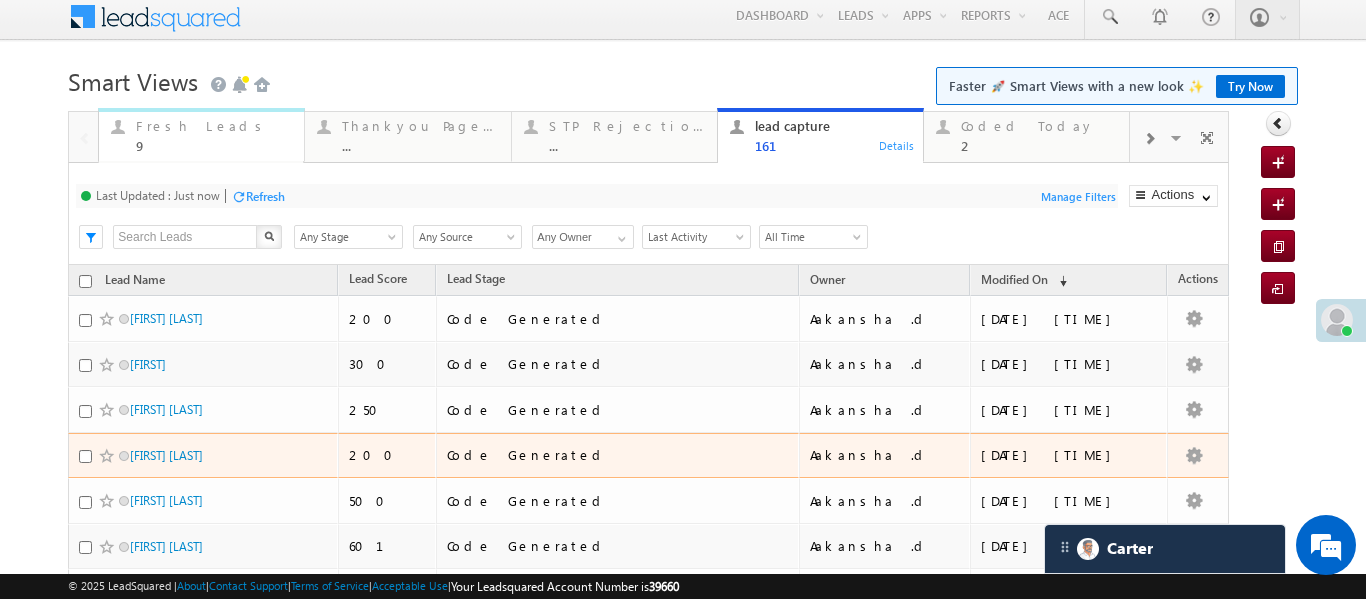 scroll, scrollTop: 0, scrollLeft: 0, axis: both 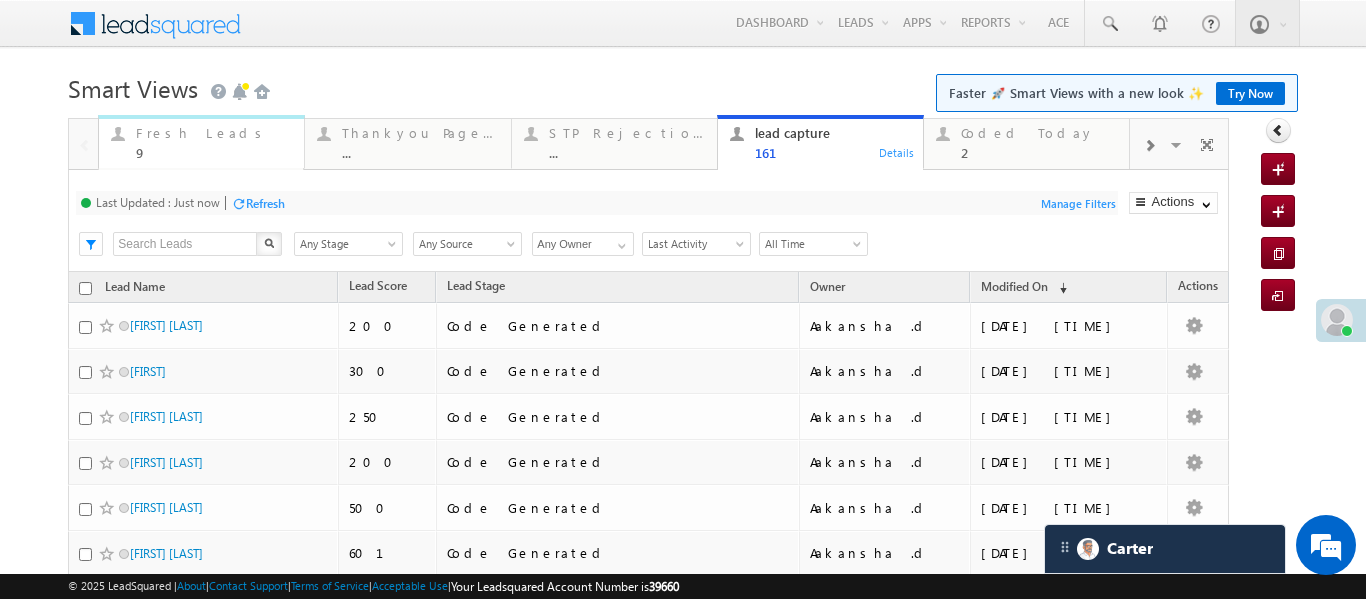 click on "Fresh Leads" at bounding box center [214, 133] 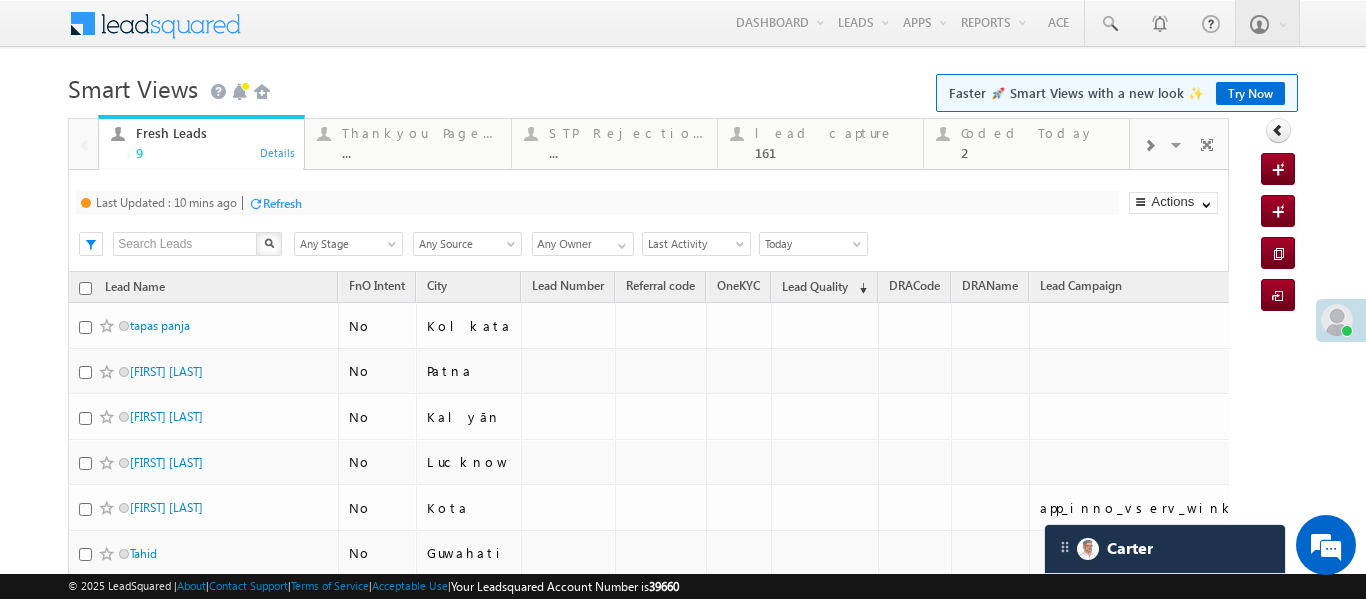 click on "Fresh Leads" at bounding box center [214, 133] 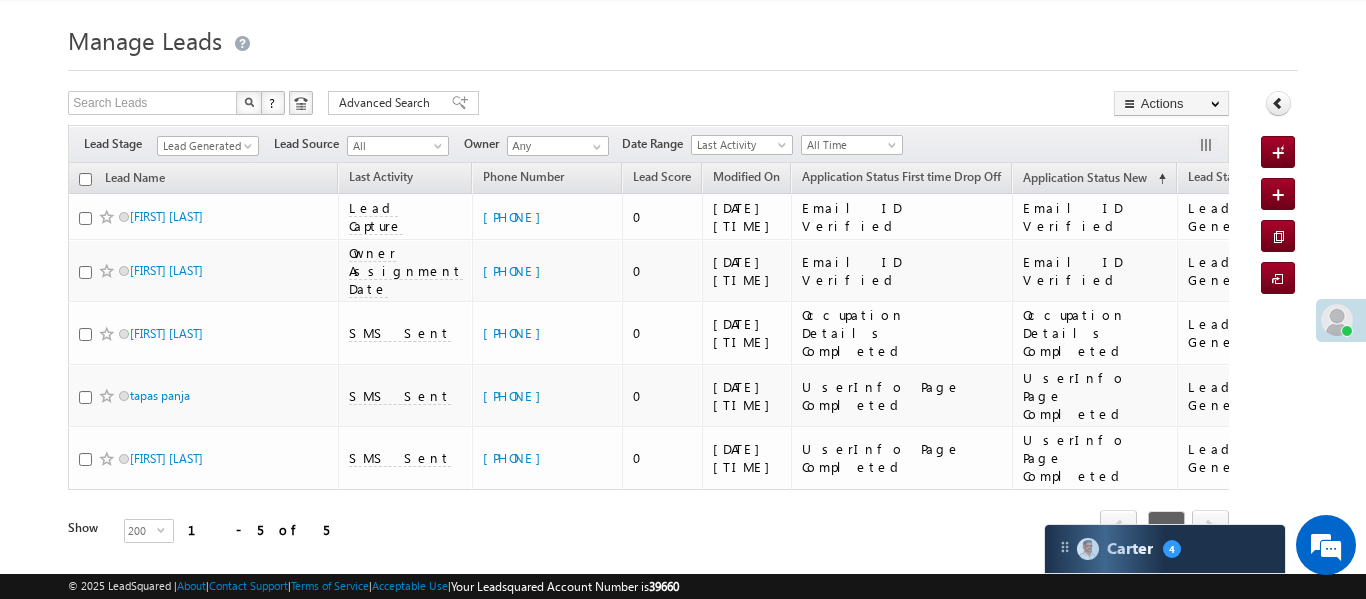 scroll, scrollTop: 48, scrollLeft: 0, axis: vertical 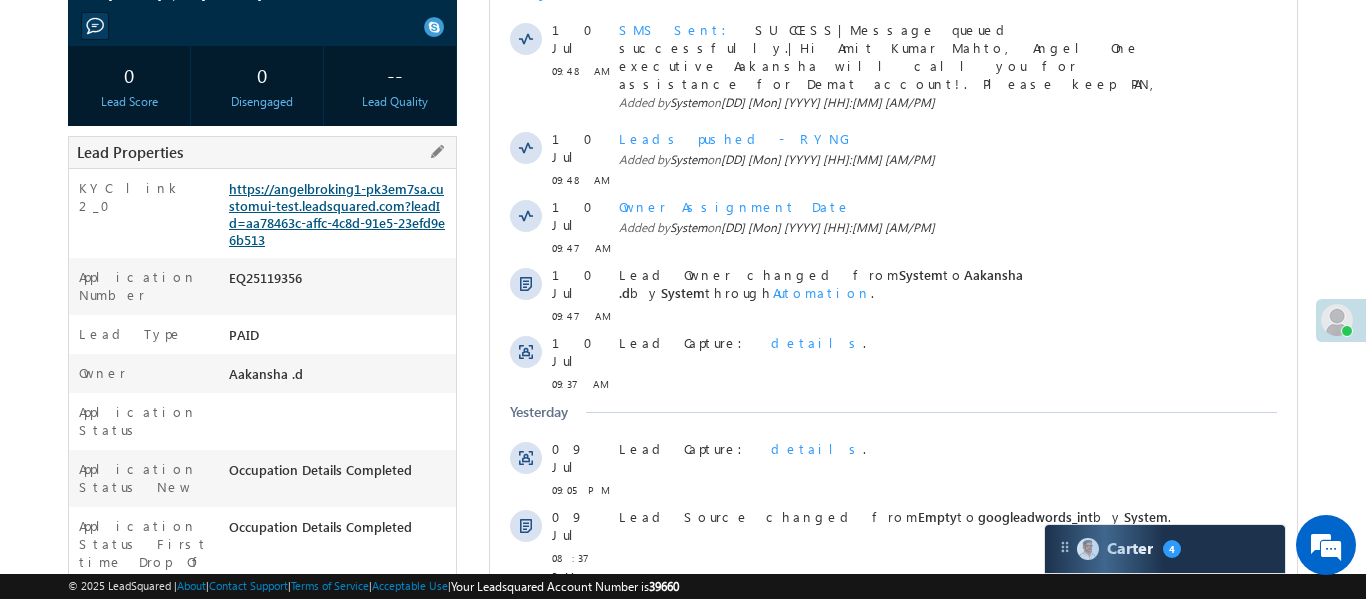 click on "https://angelbroking1-pk3em7sa.customui-test.leadsquared.com?leadId=aa78463c-affc-4c8d-91e5-23efd9e6b513" at bounding box center [337, 214] 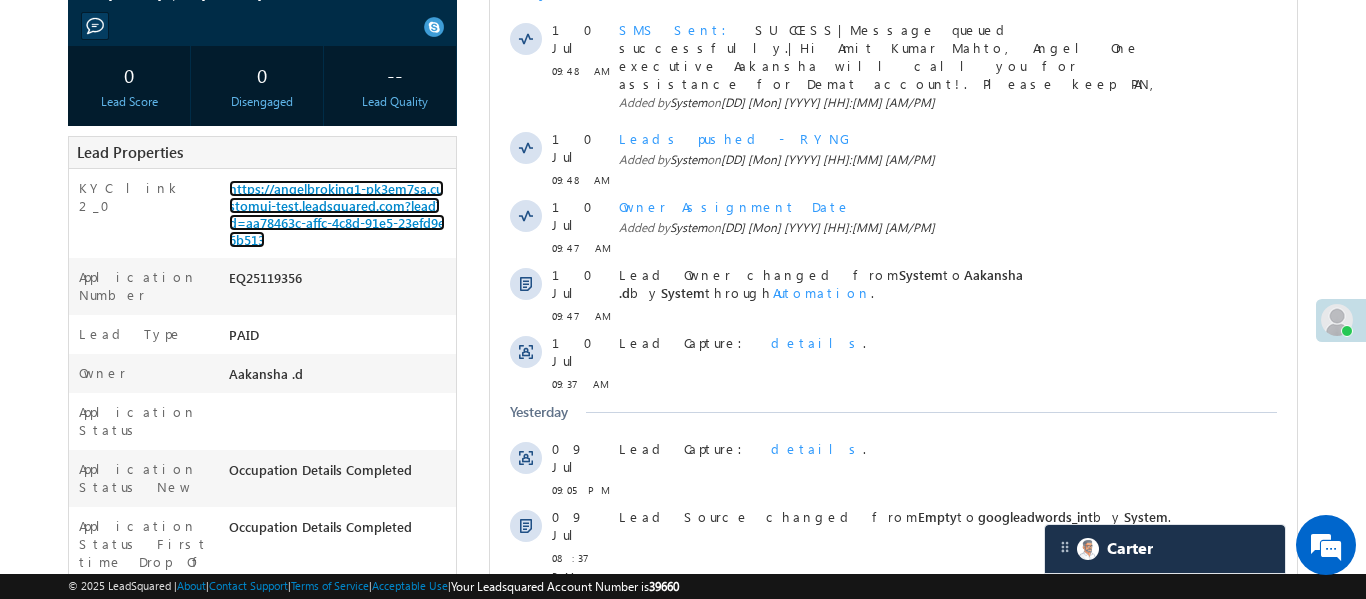 scroll, scrollTop: 0, scrollLeft: 0, axis: both 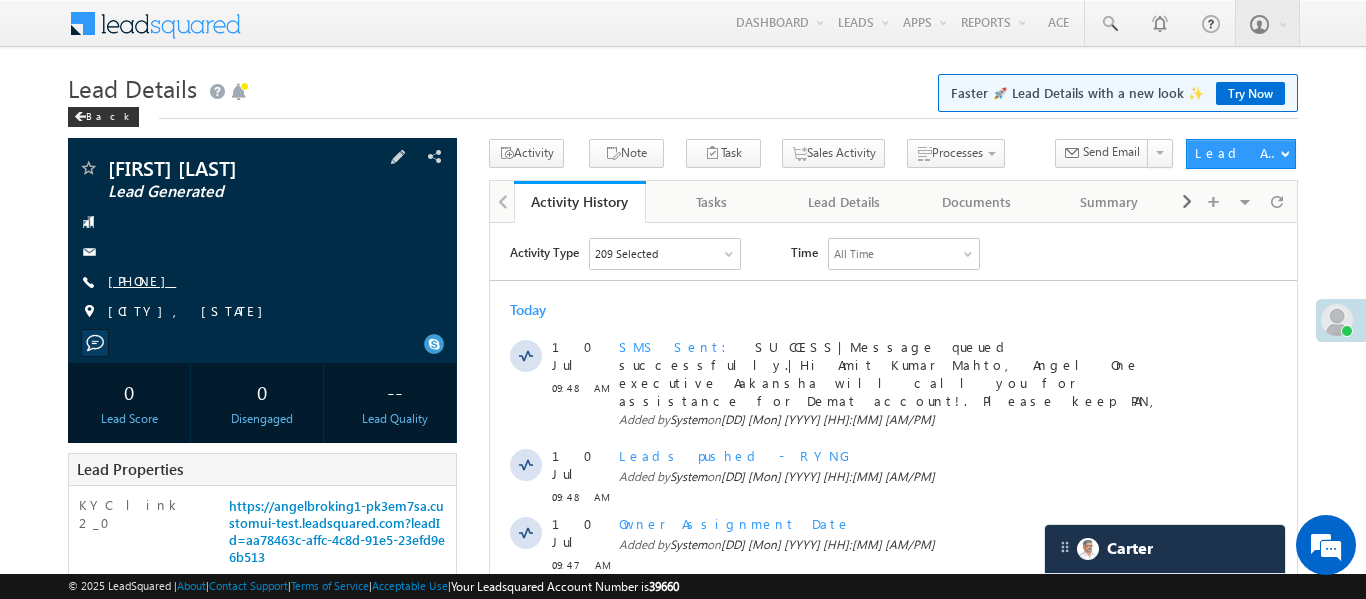 click on "[PHONE]" at bounding box center [142, 280] 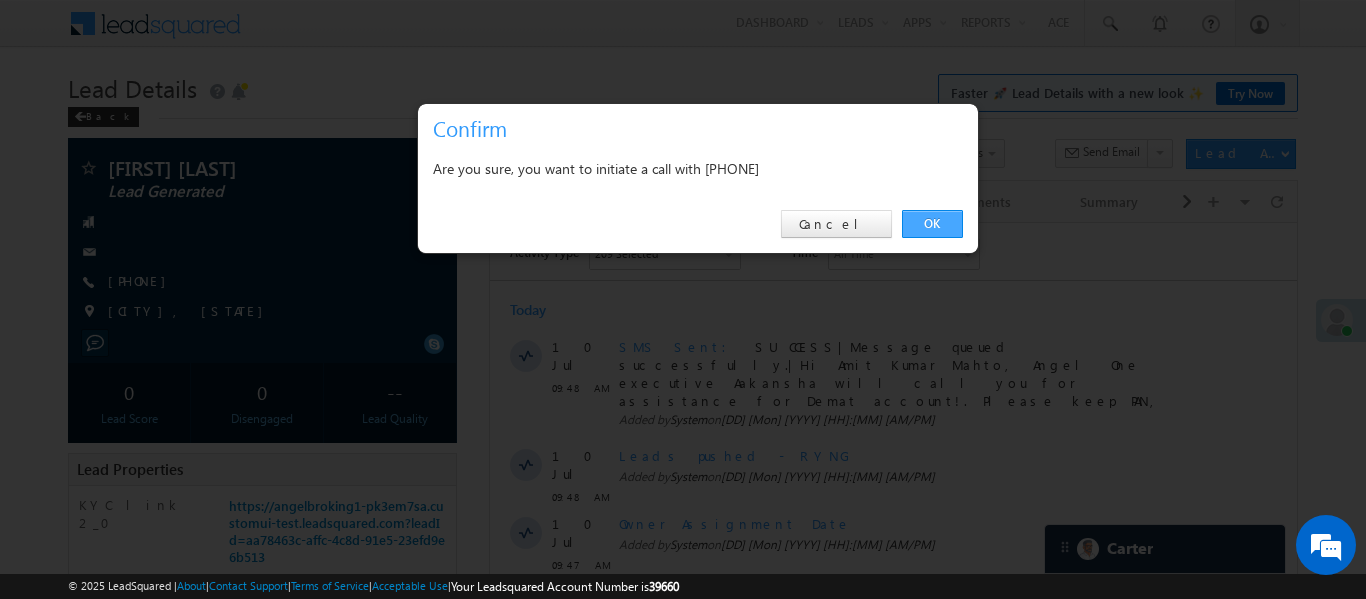 click on "OK" at bounding box center [932, 224] 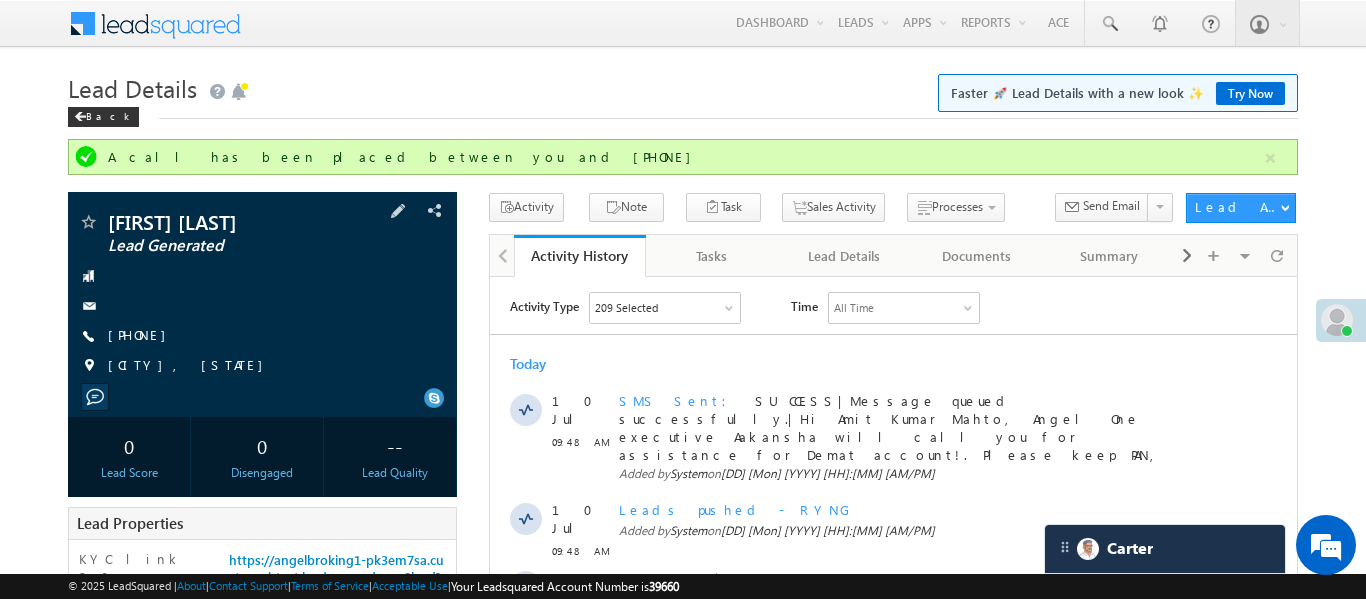 click on "[PHONE]" at bounding box center (142, 336) 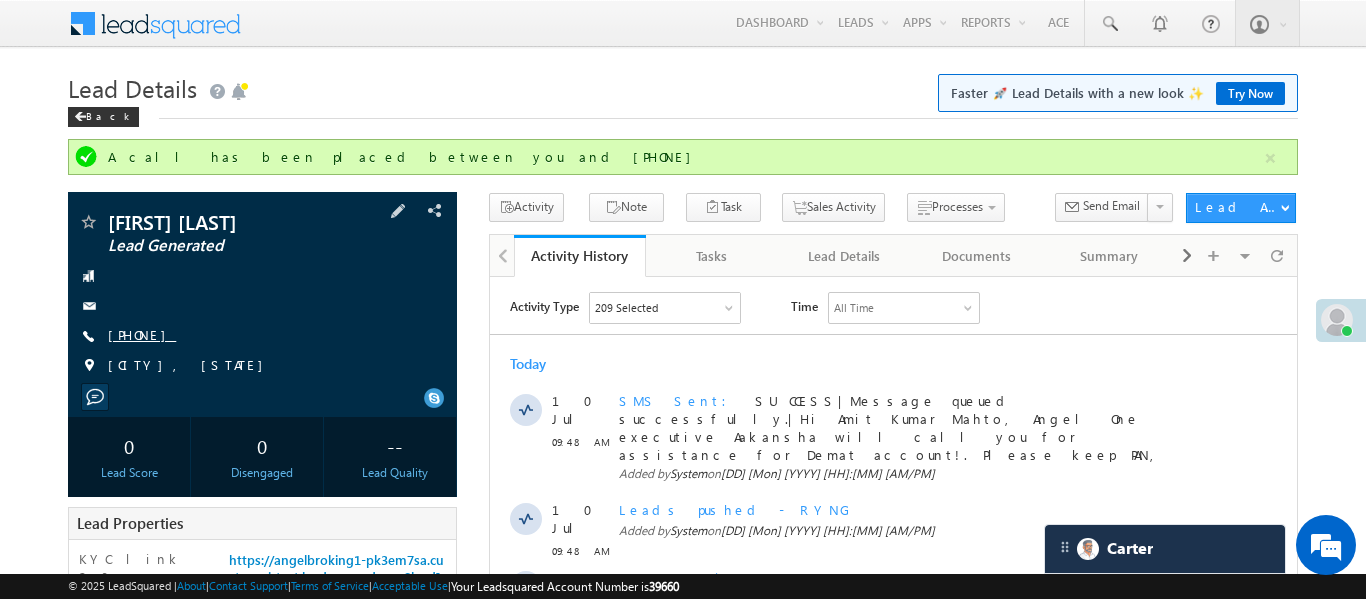 click on "[PHONE]" at bounding box center [142, 334] 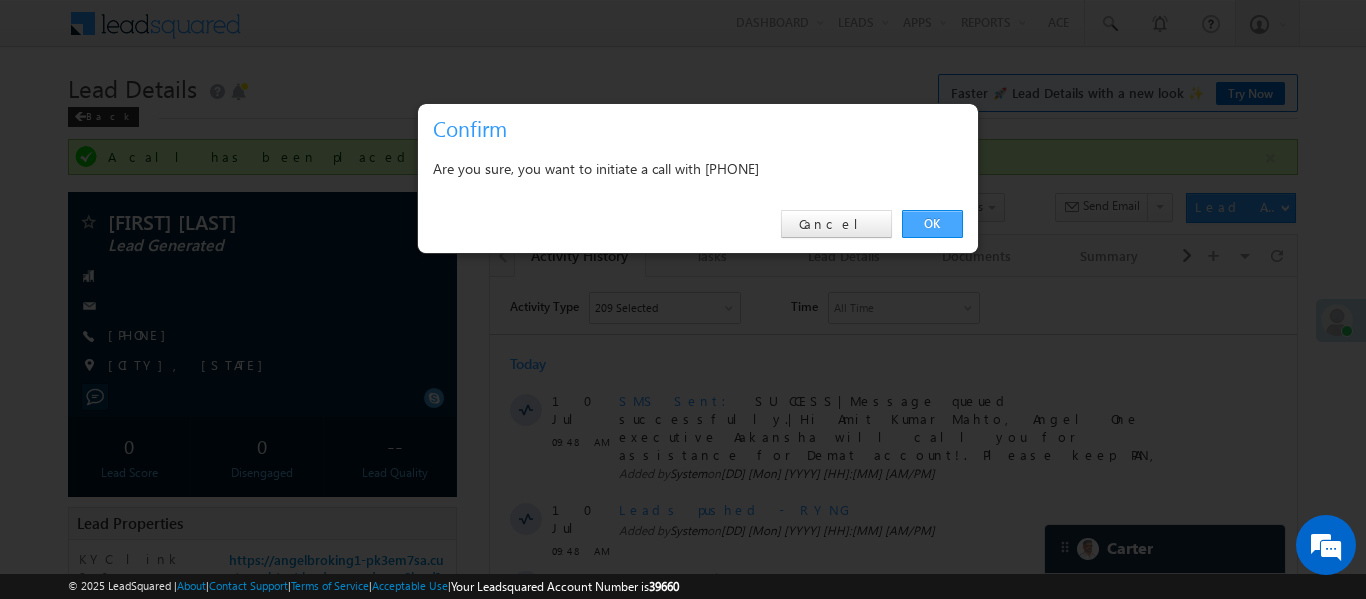 click on "OK" at bounding box center (932, 224) 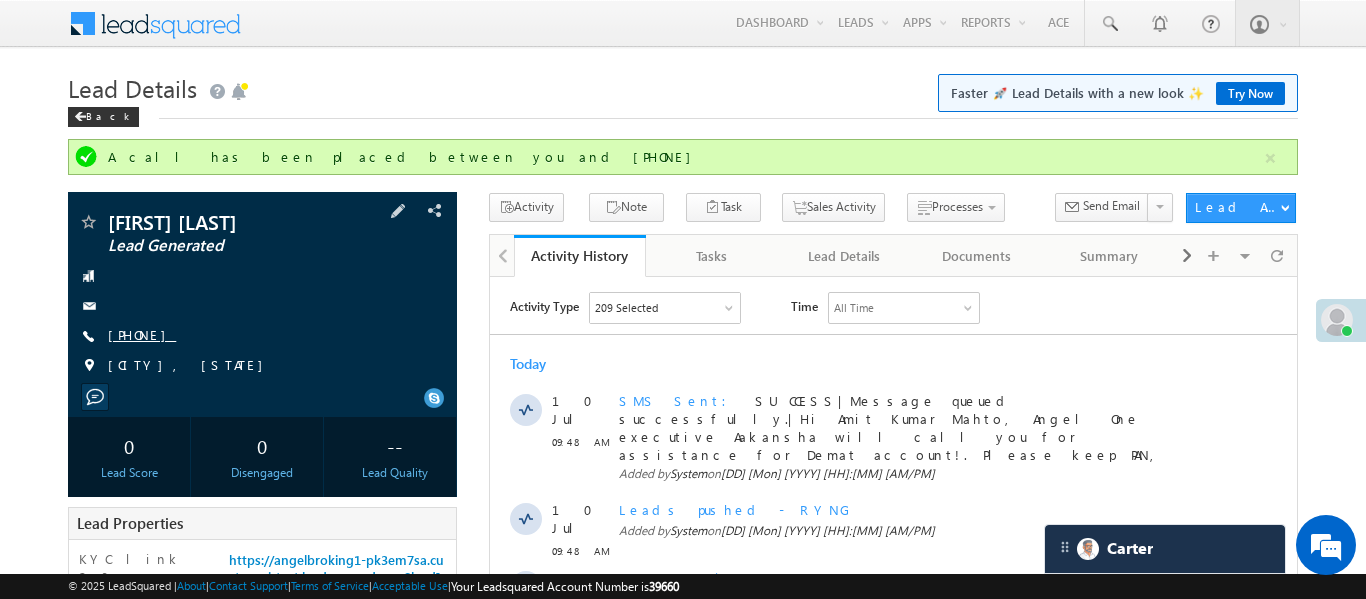 click on "[PHONE]" at bounding box center (142, 334) 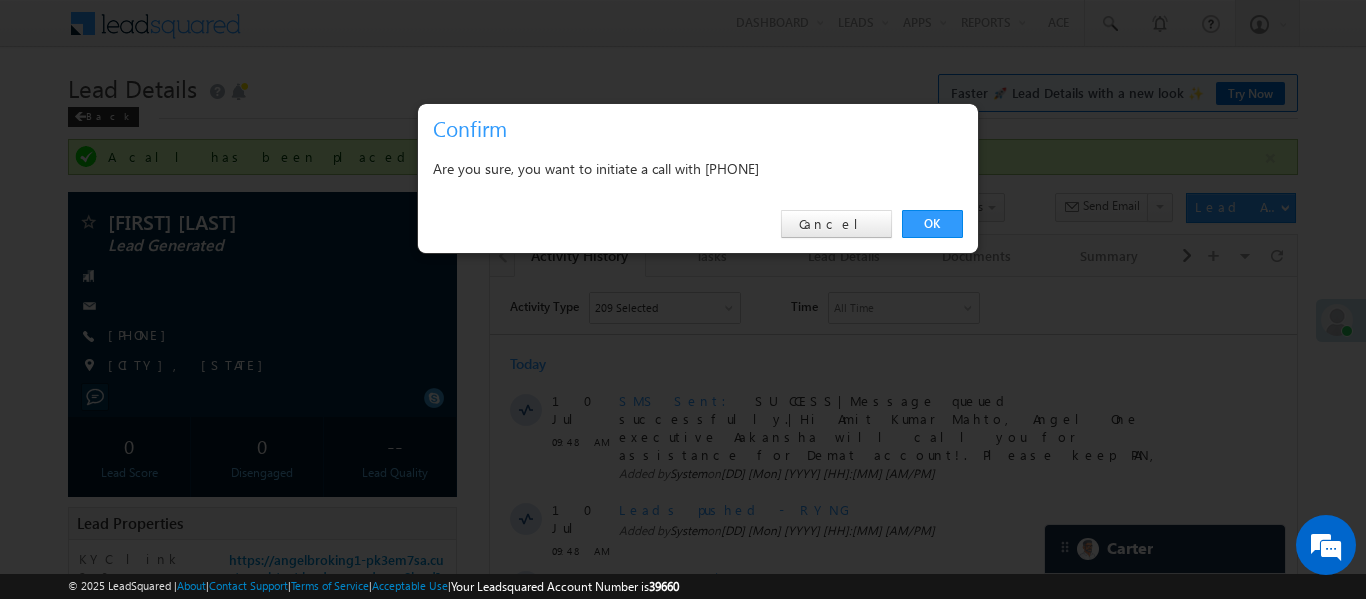 click on "OK Cancel" at bounding box center [698, 224] 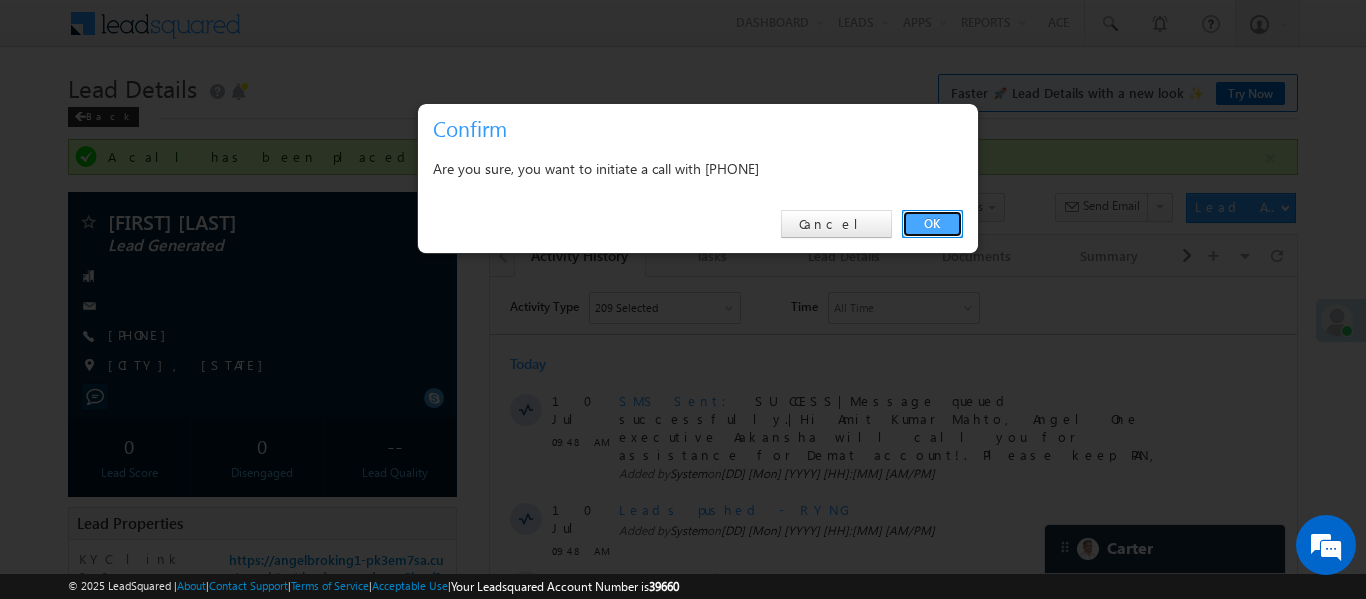 click on "OK" at bounding box center (932, 224) 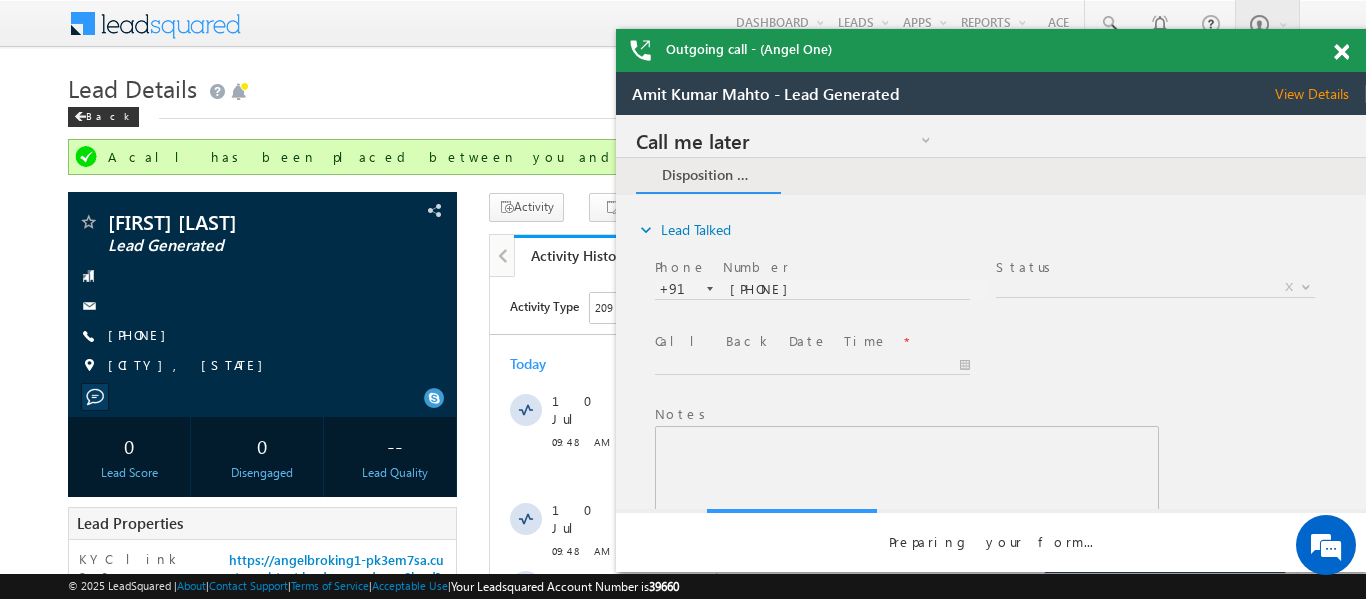 scroll, scrollTop: 0, scrollLeft: 0, axis: both 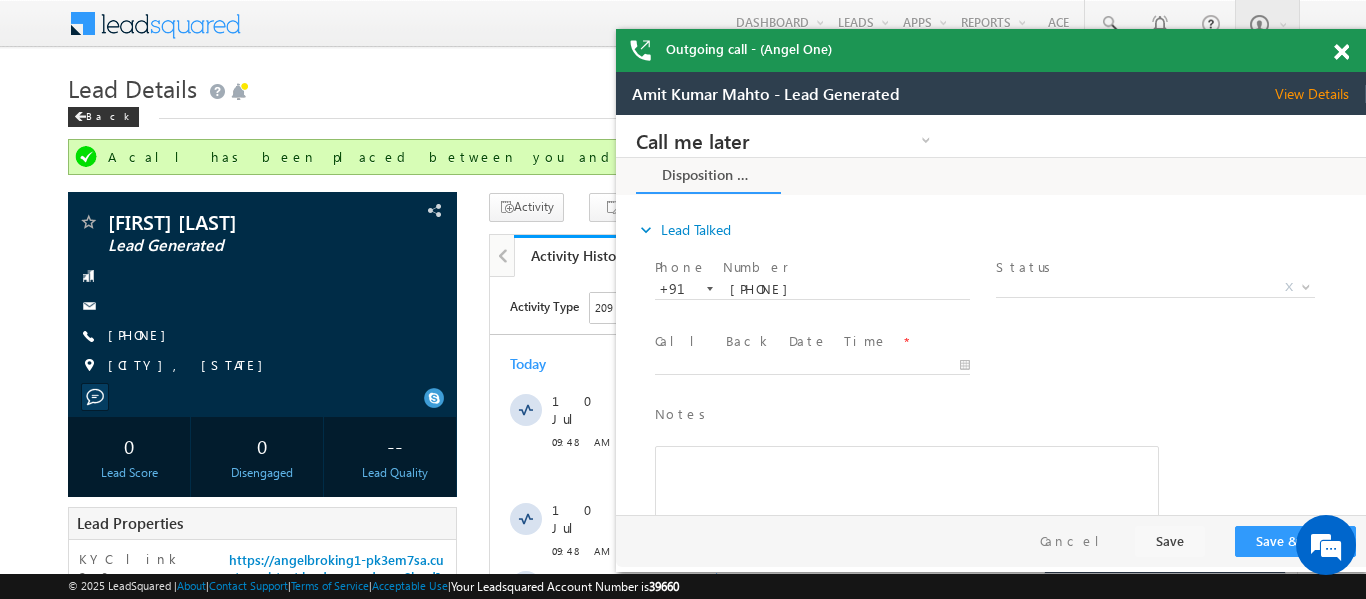 click at bounding box center [1341, 52] 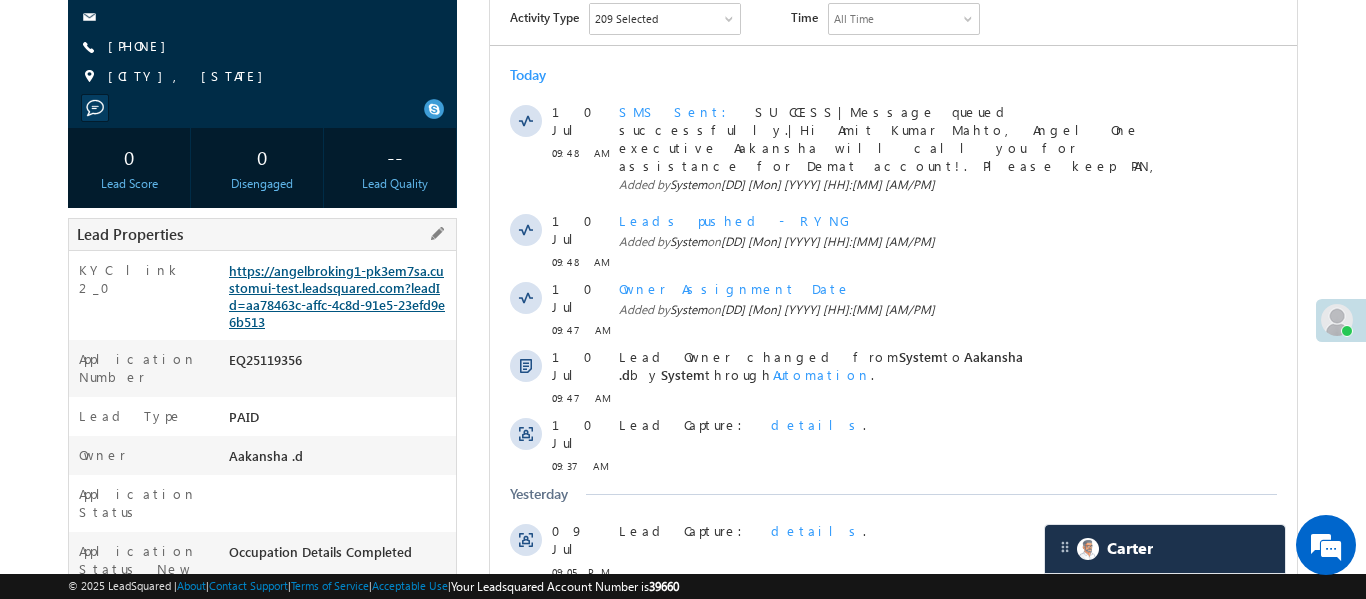 scroll, scrollTop: 358, scrollLeft: 0, axis: vertical 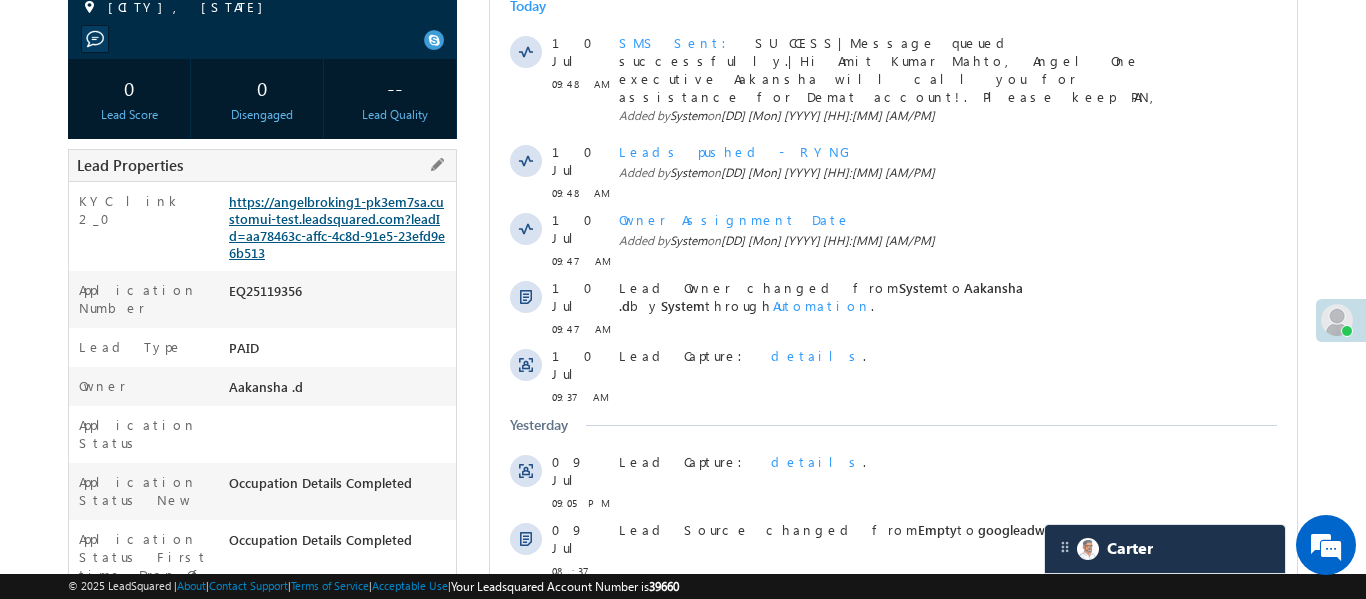 click on "https://angelbroking1-pk3em7sa.customui-test.leadsquared.com?leadId=aa78463c-affc-4c8d-91e5-23efd9e6b513" at bounding box center [337, 227] 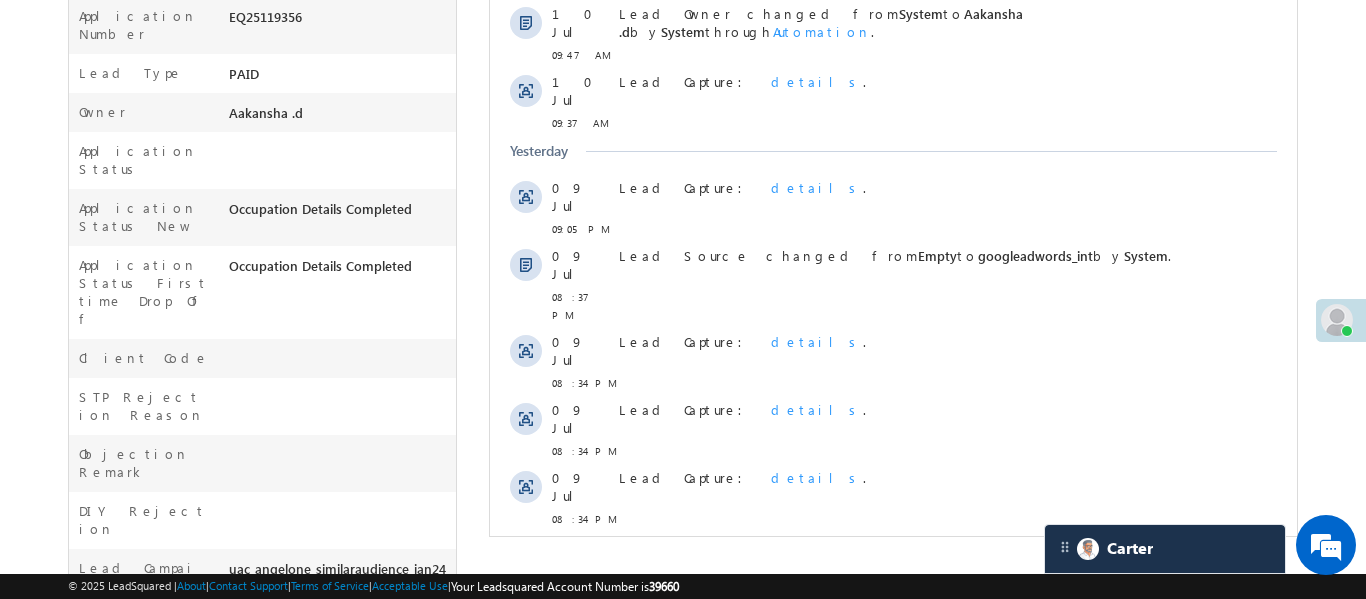 scroll, scrollTop: 701, scrollLeft: 0, axis: vertical 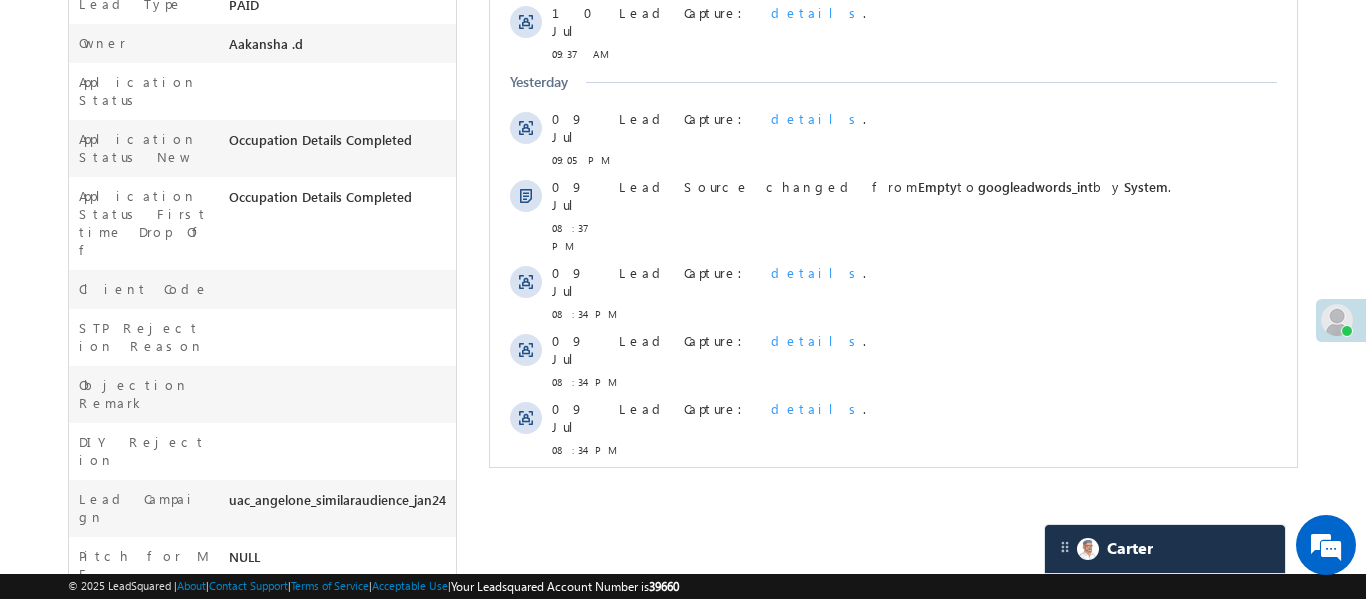 click at bounding box center (840, 497) 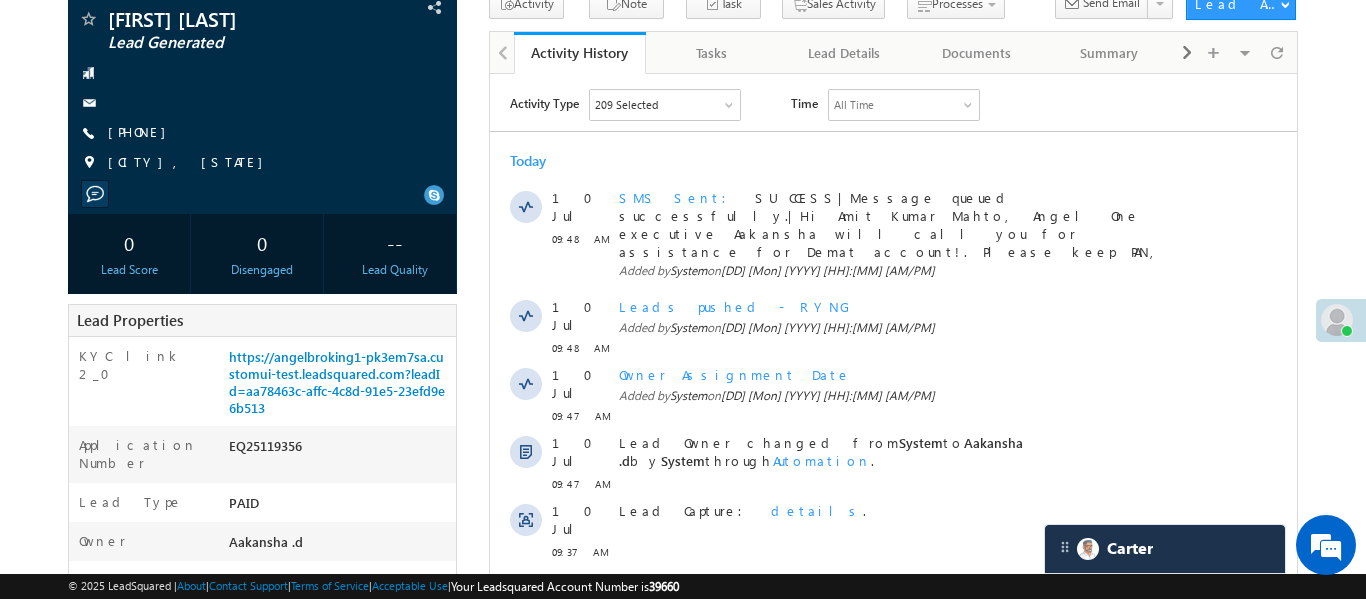 scroll, scrollTop: 0, scrollLeft: 0, axis: both 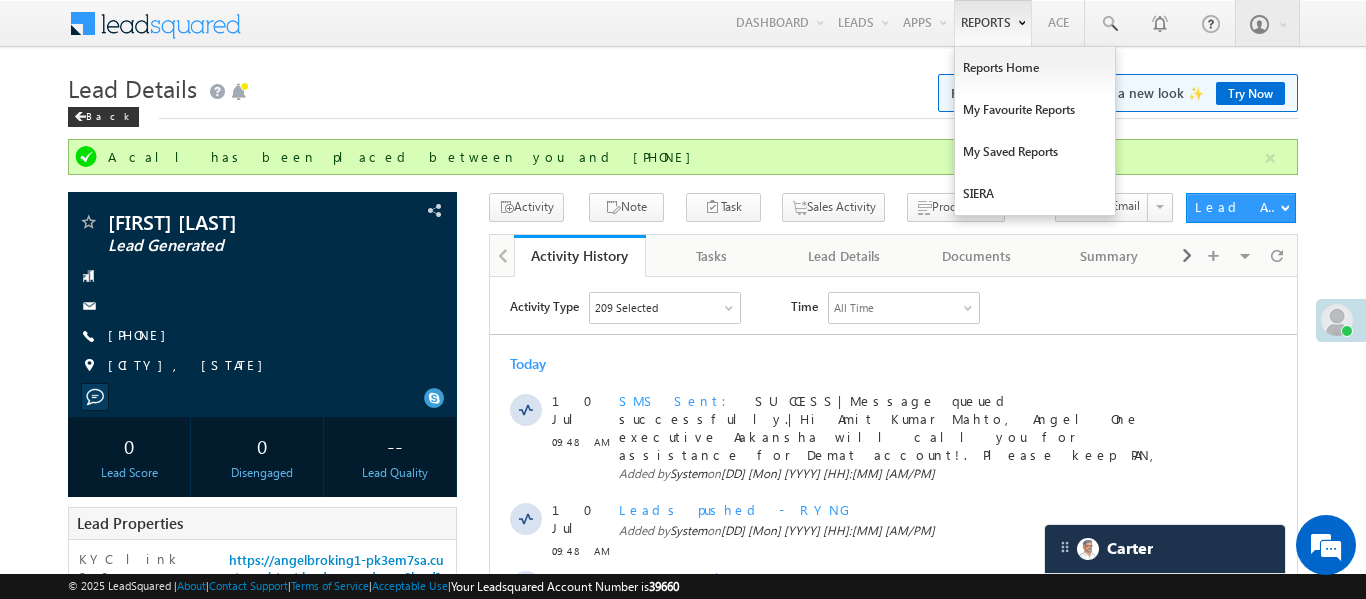 drag, startPoint x: 1272, startPoint y: 155, endPoint x: 977, endPoint y: 40, distance: 316.6228 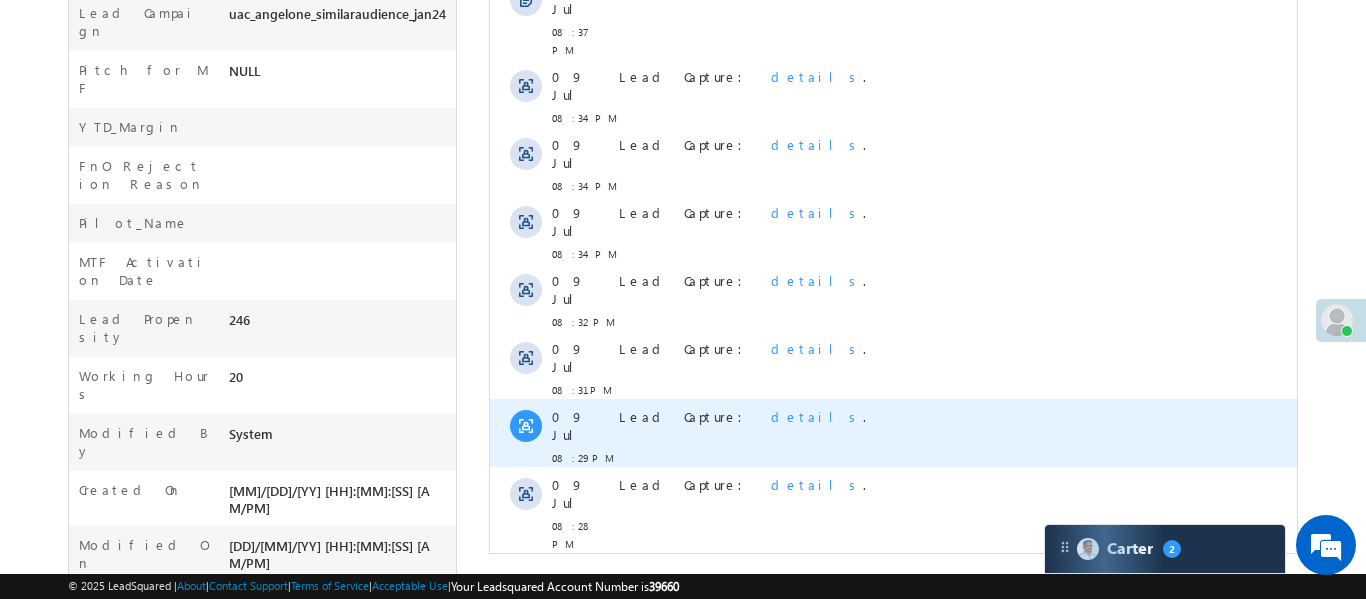 scroll, scrollTop: 1139, scrollLeft: 0, axis: vertical 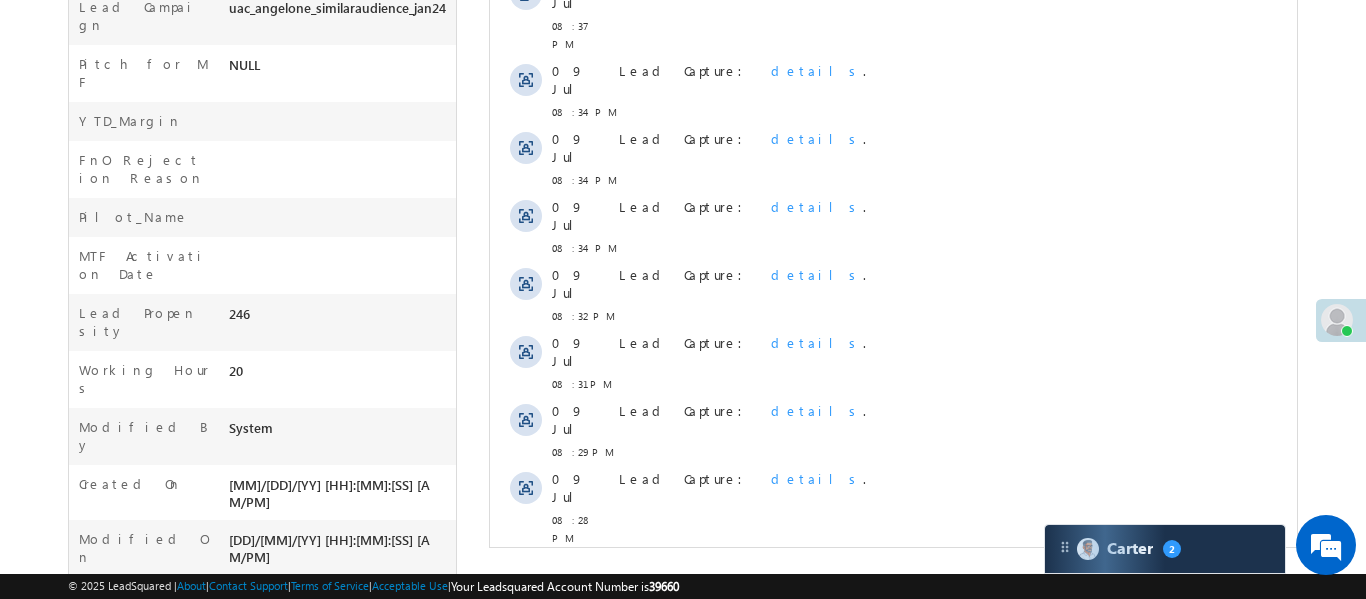 click on "Show More" at bounding box center (892, 754) 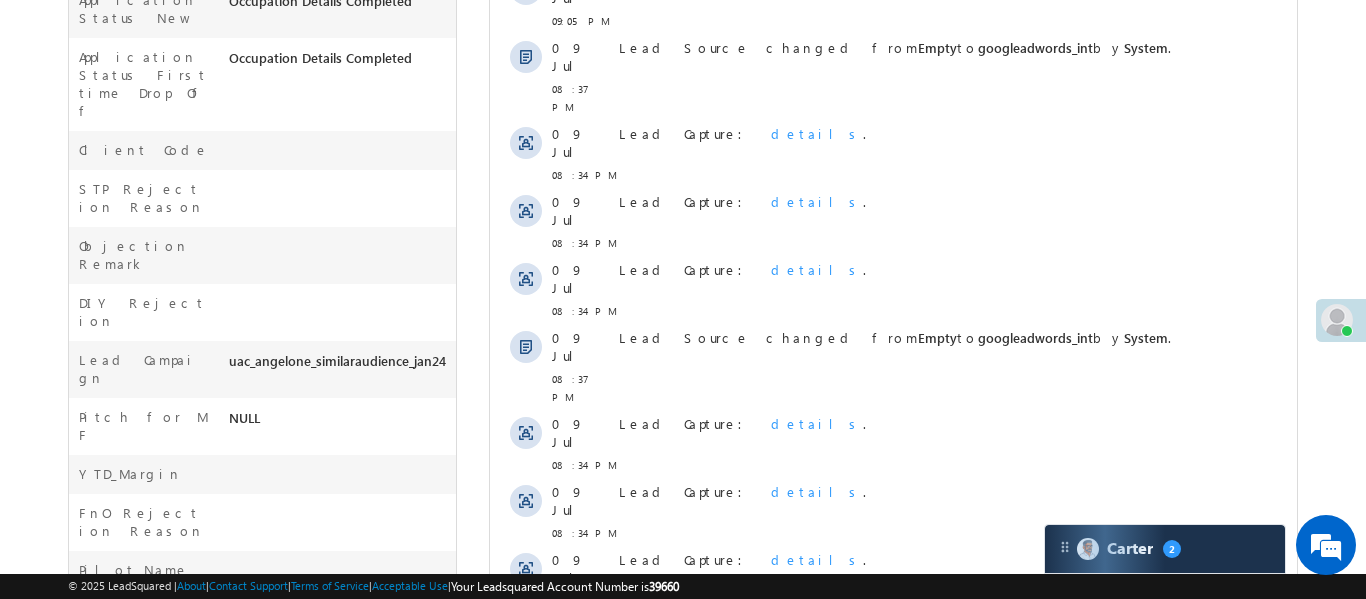 scroll, scrollTop: 766, scrollLeft: 0, axis: vertical 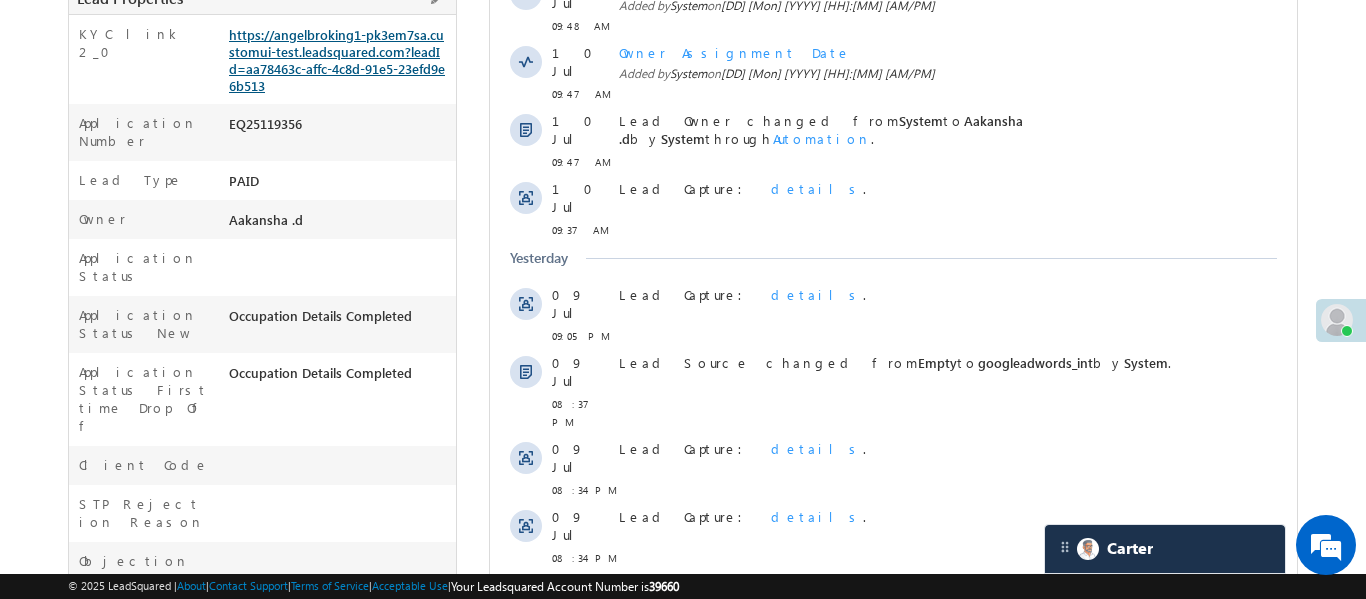 click on "https://angelbroking1-pk3em7sa.customui-test.leadsquared.com?leadId=aa78463c-affc-4c8d-91e5-23efd9e6b513" at bounding box center [337, 60] 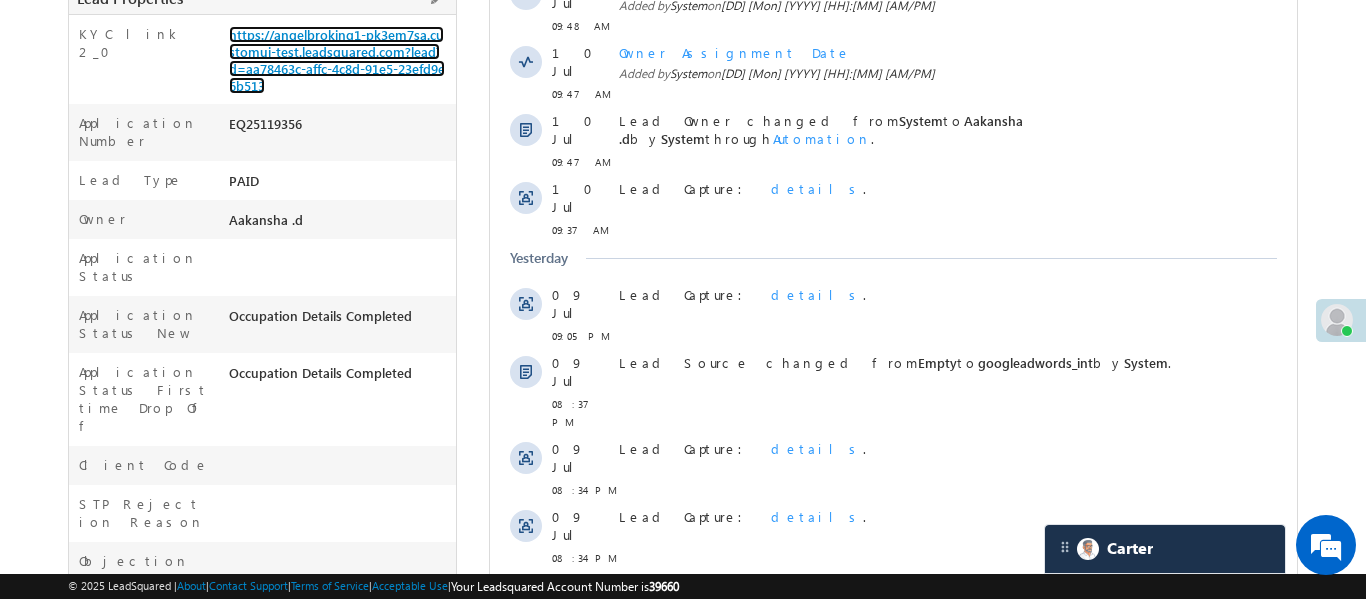 scroll, scrollTop: 15, scrollLeft: 0, axis: vertical 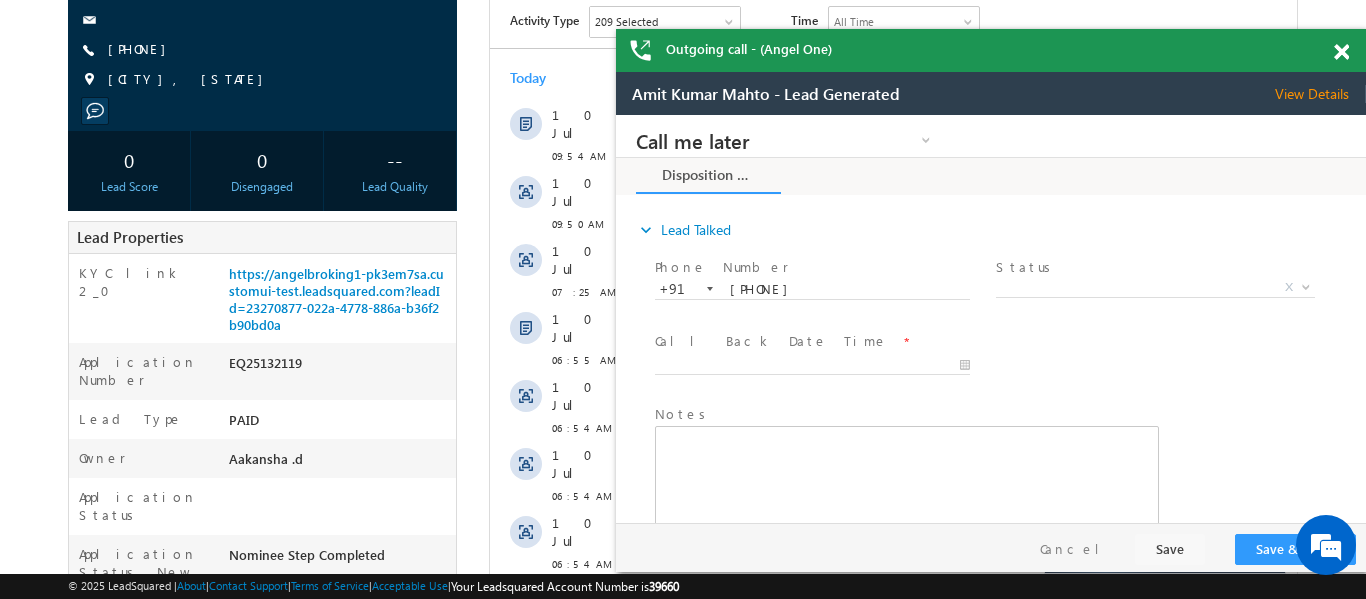 click at bounding box center [1341, 52] 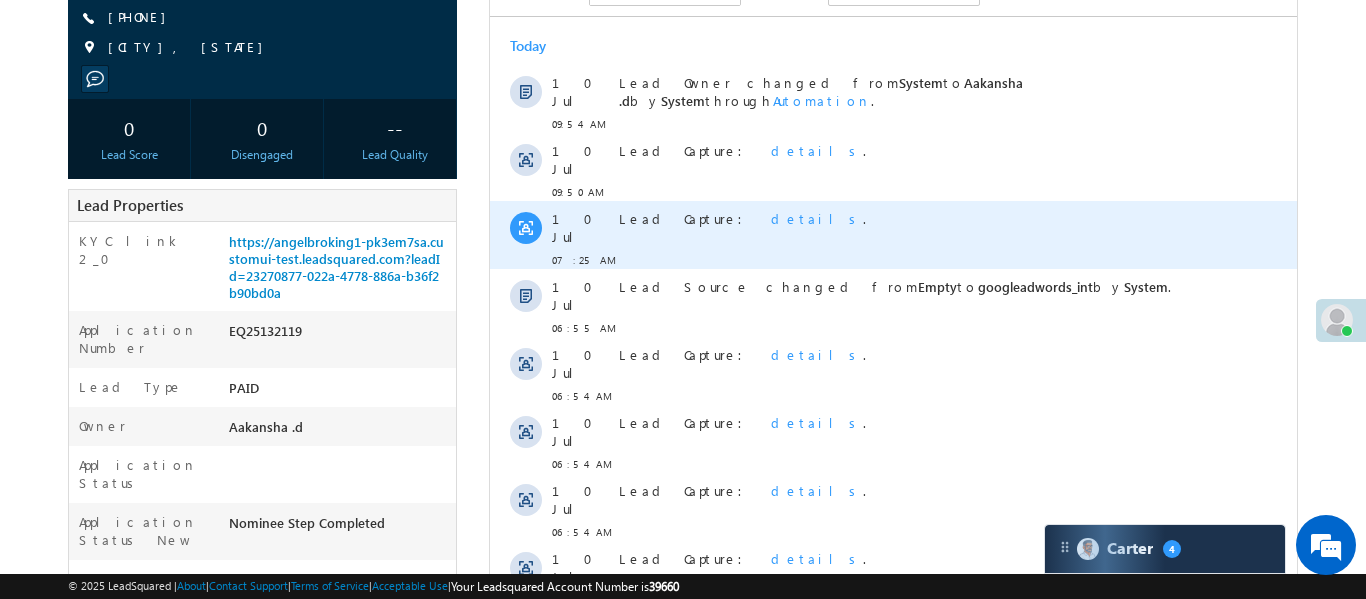 scroll, scrollTop: 475, scrollLeft: 0, axis: vertical 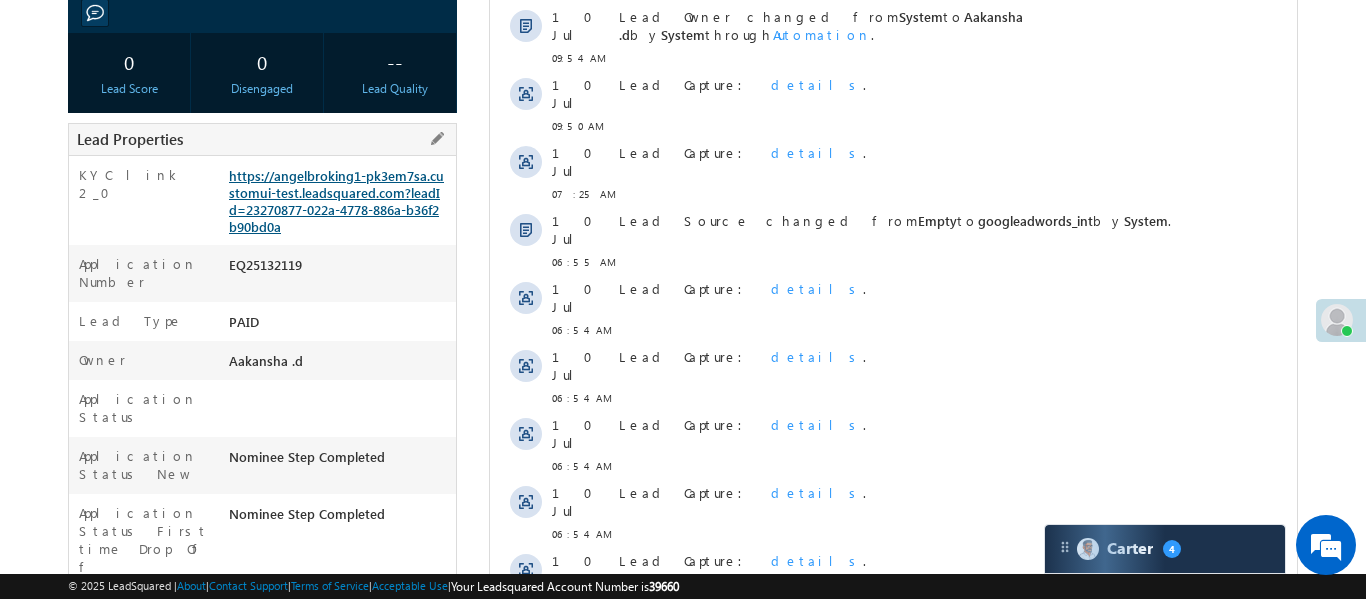 click on "https://angelbroking1-pk3em7sa.customui-test.leadsquared.com?leadId=23270877-022a-4778-886a-b36f2b90bd0a" at bounding box center [336, 201] 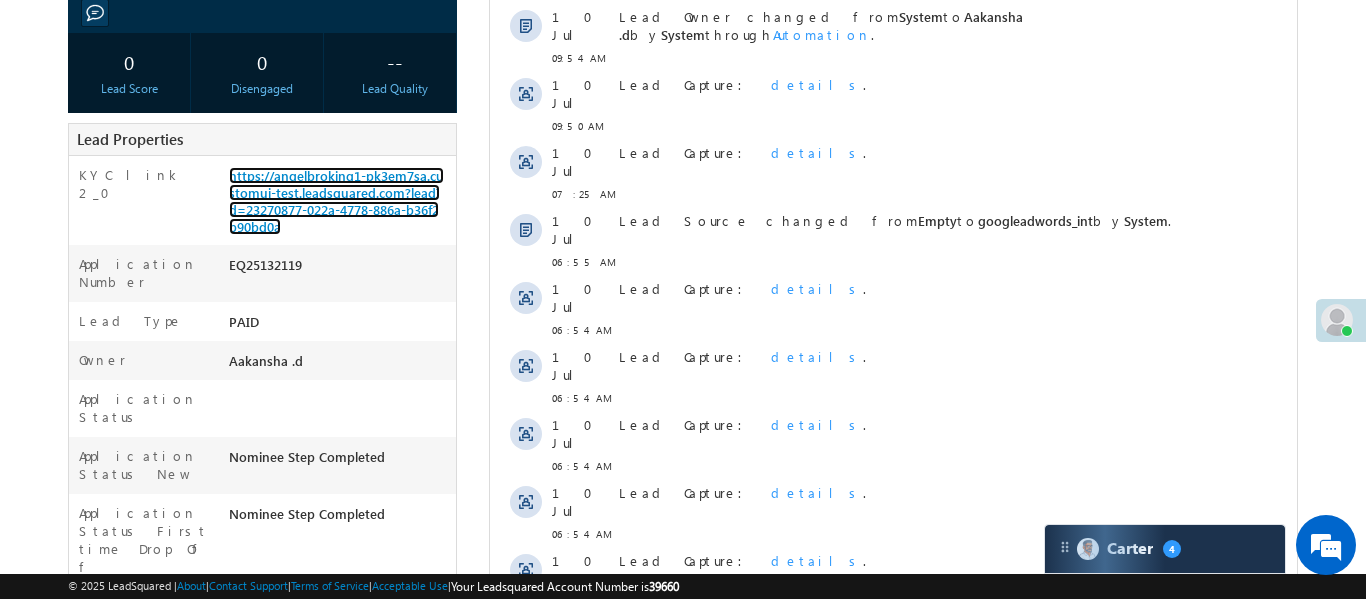 scroll, scrollTop: 0, scrollLeft: 0, axis: both 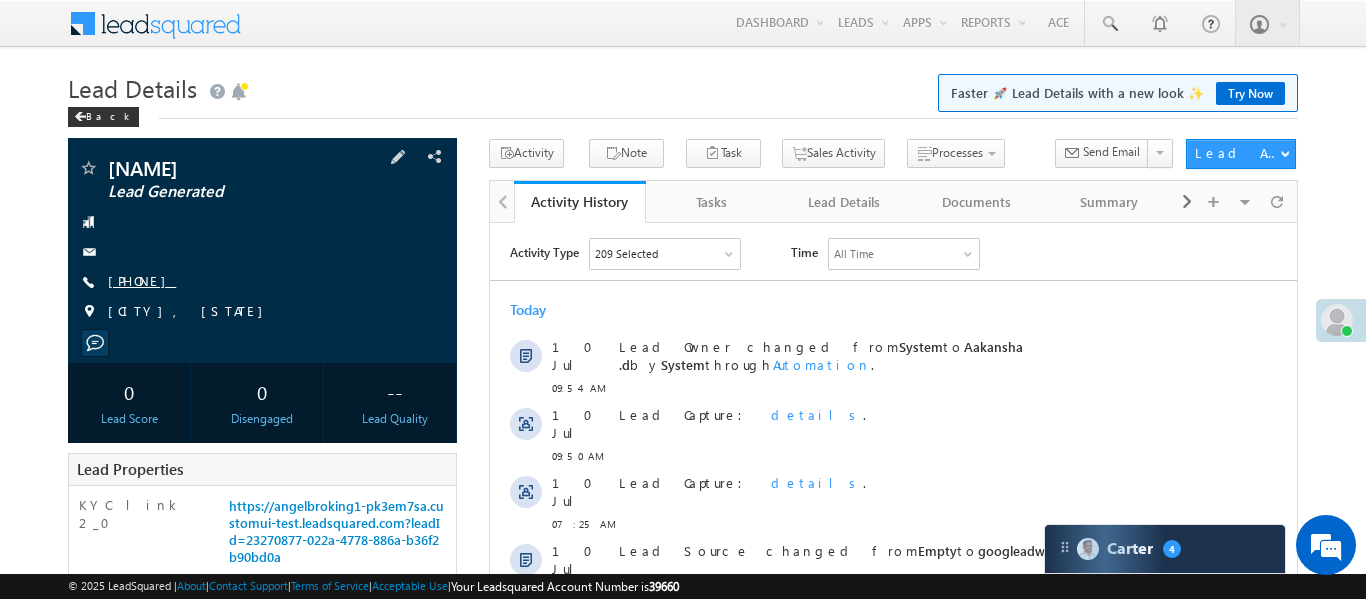 click on "[PHONE]" at bounding box center (142, 280) 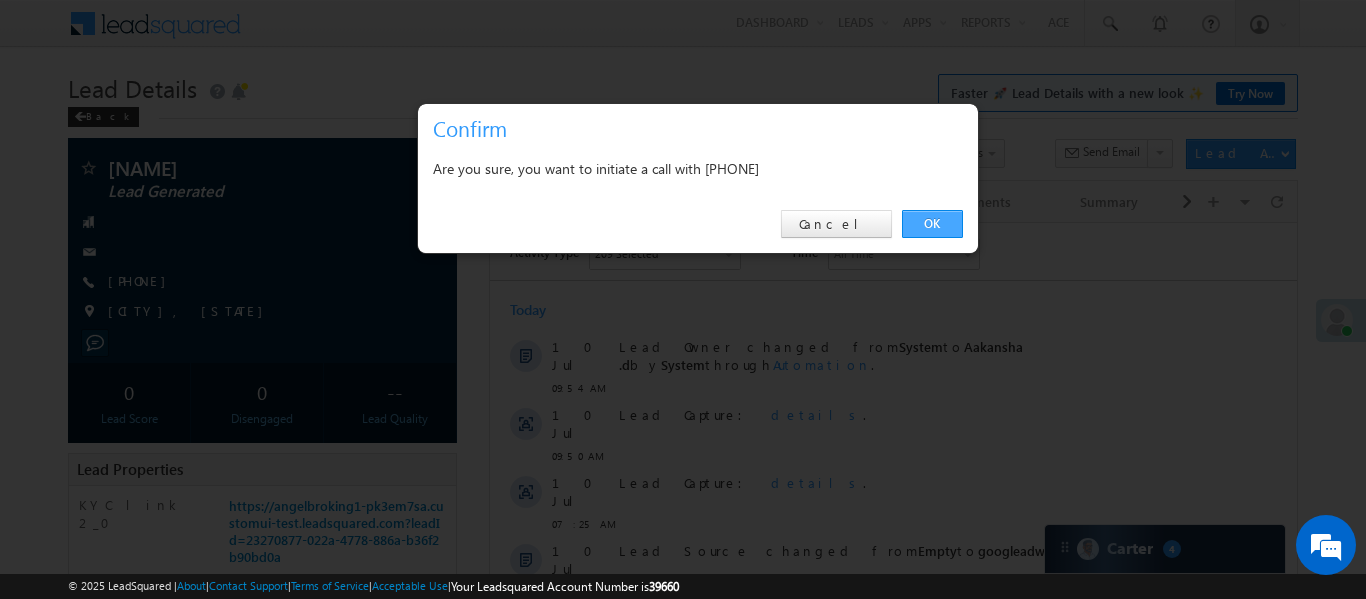 click on "OK" at bounding box center (932, 224) 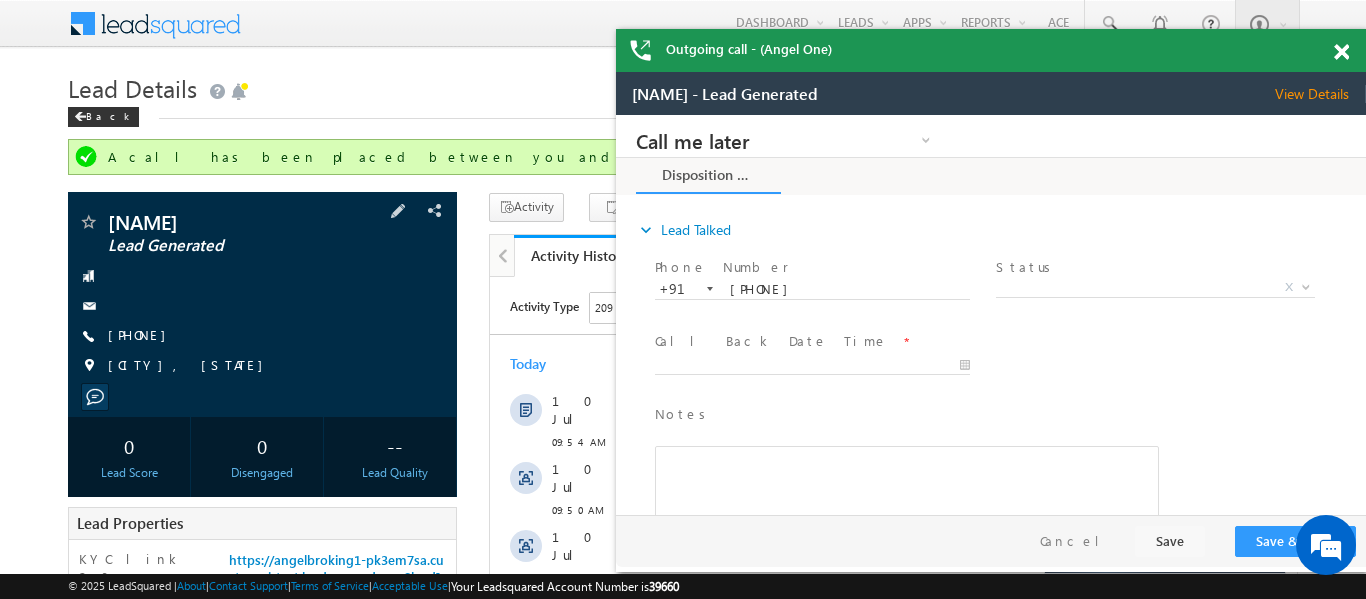 scroll, scrollTop: 0, scrollLeft: 0, axis: both 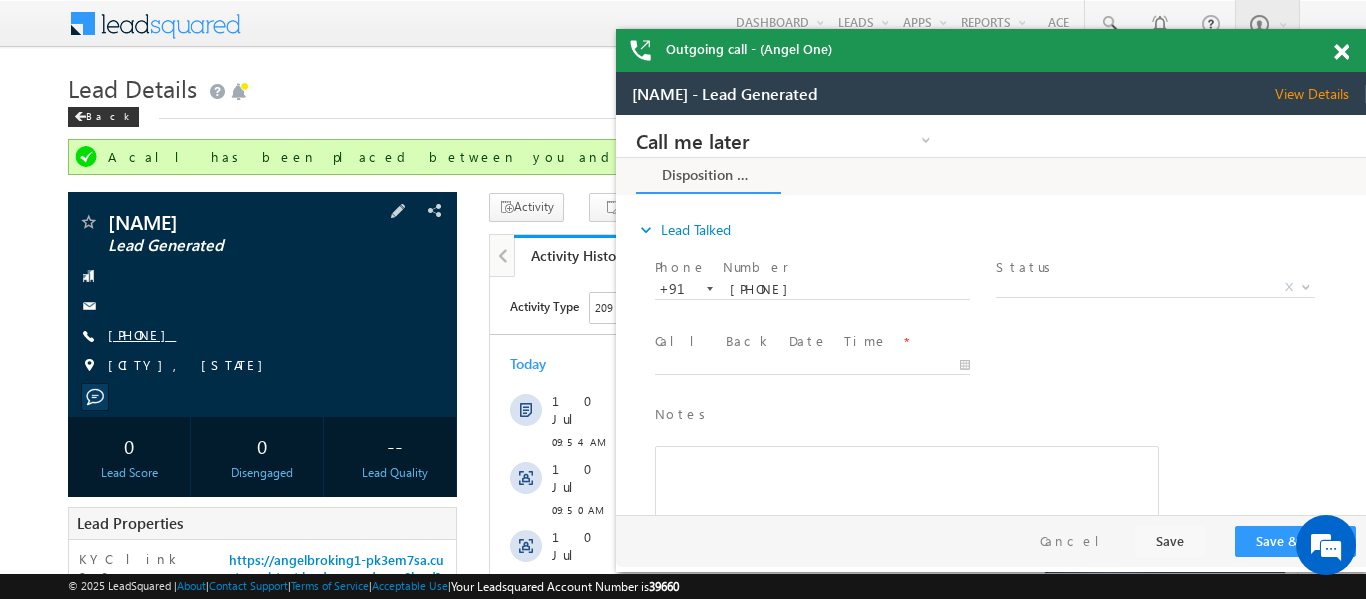 click on "[PHONE]" at bounding box center (142, 334) 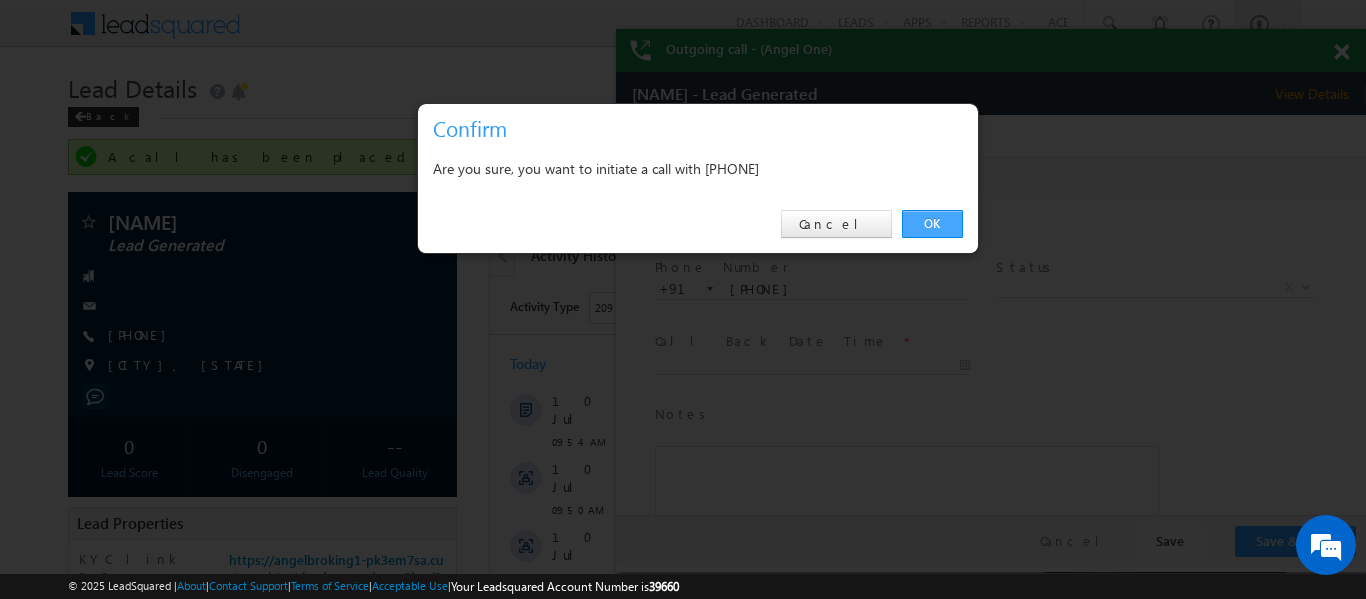 drag, startPoint x: 925, startPoint y: 226, endPoint x: 14, endPoint y: 20, distance: 934.00055 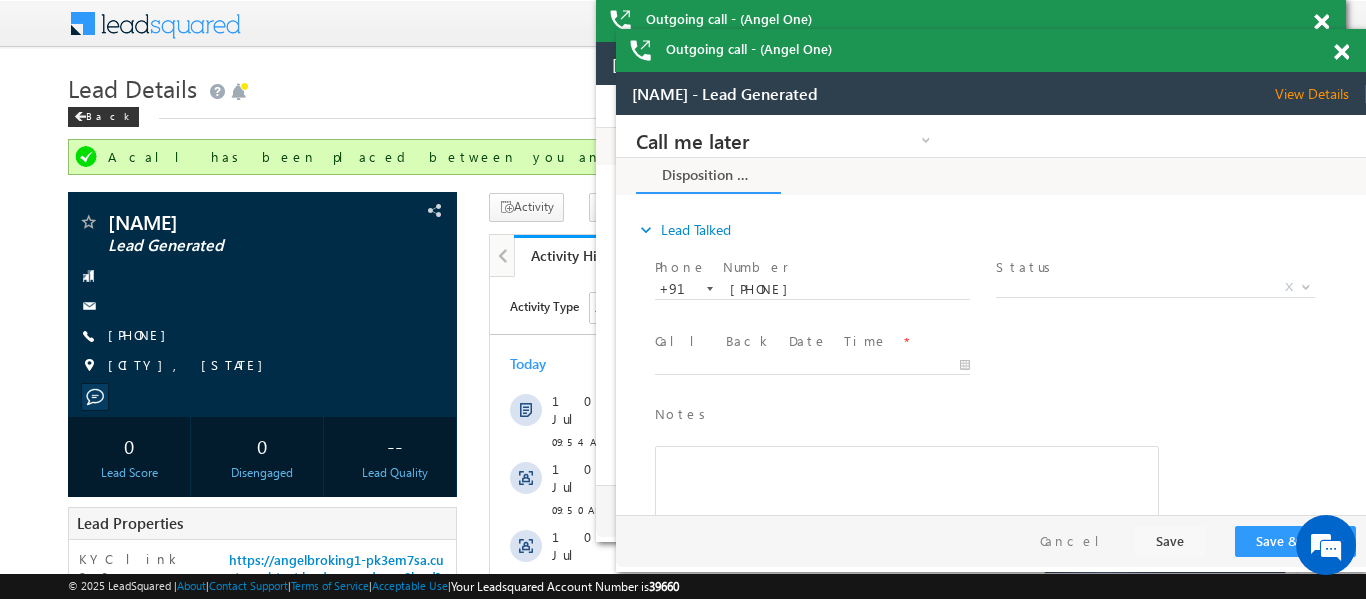scroll, scrollTop: 0, scrollLeft: 0, axis: both 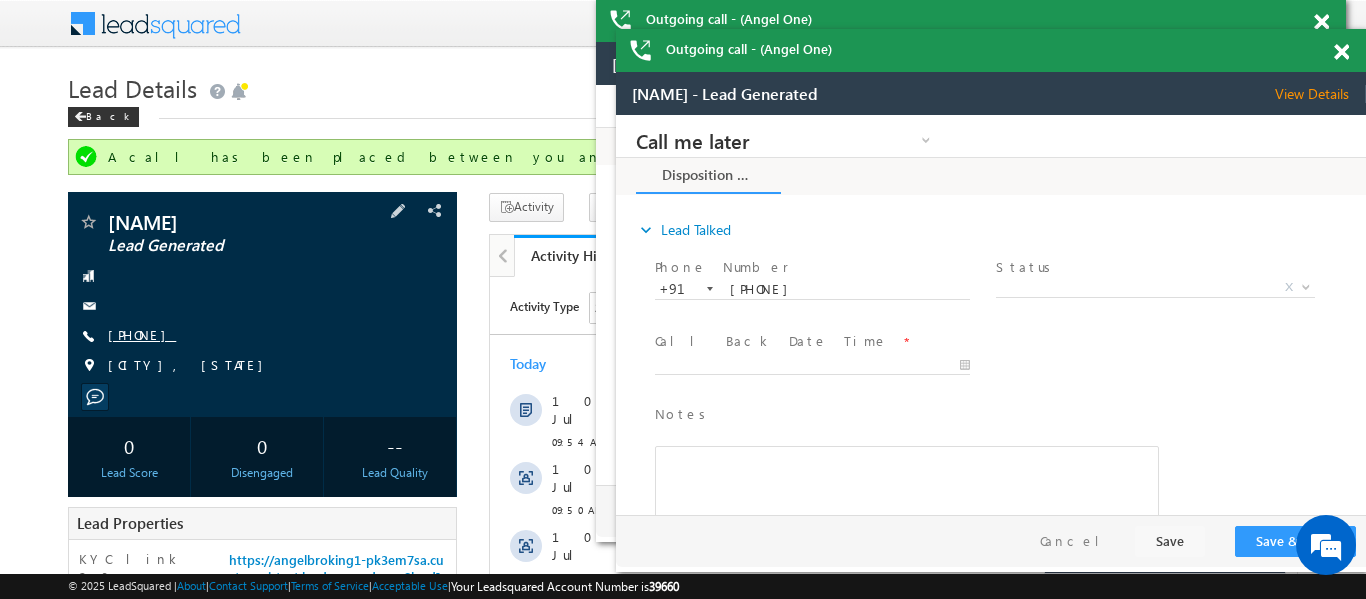 click on "[PHONE]" at bounding box center (142, 334) 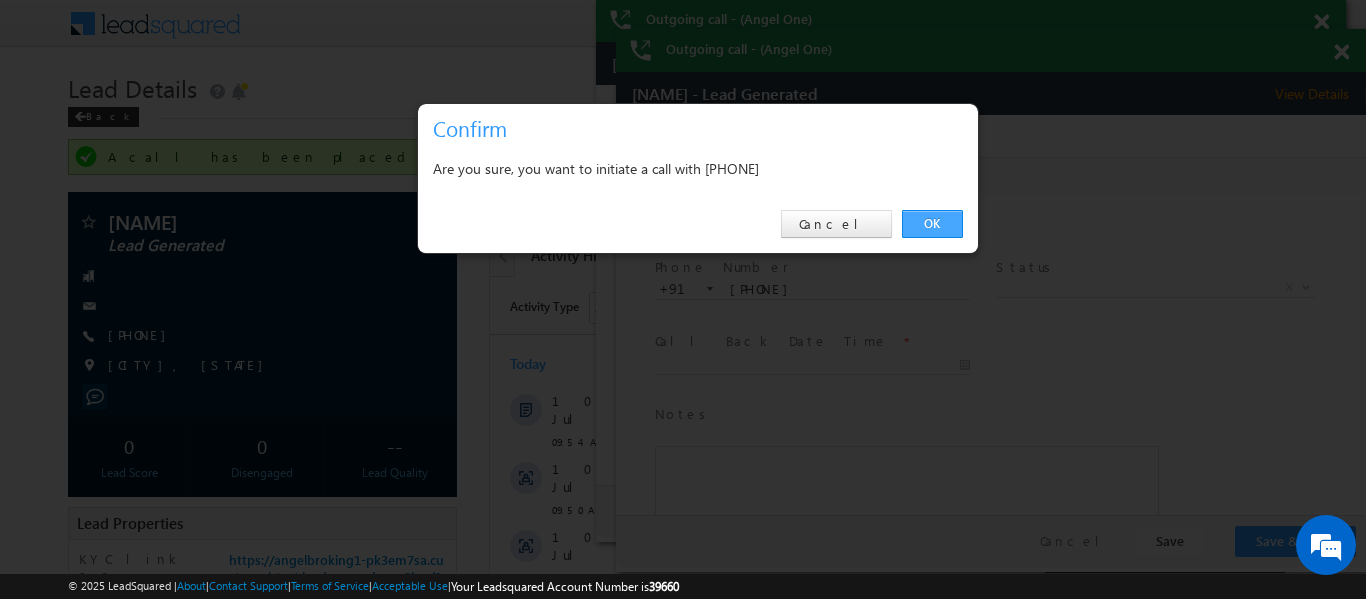 drag, startPoint x: 941, startPoint y: 224, endPoint x: 119, endPoint y: 189, distance: 822.7448 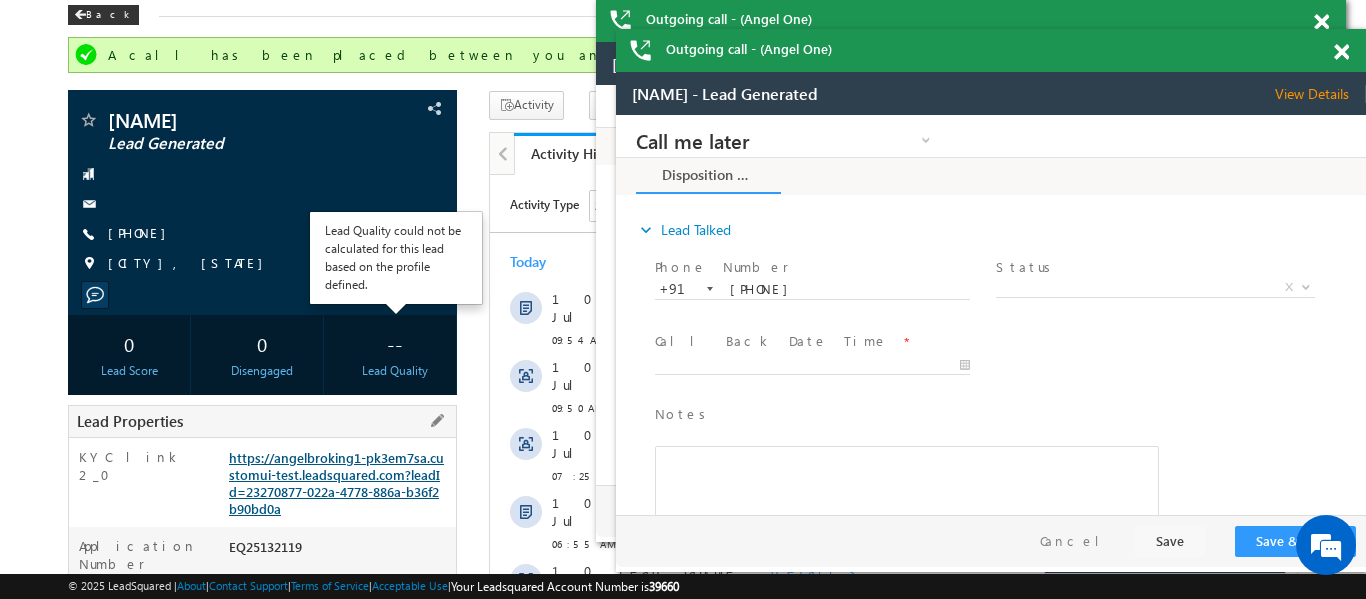 scroll, scrollTop: 105, scrollLeft: 0, axis: vertical 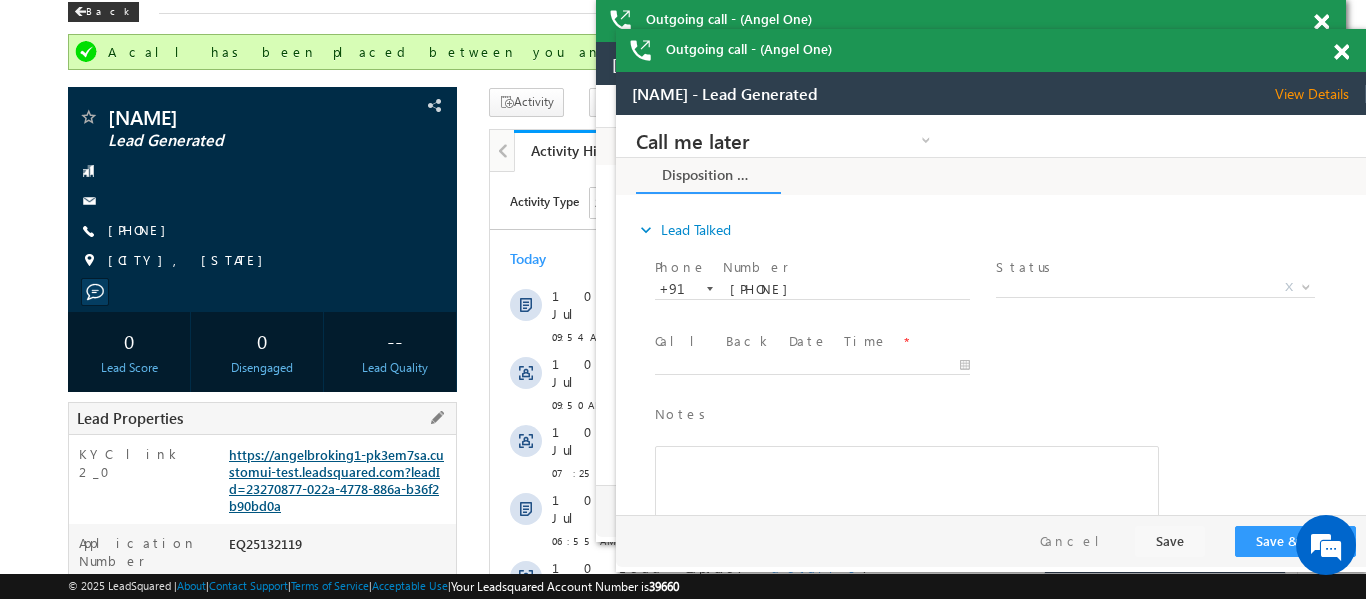 click on "https://angelbroking1-pk3em7sa.customui-test.leadsquared.com?leadId=23270877-022a-4778-886a-b36f2b90bd0a" at bounding box center (336, 480) 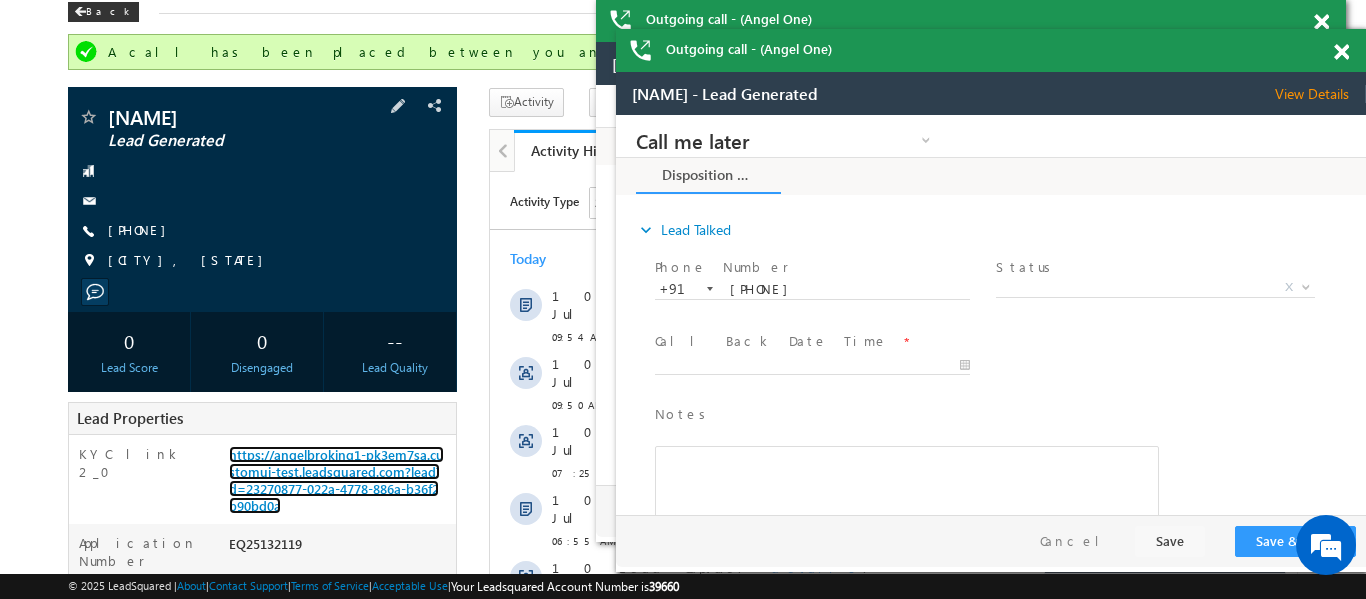 scroll, scrollTop: 0, scrollLeft: 0, axis: both 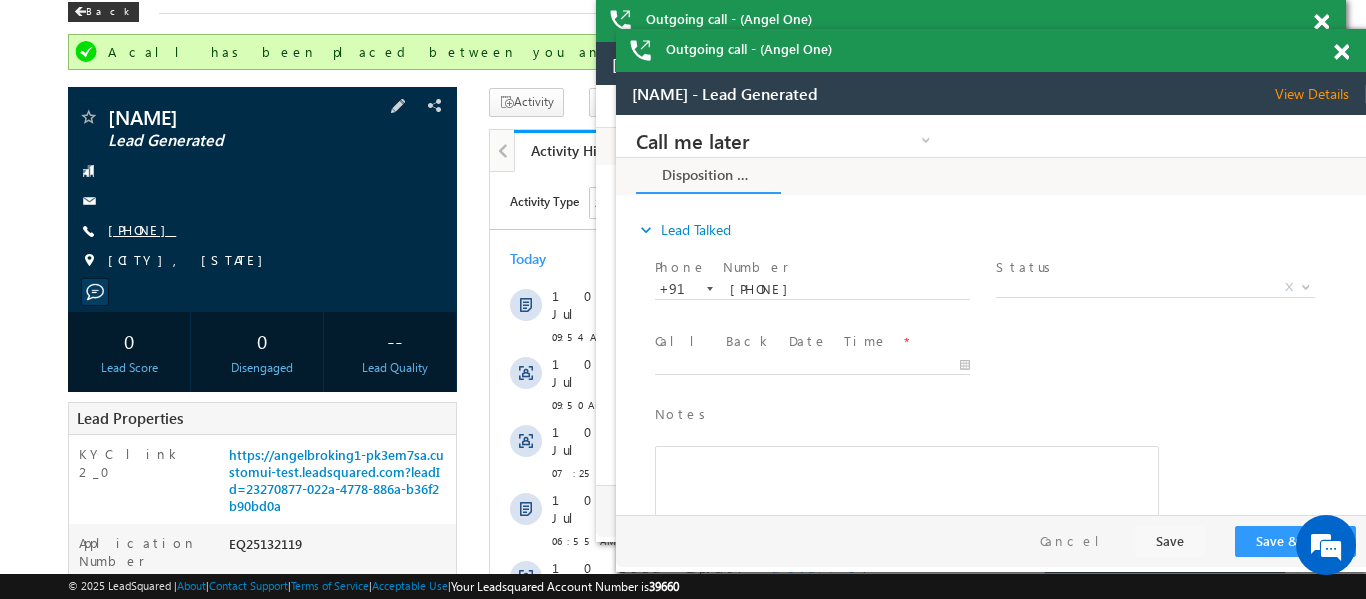 click on "+91-9118642884" at bounding box center (142, 229) 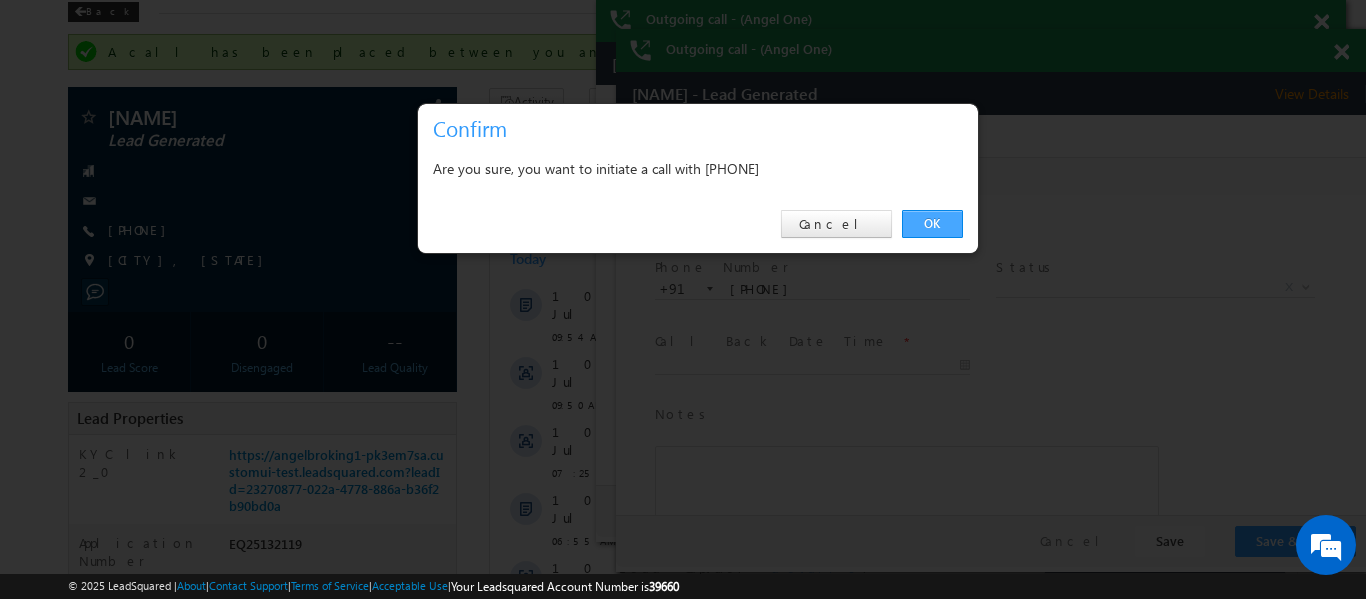click on "OK" at bounding box center (932, 224) 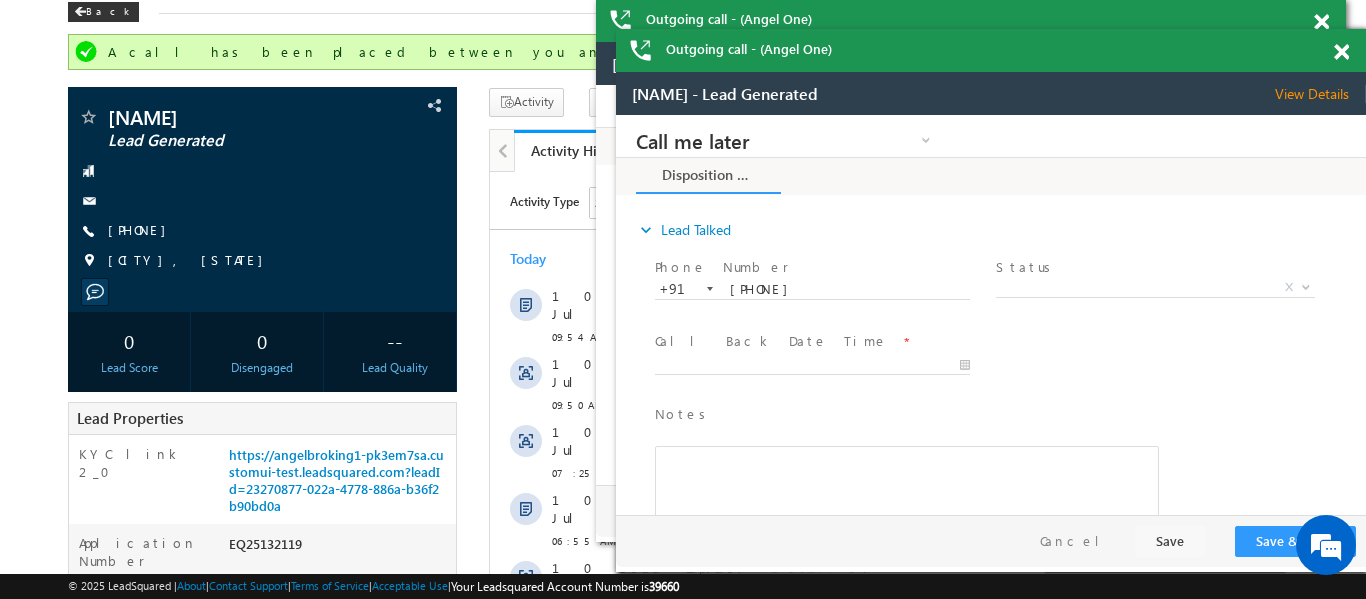 scroll, scrollTop: 0, scrollLeft: 0, axis: both 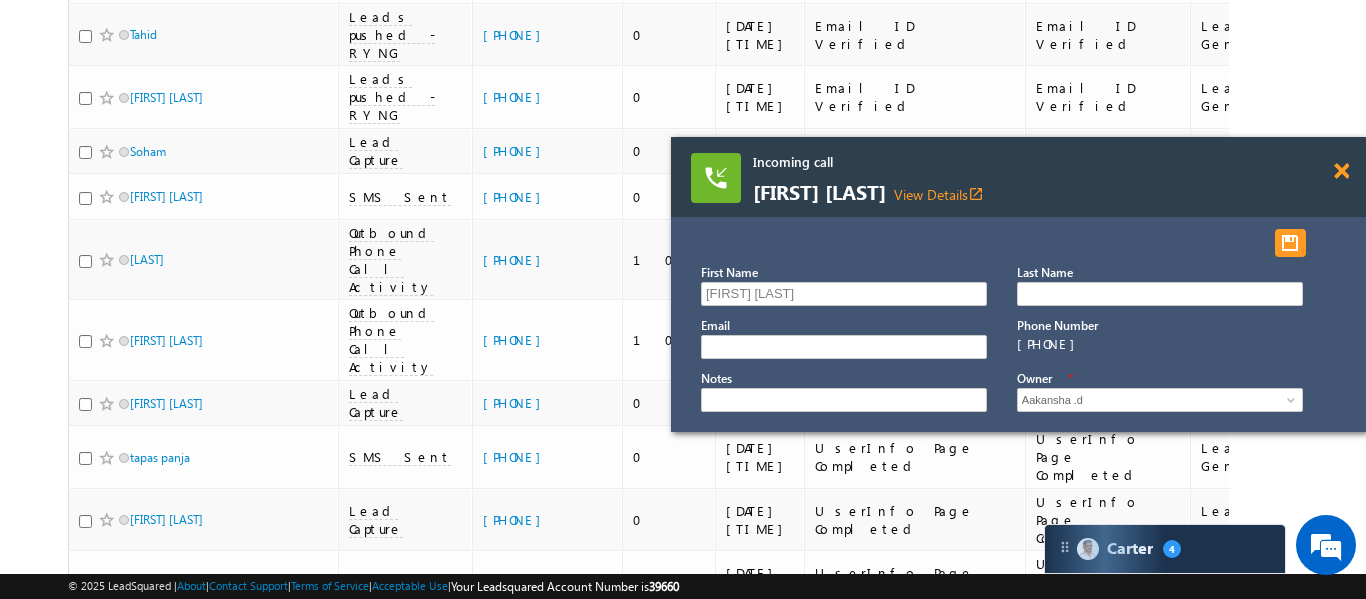 click at bounding box center (1341, 171) 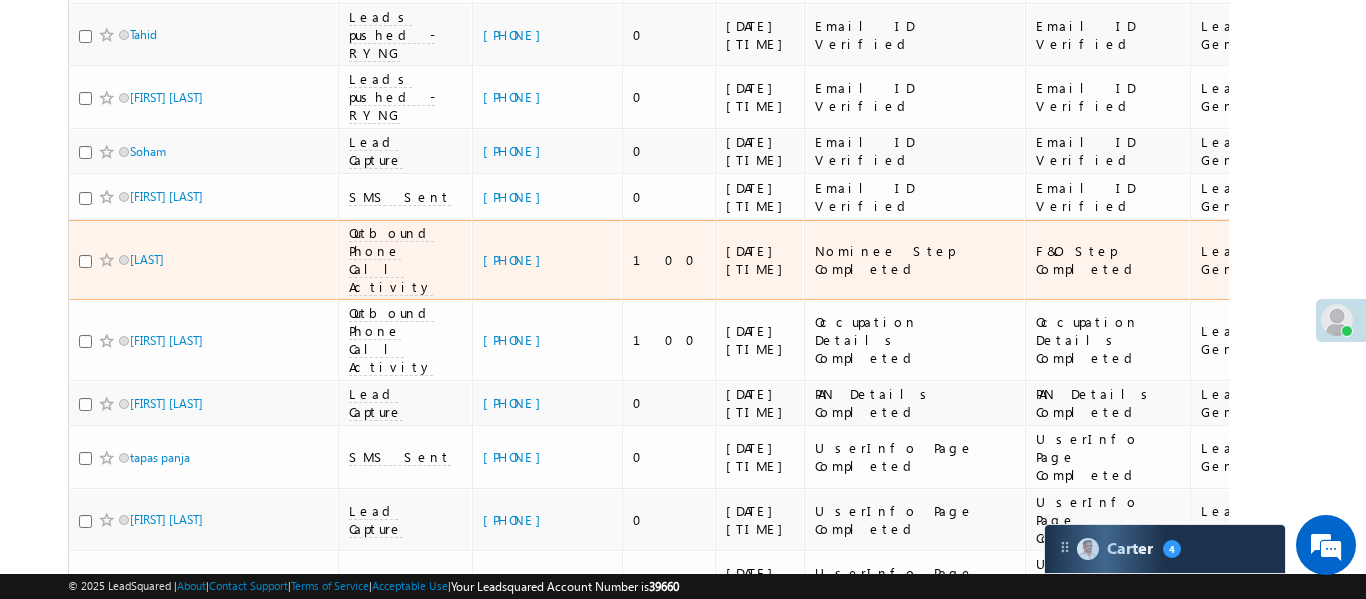 scroll, scrollTop: 0, scrollLeft: 0, axis: both 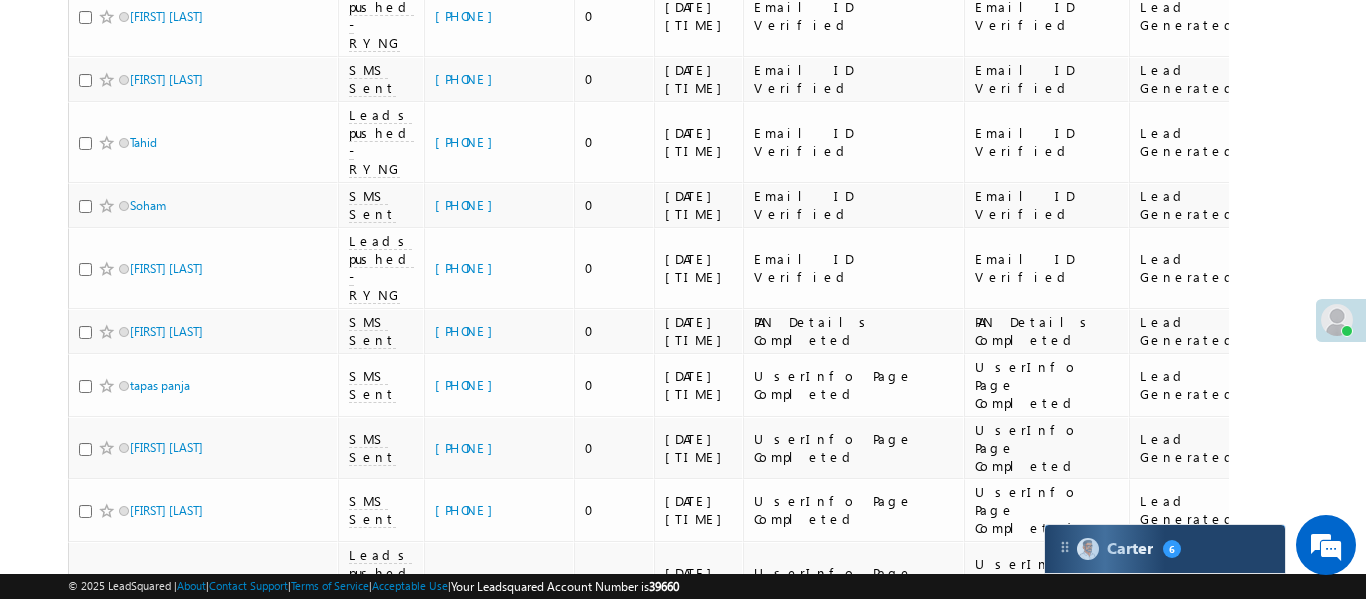 click on "Carter 6" at bounding box center [1165, 549] 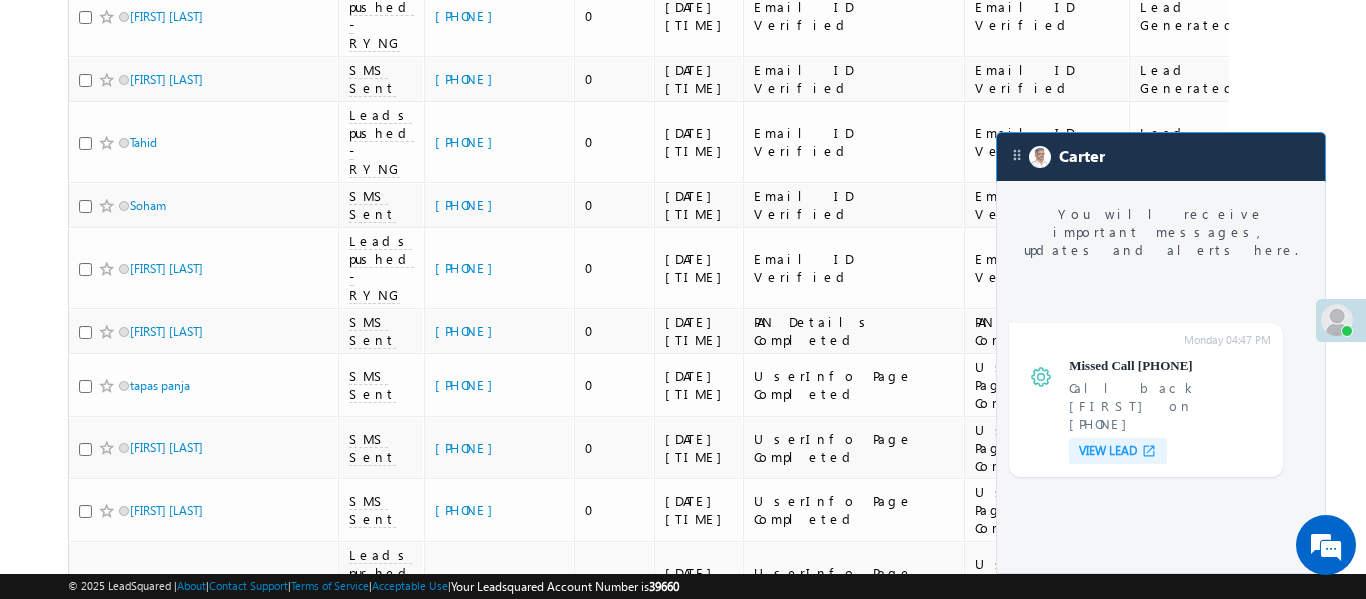 scroll, scrollTop: 7648, scrollLeft: 0, axis: vertical 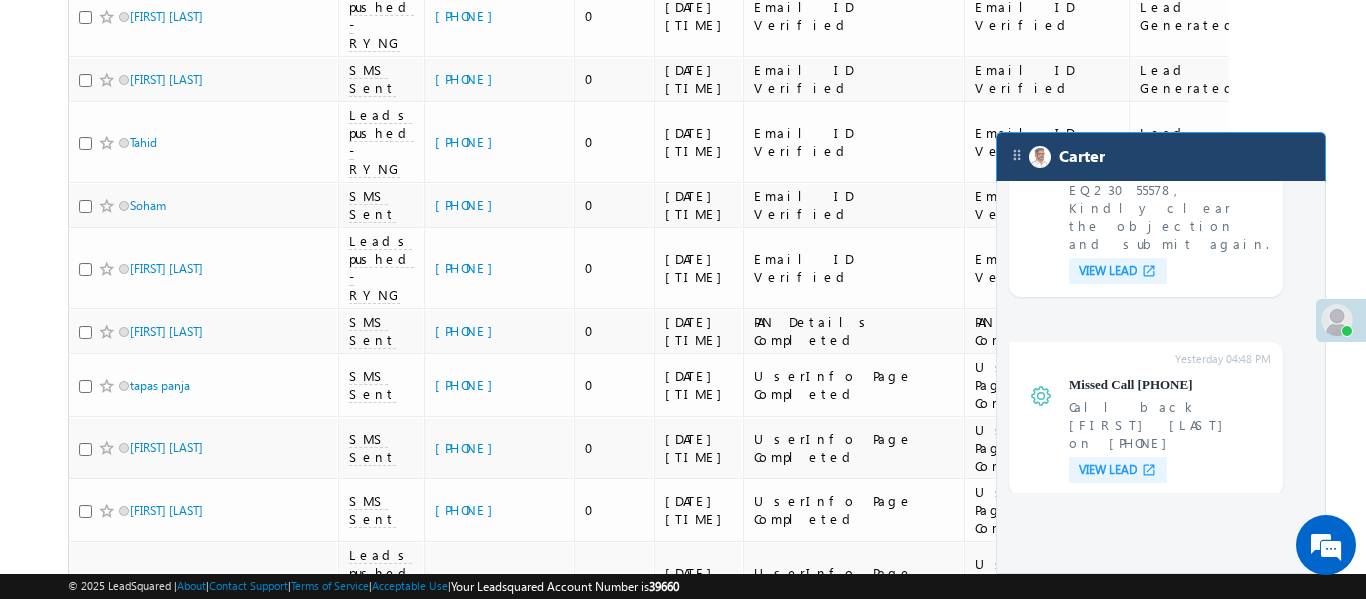 click on "Carter" at bounding box center (1161, 157) 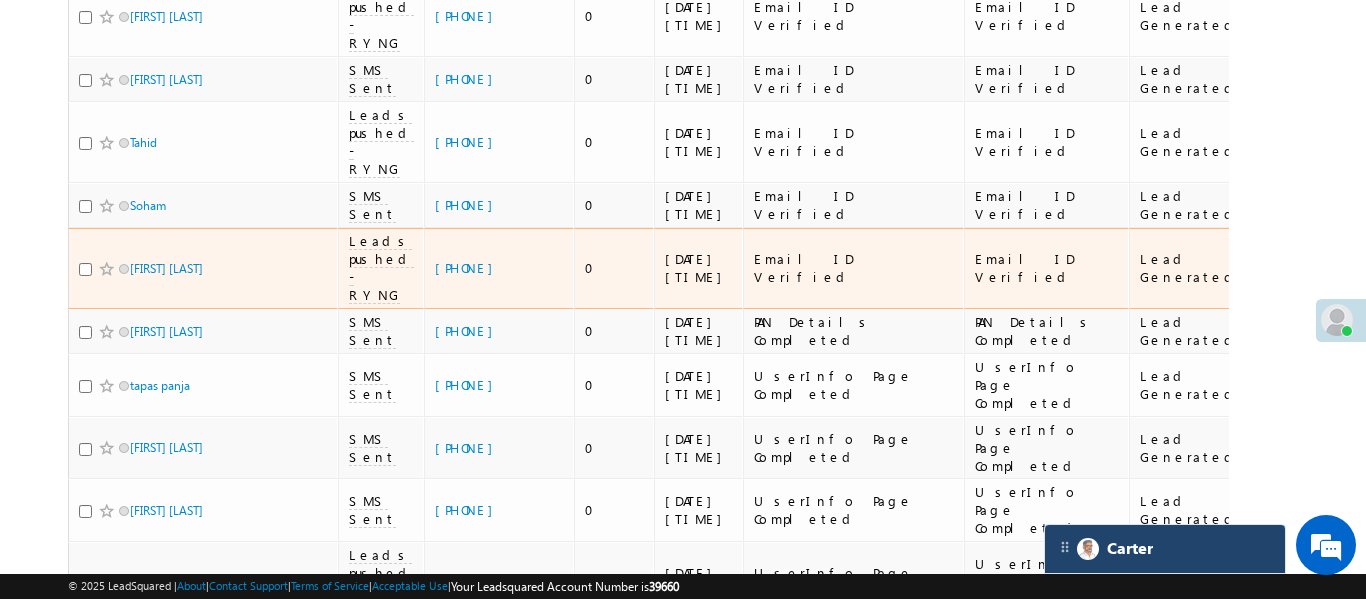 scroll, scrollTop: 7779, scrollLeft: 0, axis: vertical 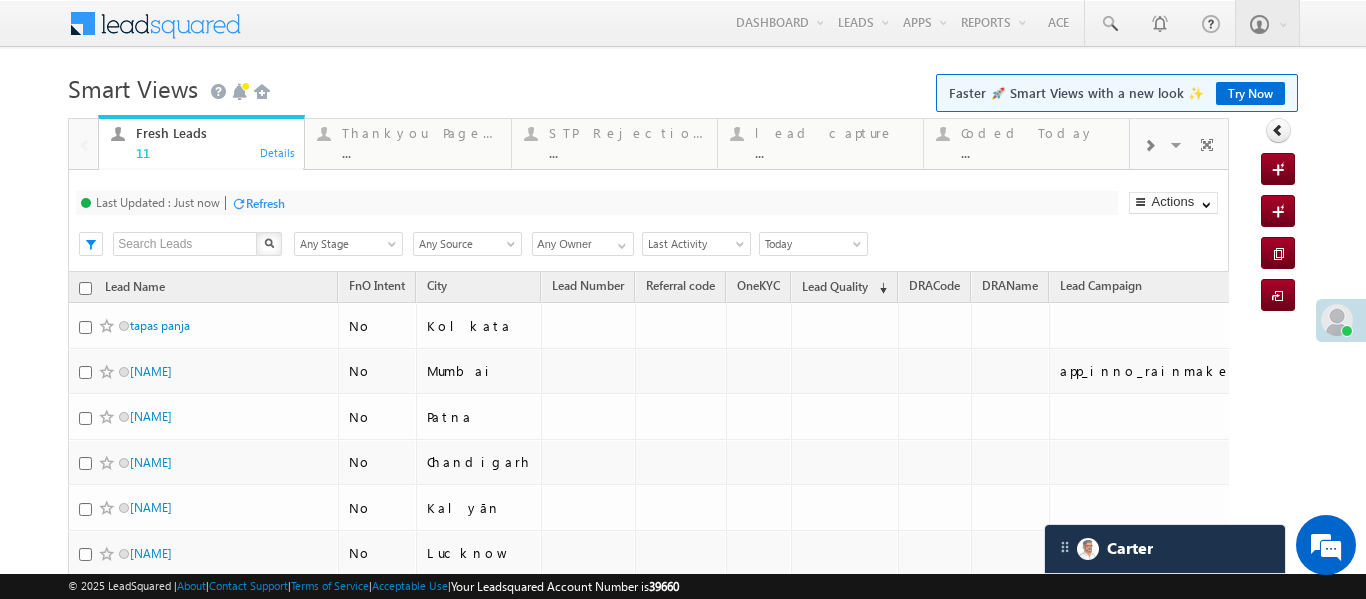 click on "..." at bounding box center [1039, 152] 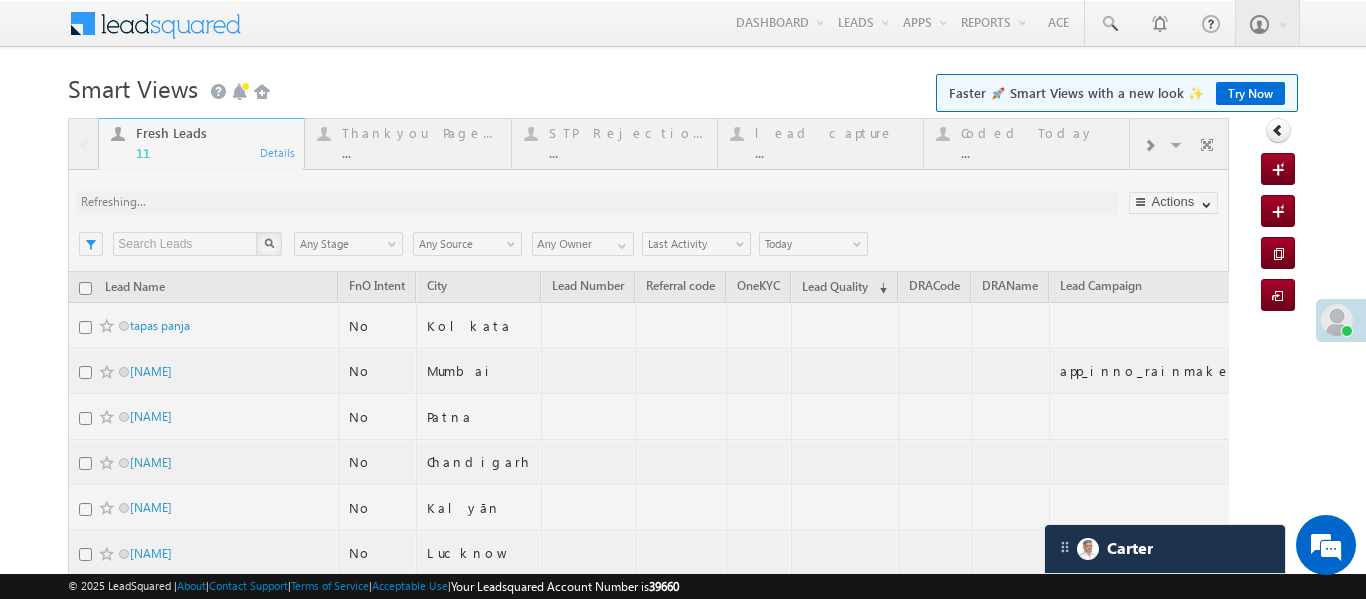 click at bounding box center [648, 516] 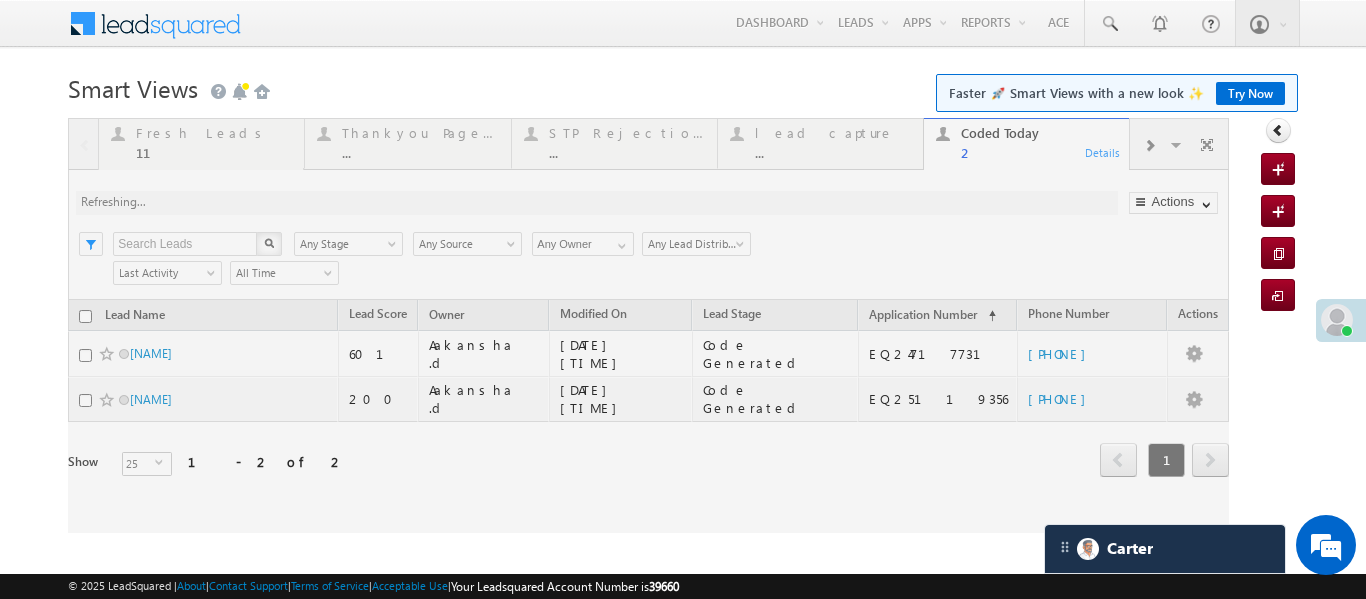 scroll, scrollTop: 0, scrollLeft: 0, axis: both 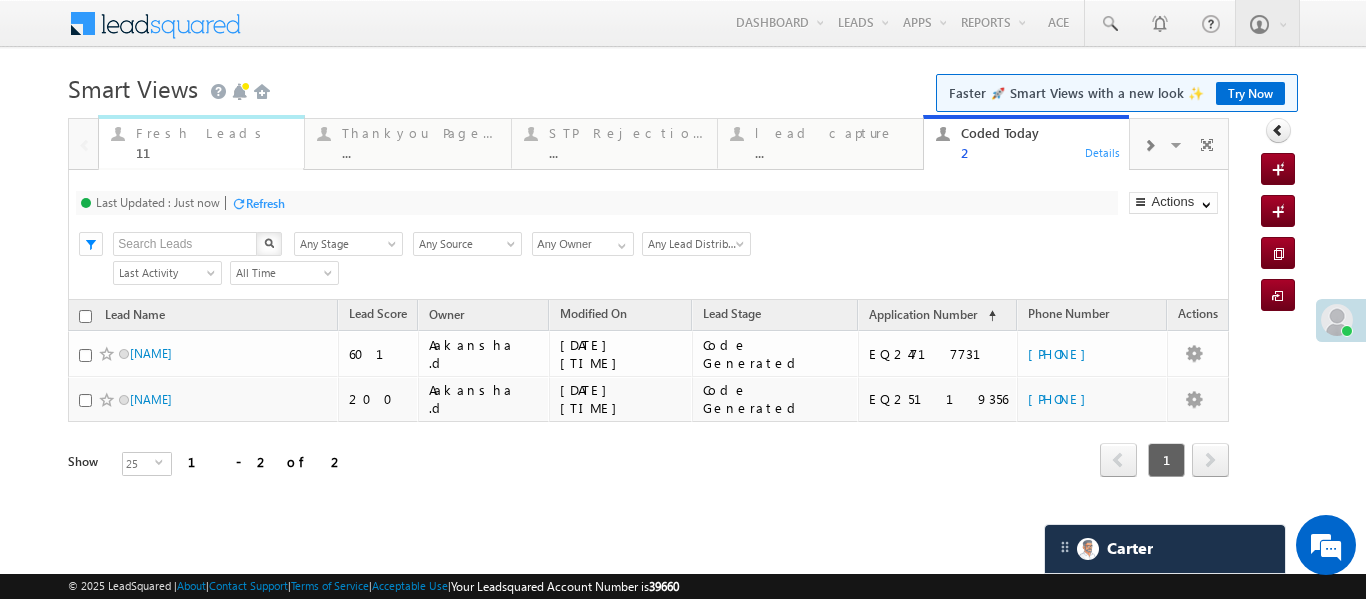 click on "11" at bounding box center [214, 152] 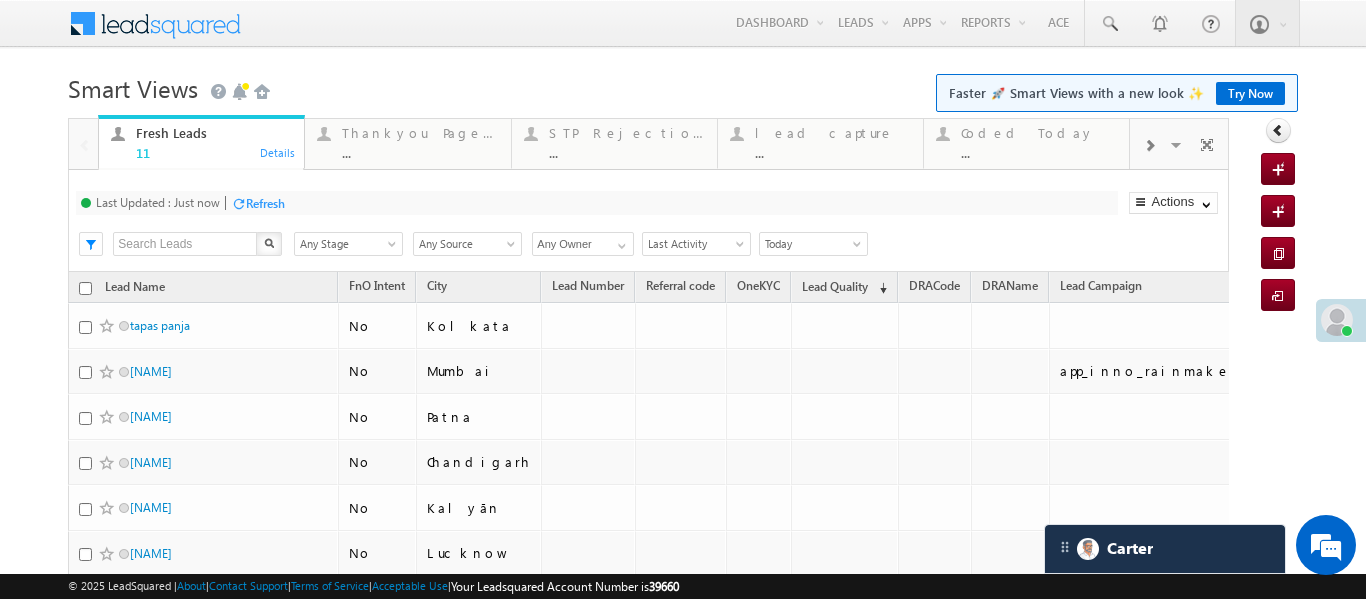 click on "11" at bounding box center (214, 152) 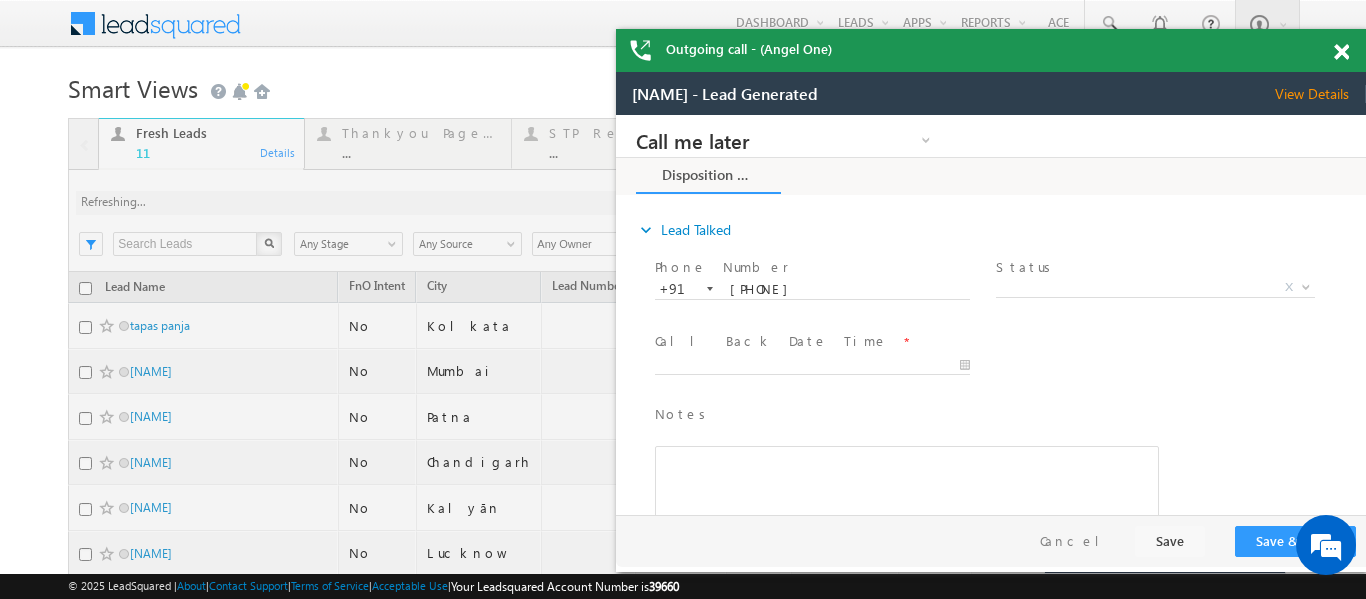 scroll, scrollTop: 0, scrollLeft: 0, axis: both 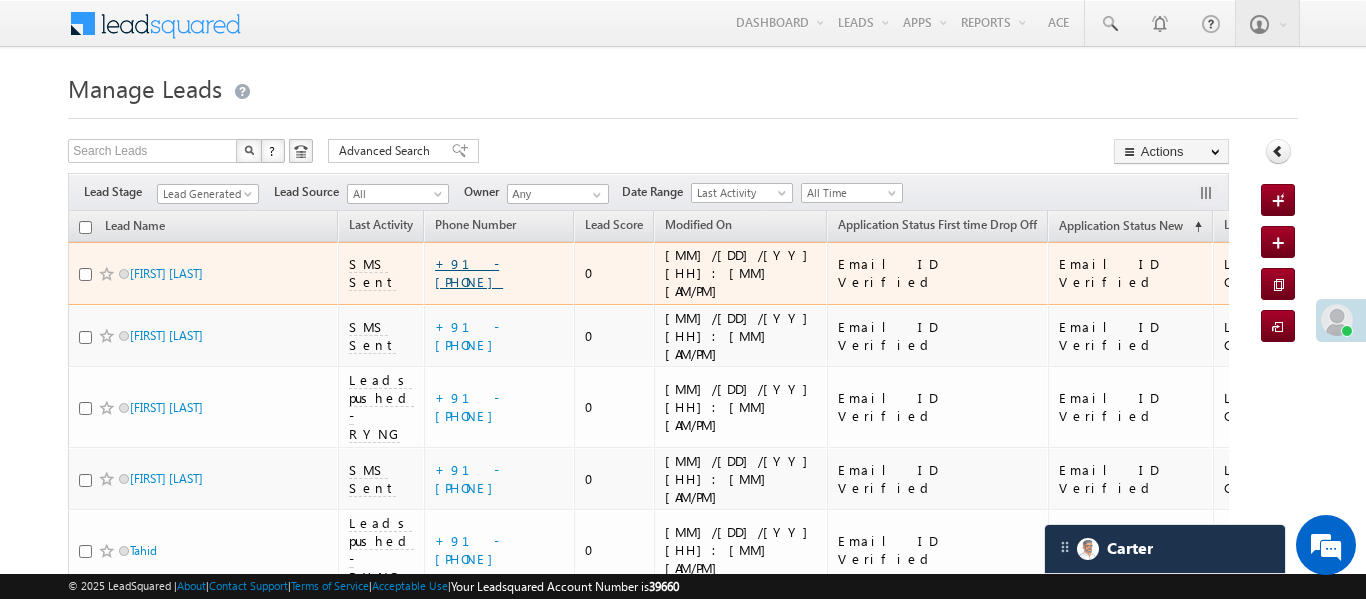 click on "[PHONE]" at bounding box center (469, 272) 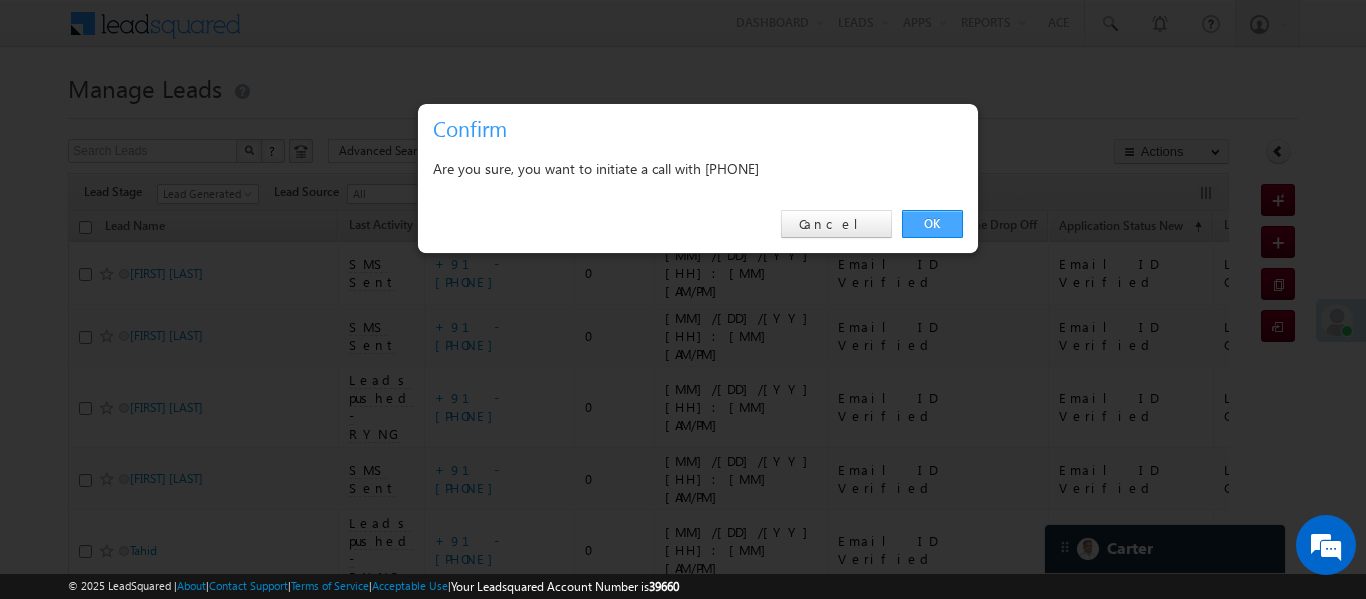 click on "OK" at bounding box center (932, 224) 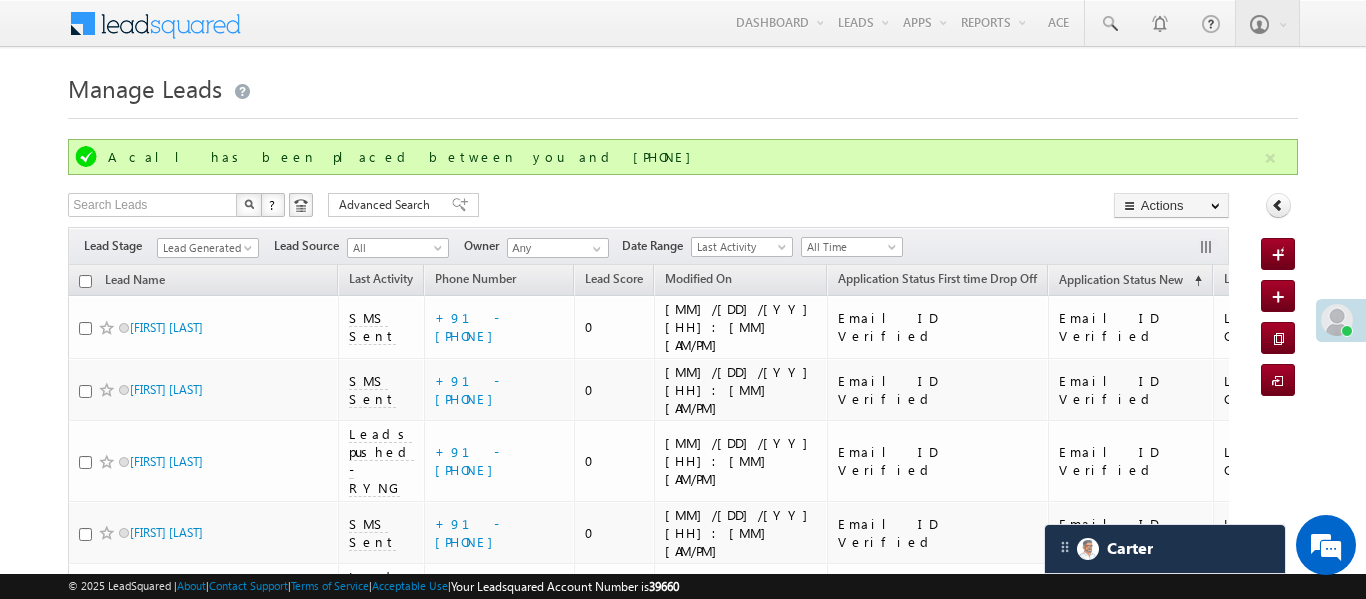 scroll, scrollTop: 137, scrollLeft: 0, axis: vertical 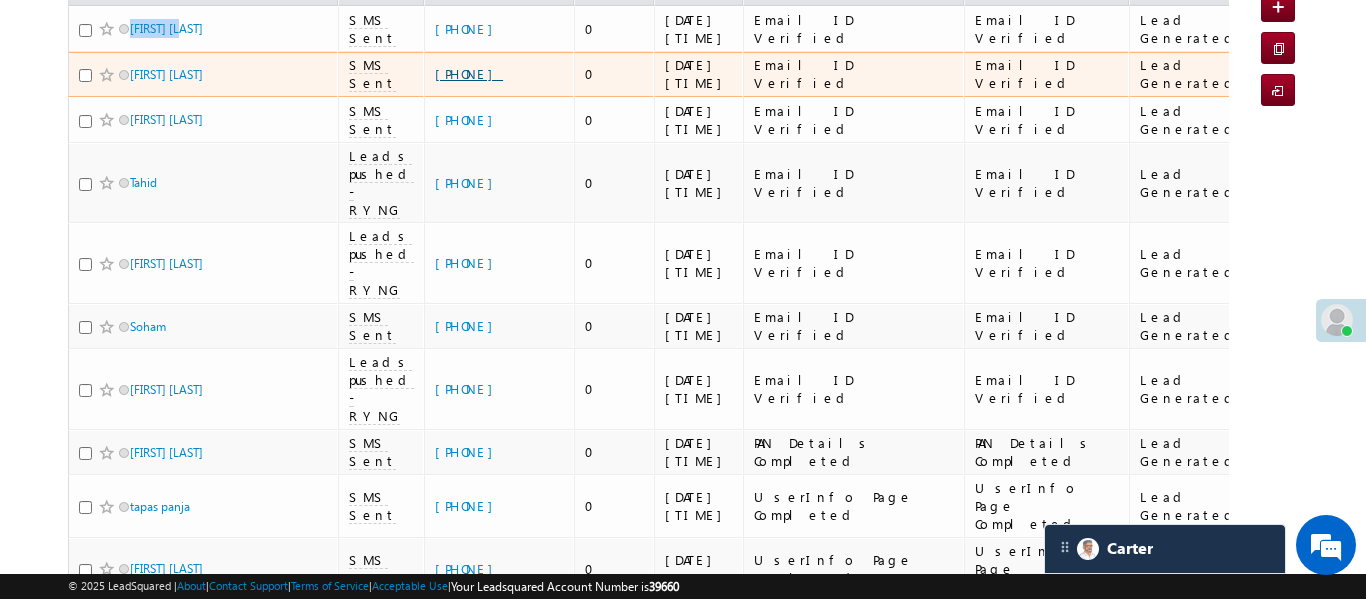 click on "+91-7807793239" at bounding box center (469, 73) 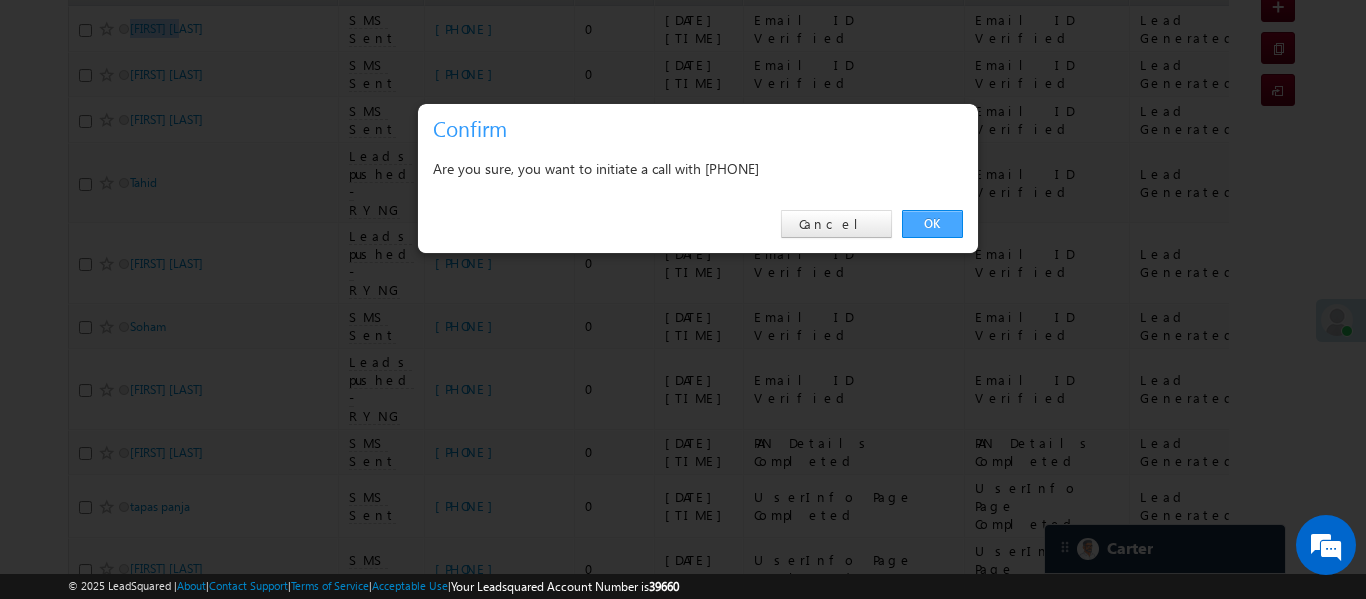 click on "OK" at bounding box center [932, 224] 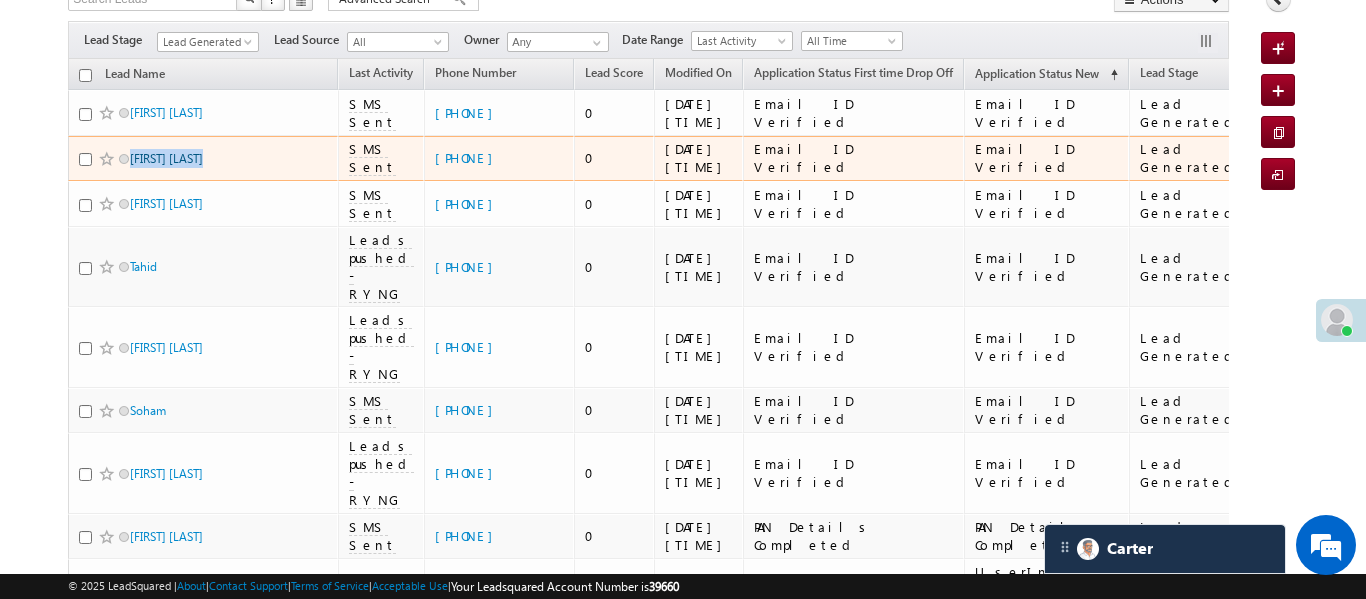 scroll, scrollTop: 260, scrollLeft: 0, axis: vertical 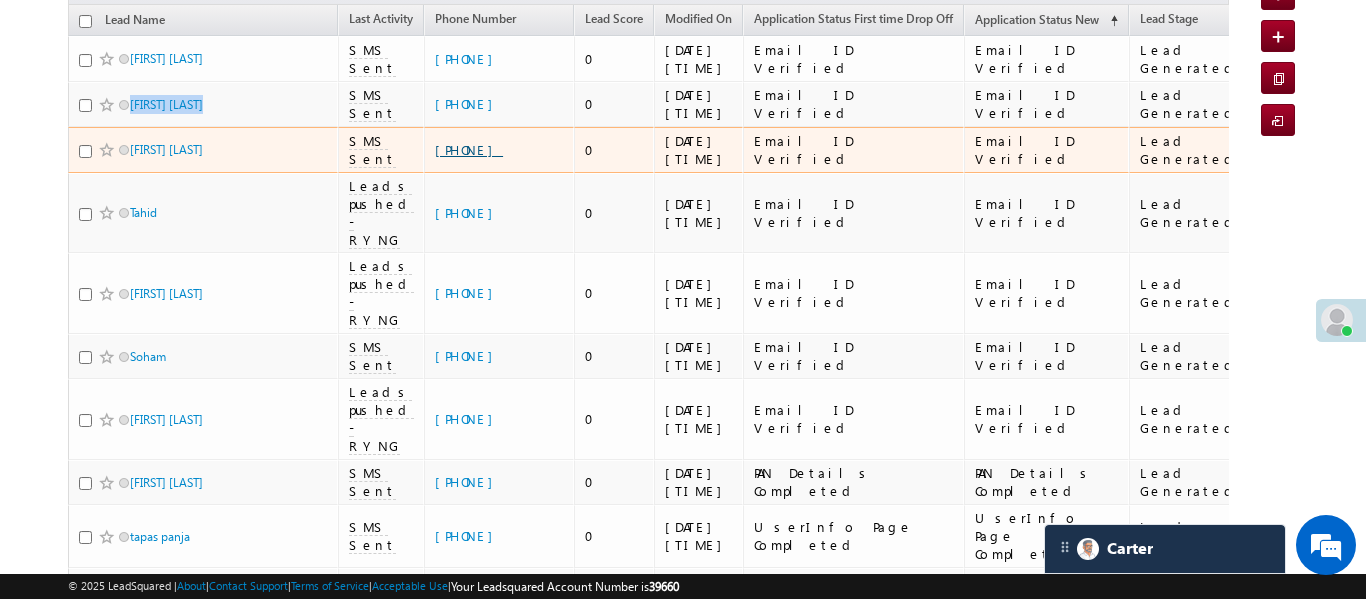click on "+91-8303130817" at bounding box center [469, 149] 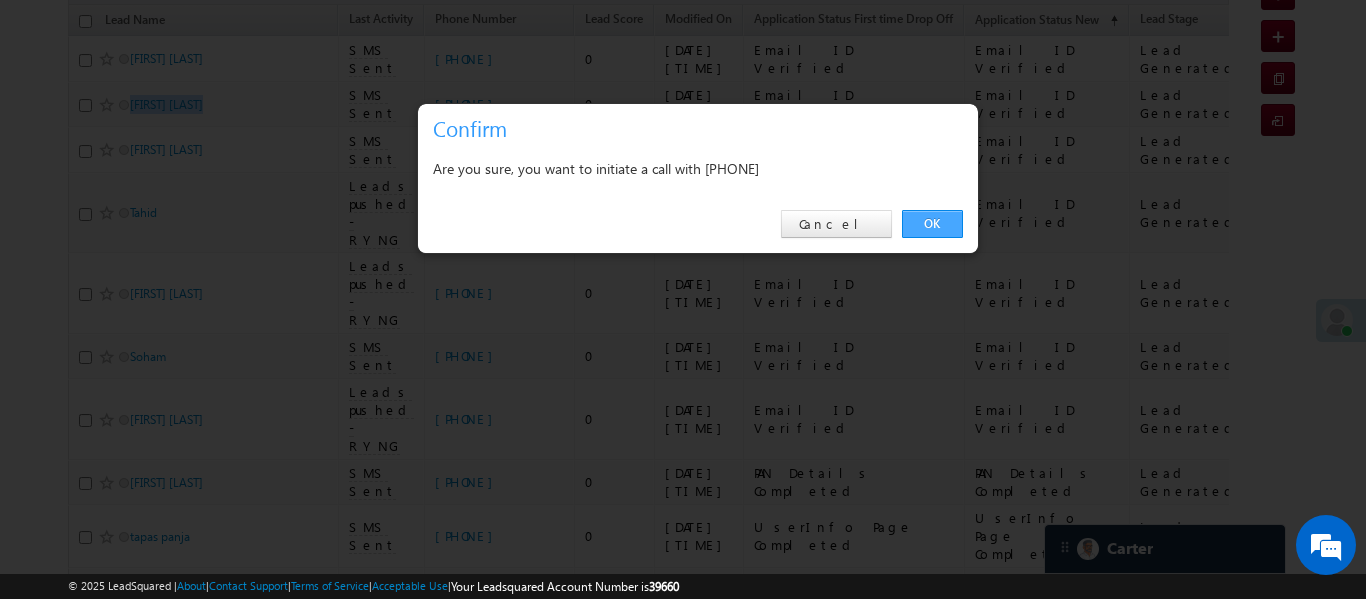 click on "OK" at bounding box center (932, 224) 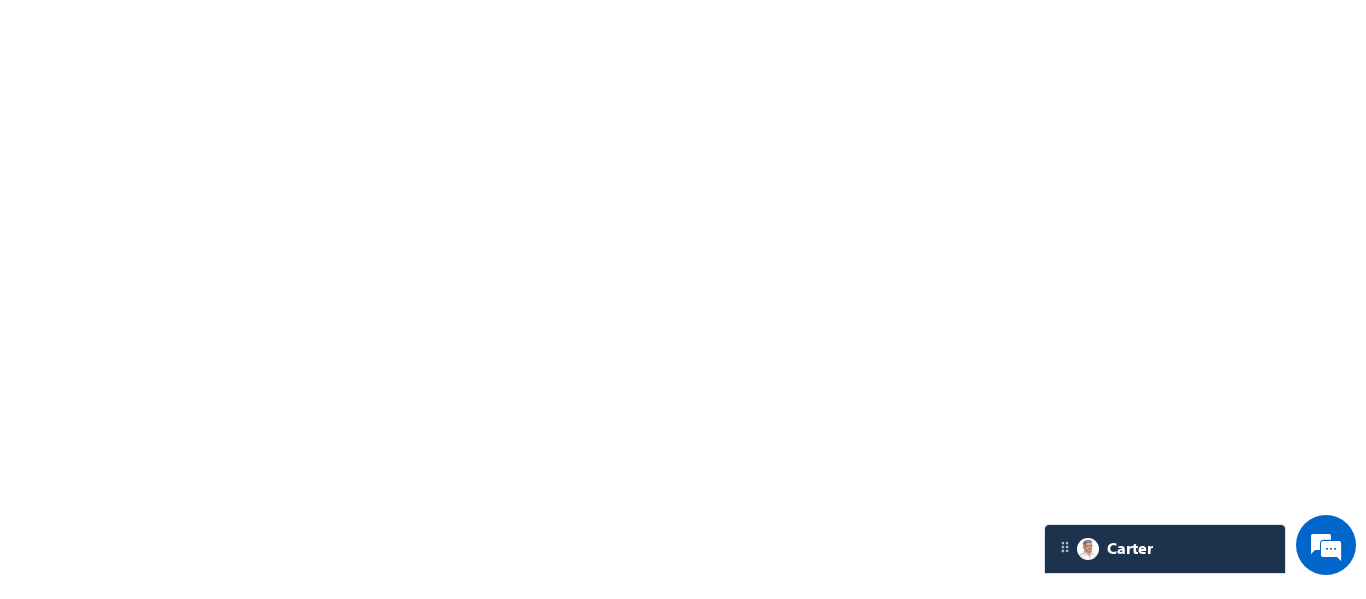 scroll, scrollTop: 0, scrollLeft: 0, axis: both 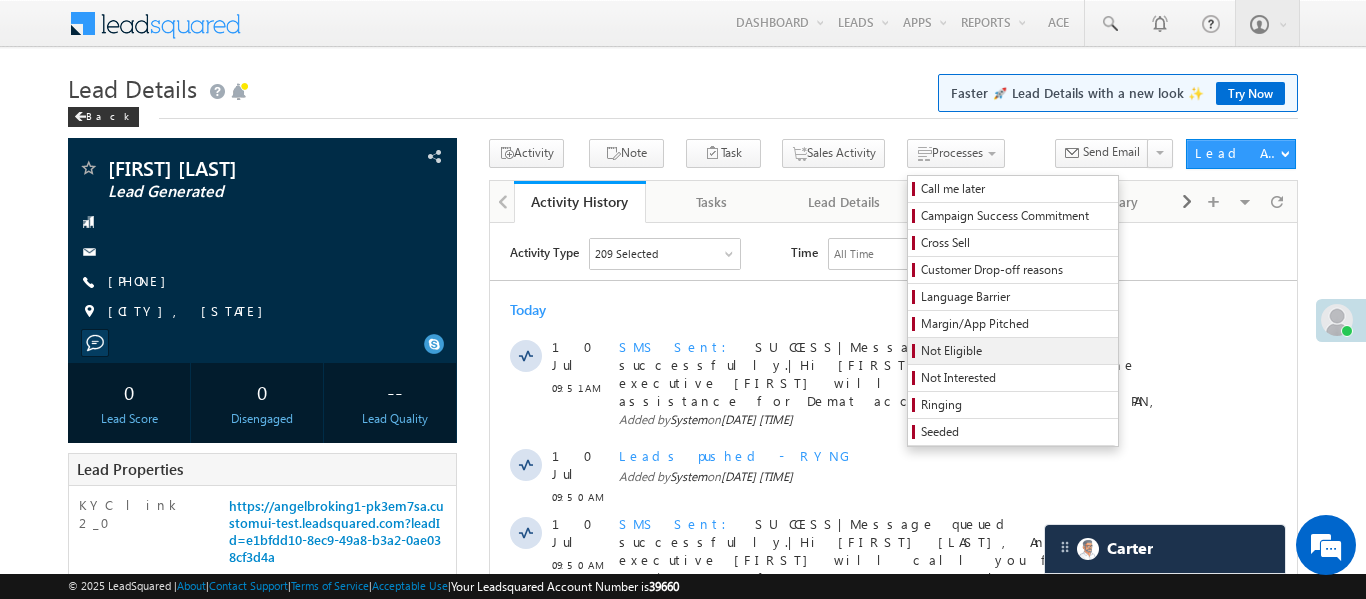 click on "Not Eligible" at bounding box center [1016, 351] 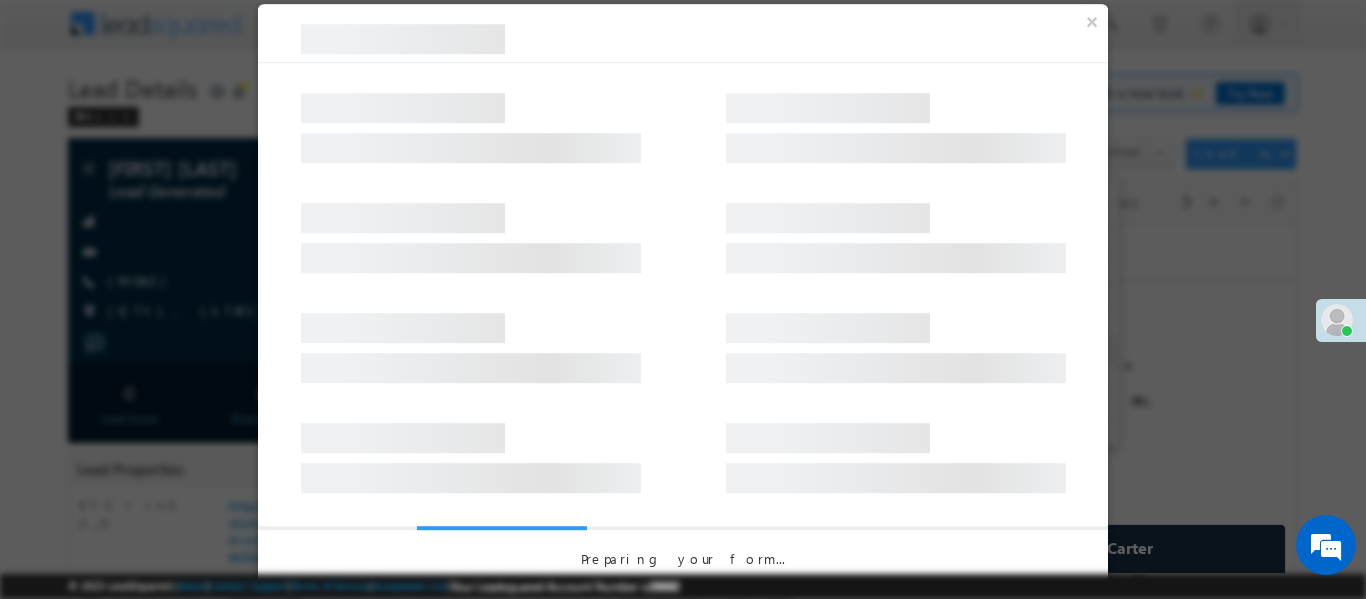 scroll, scrollTop: 8853, scrollLeft: 0, axis: vertical 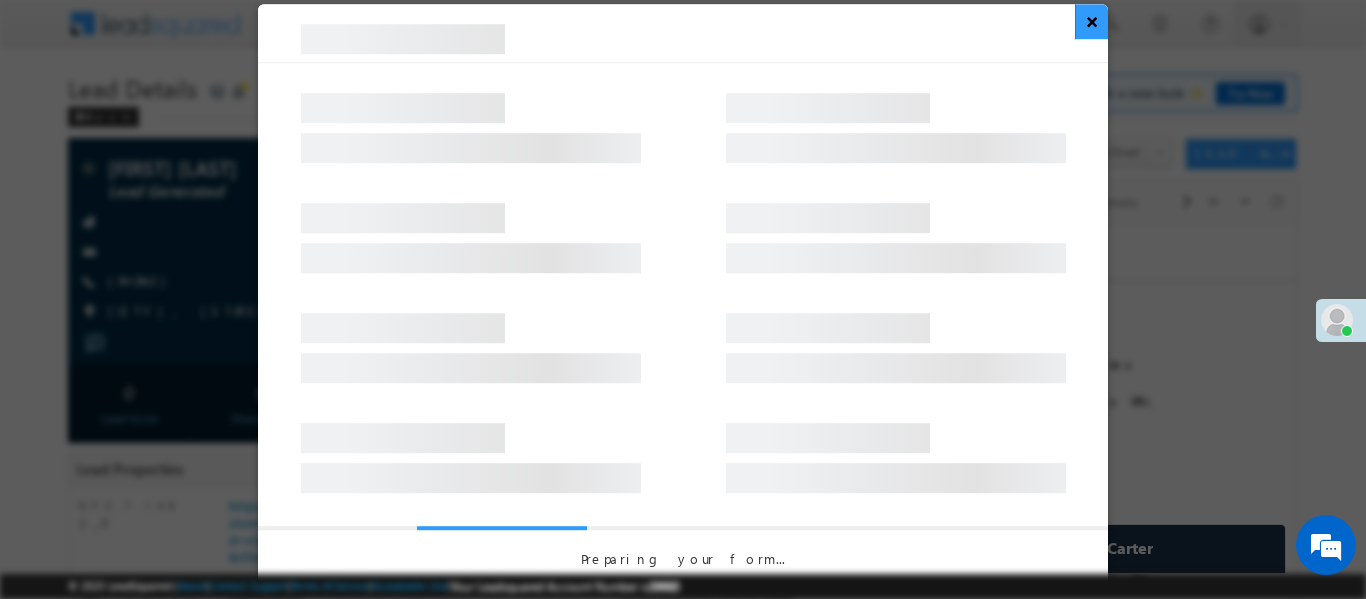 click on "×" at bounding box center [1091, 21] 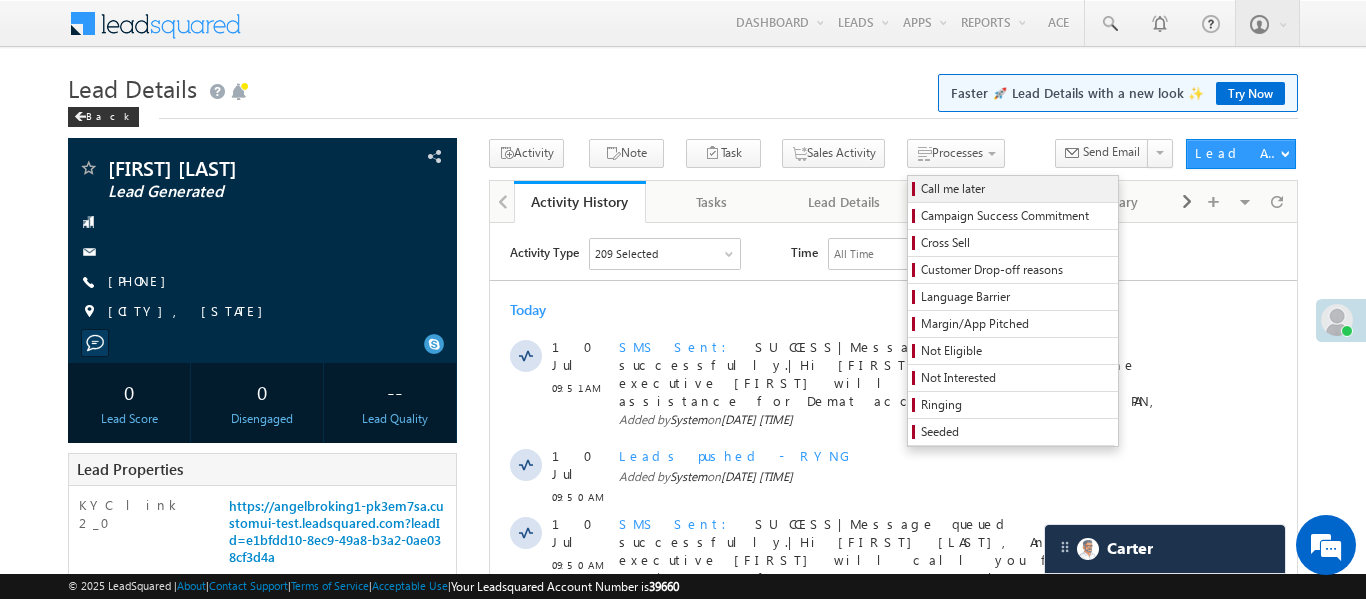 click on "Call me later" at bounding box center [1016, 189] 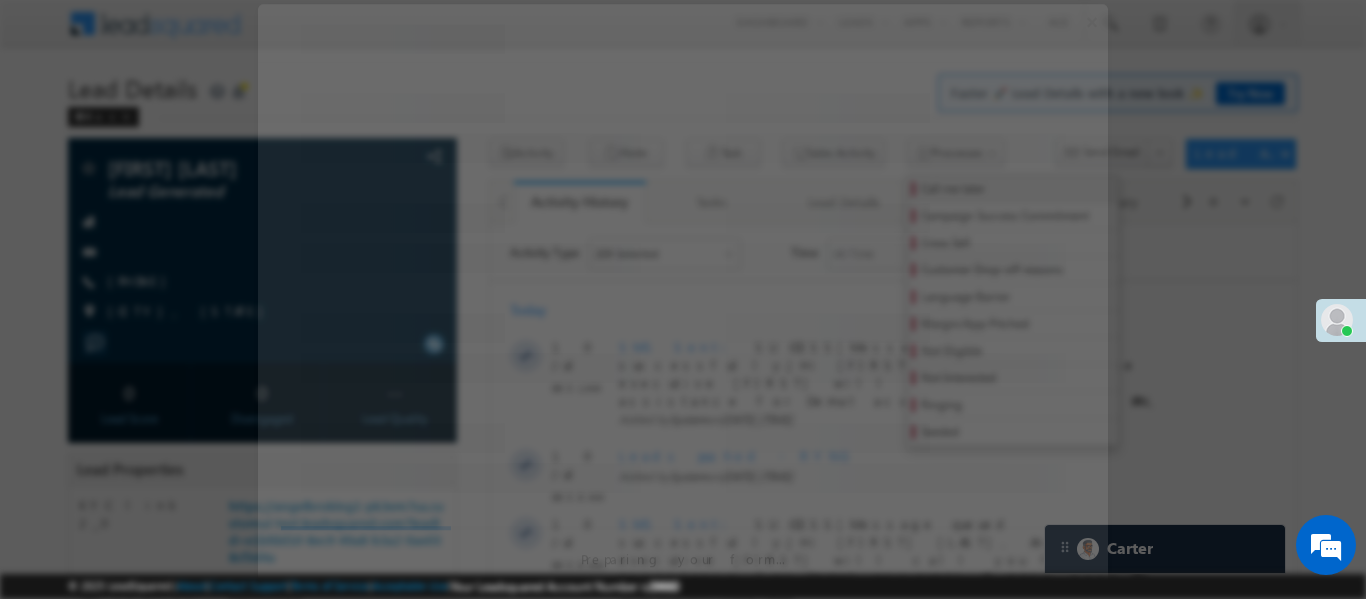 click at bounding box center [683, 228] 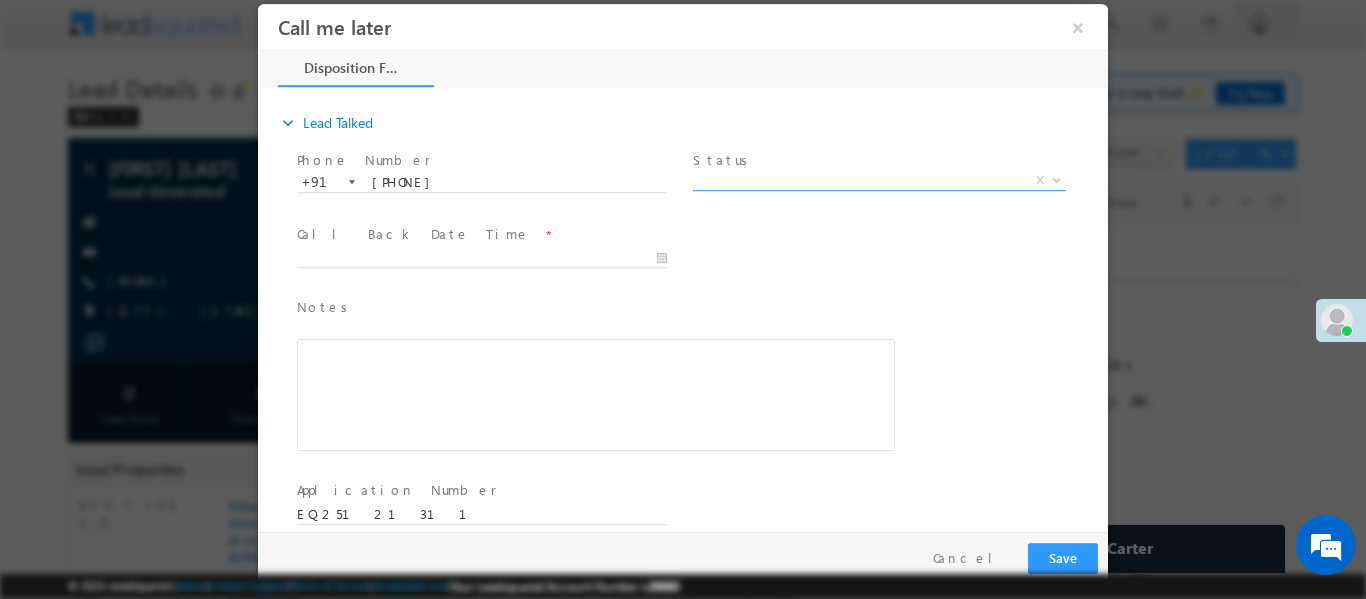 scroll, scrollTop: 0, scrollLeft: 0, axis: both 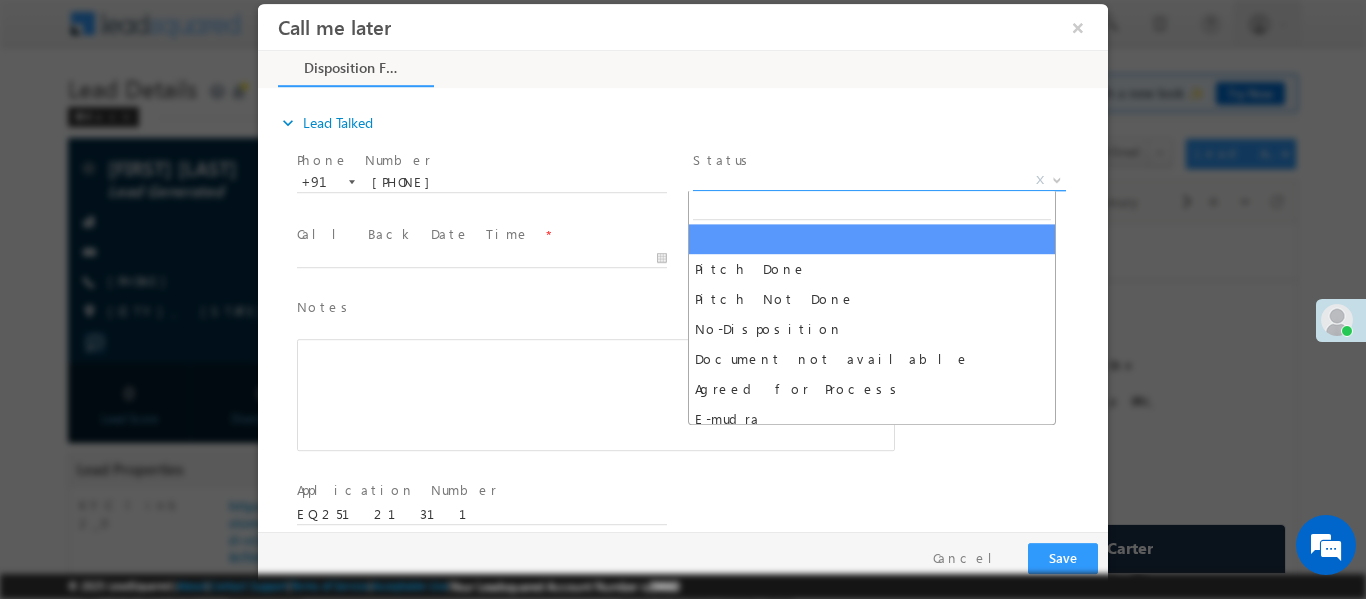 click on "X" at bounding box center (879, 180) 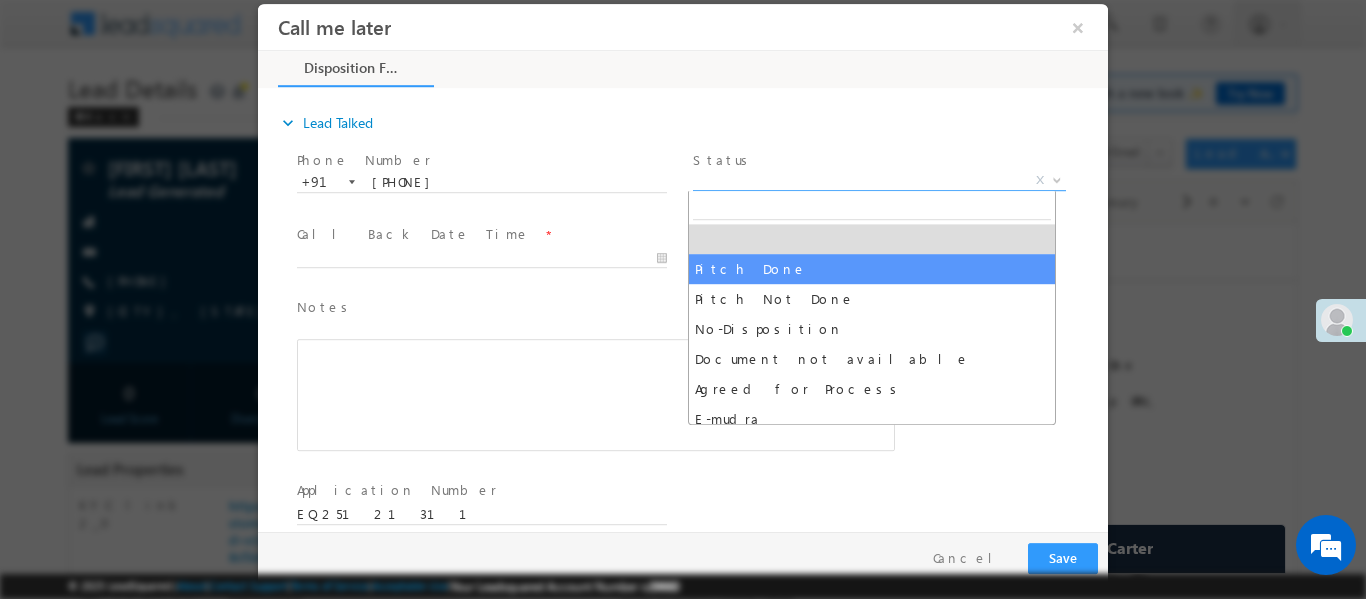 select on "Pitch Done" 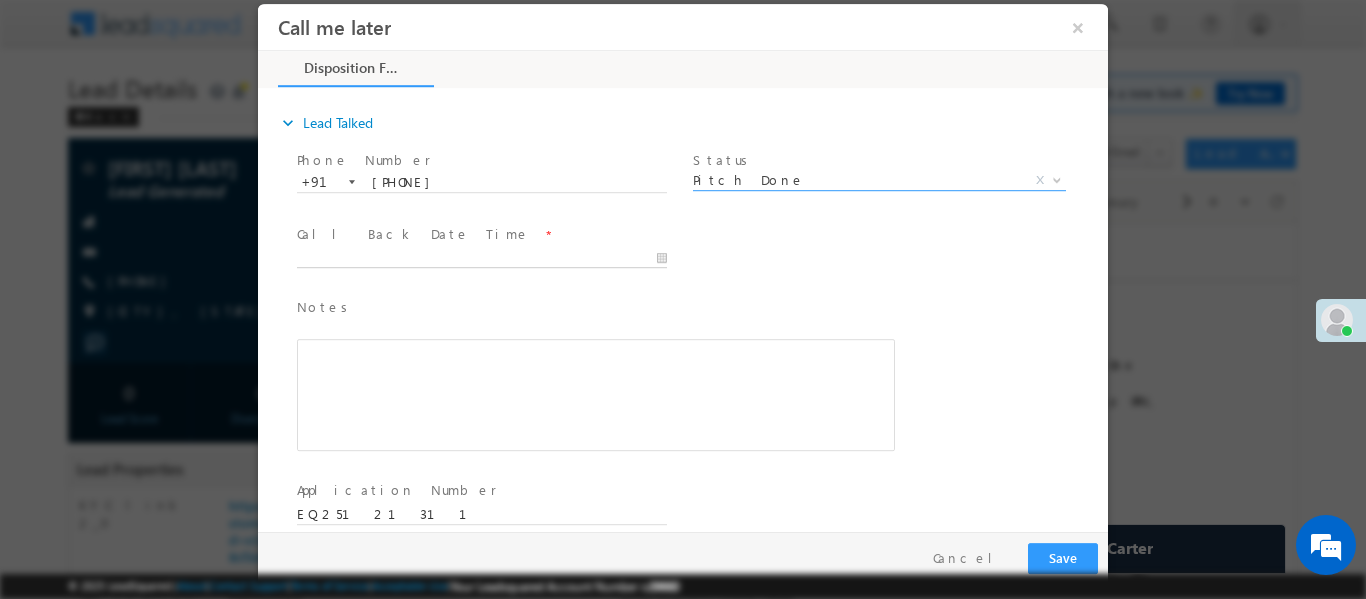 click at bounding box center [482, 258] 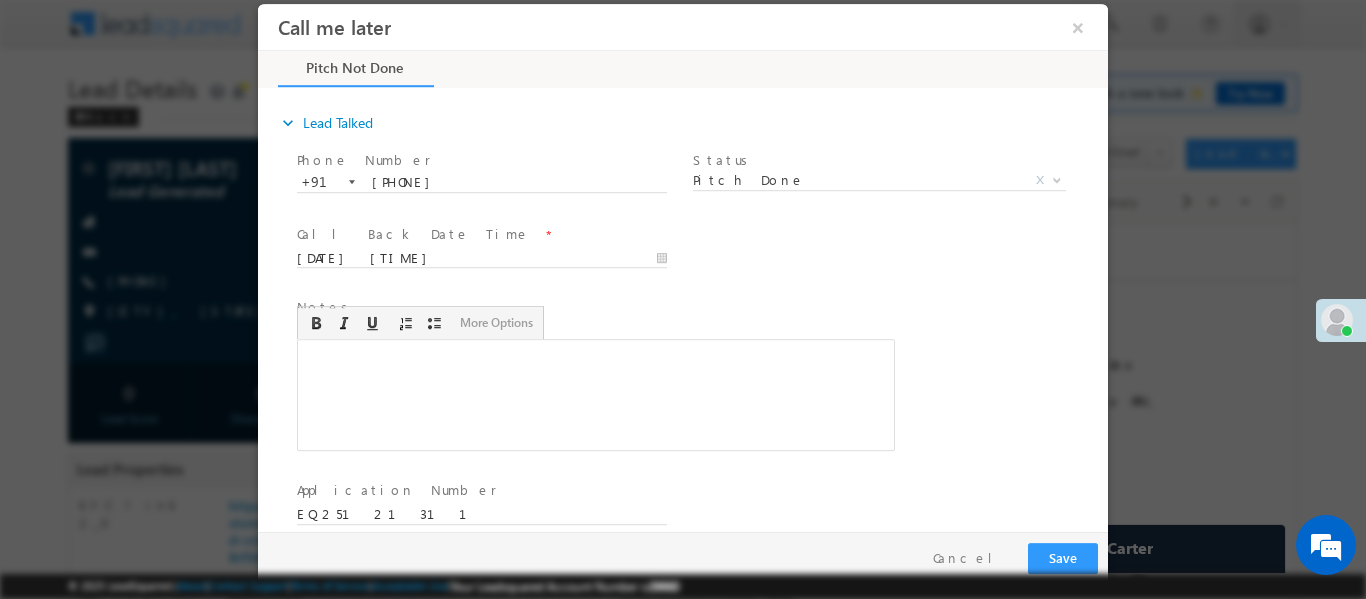 click at bounding box center [596, 394] 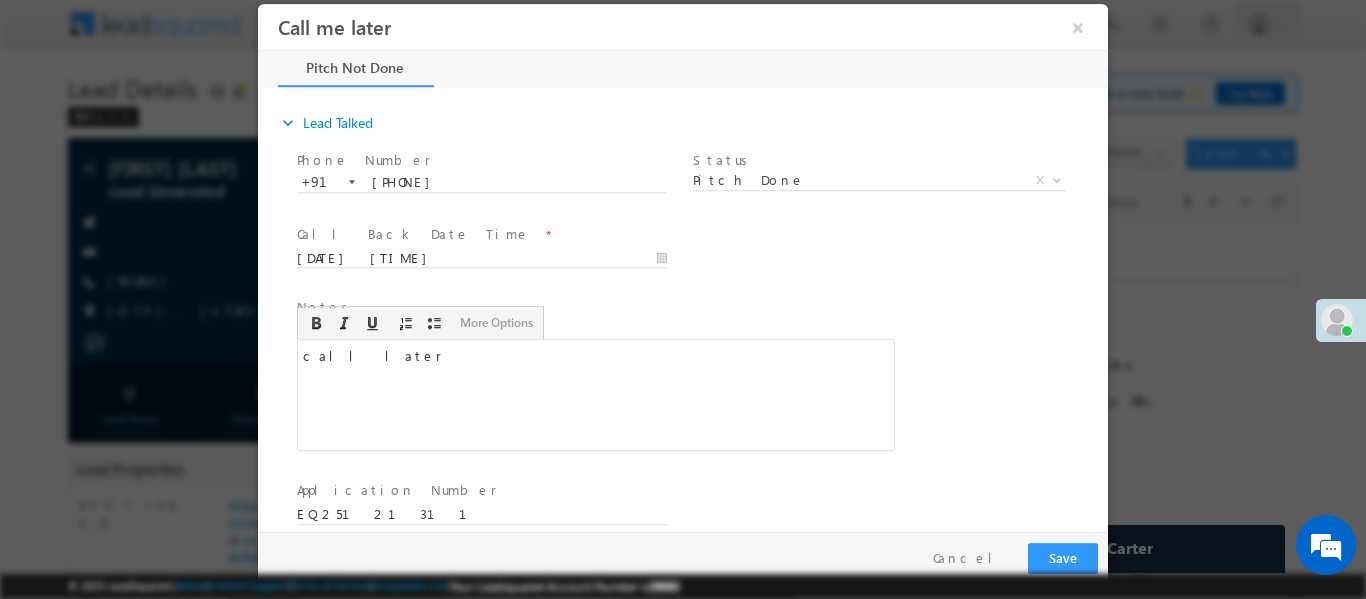 scroll, scrollTop: 25, scrollLeft: 0, axis: vertical 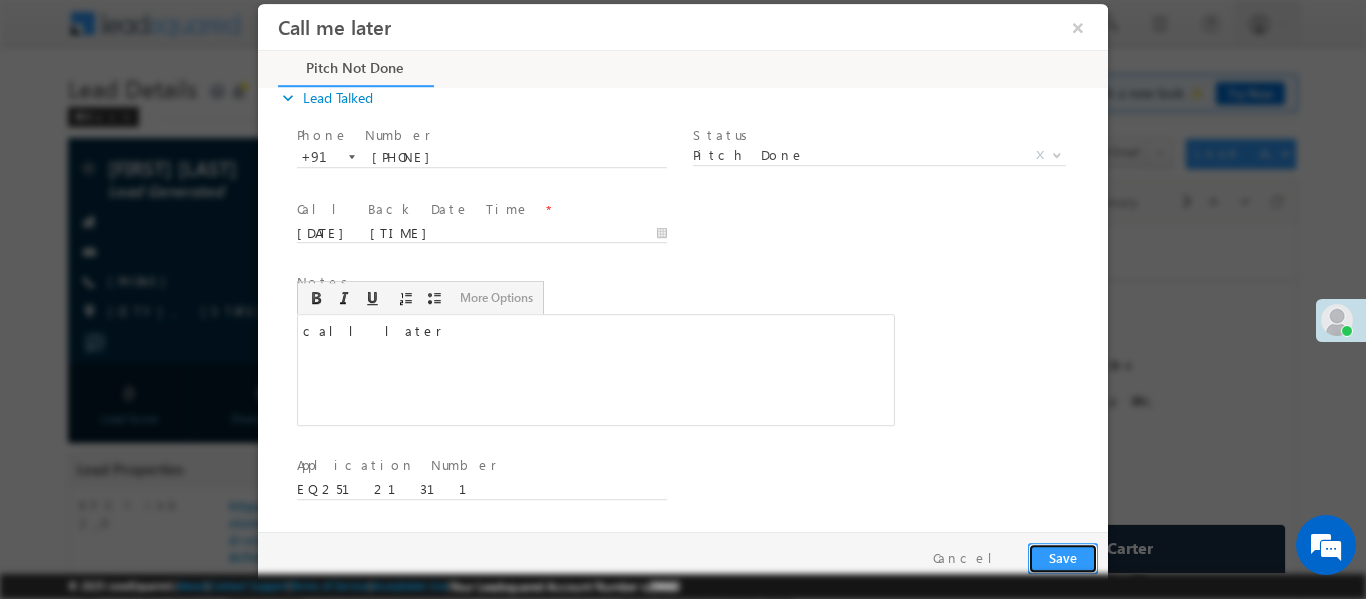 click on "Save" at bounding box center (1063, 557) 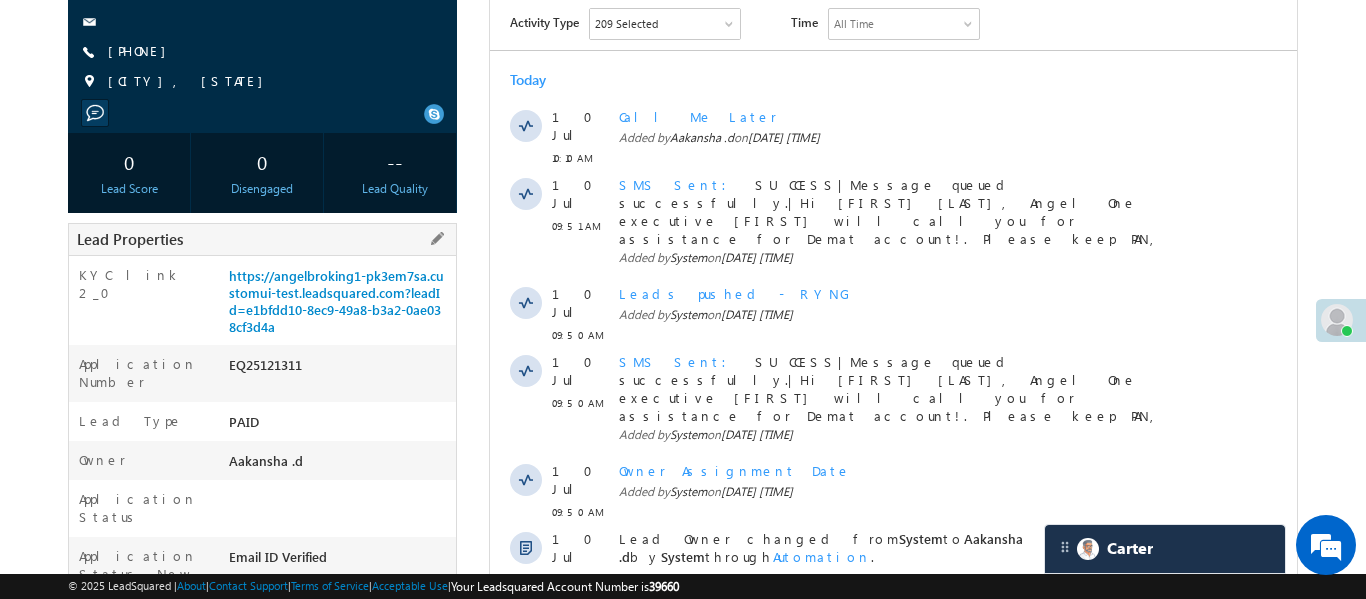 scroll, scrollTop: 256, scrollLeft: 0, axis: vertical 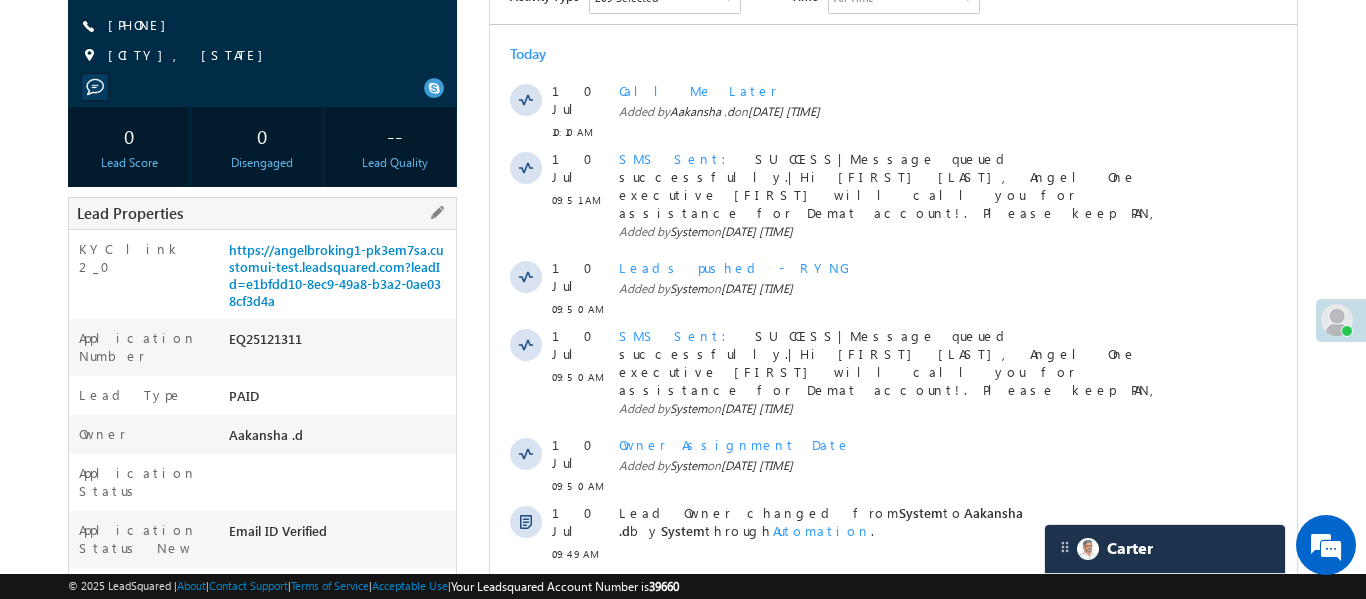 click on "EQ25121311" at bounding box center (340, 343) 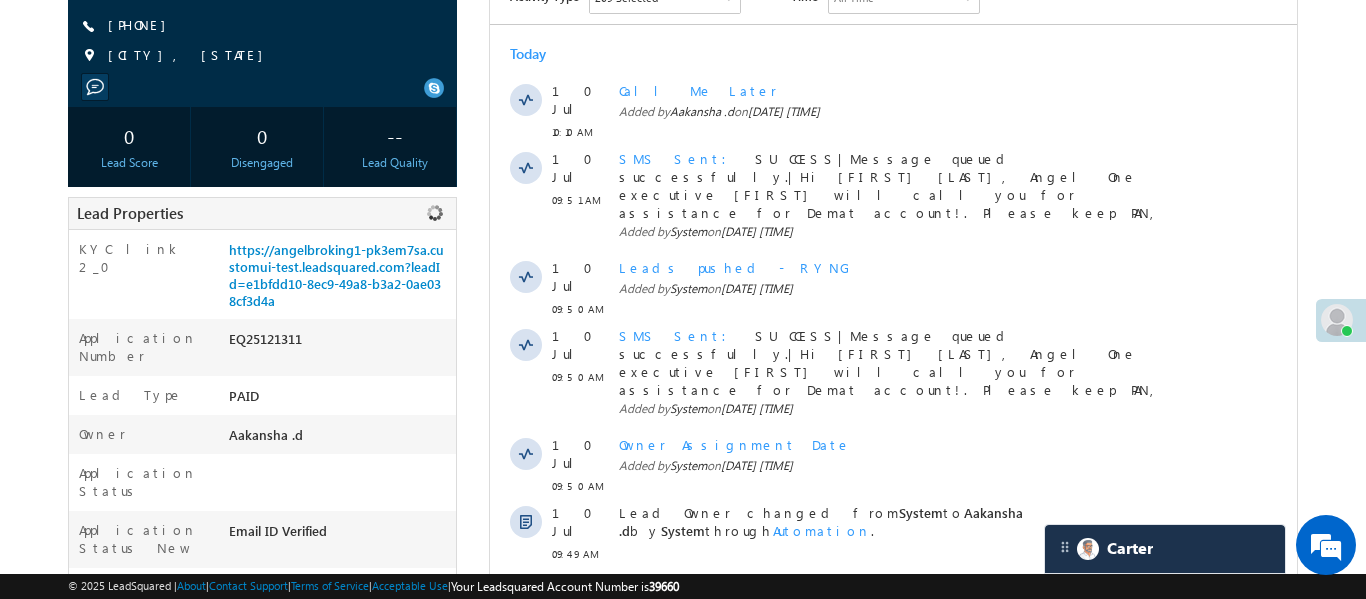 copy on "EQ25121311" 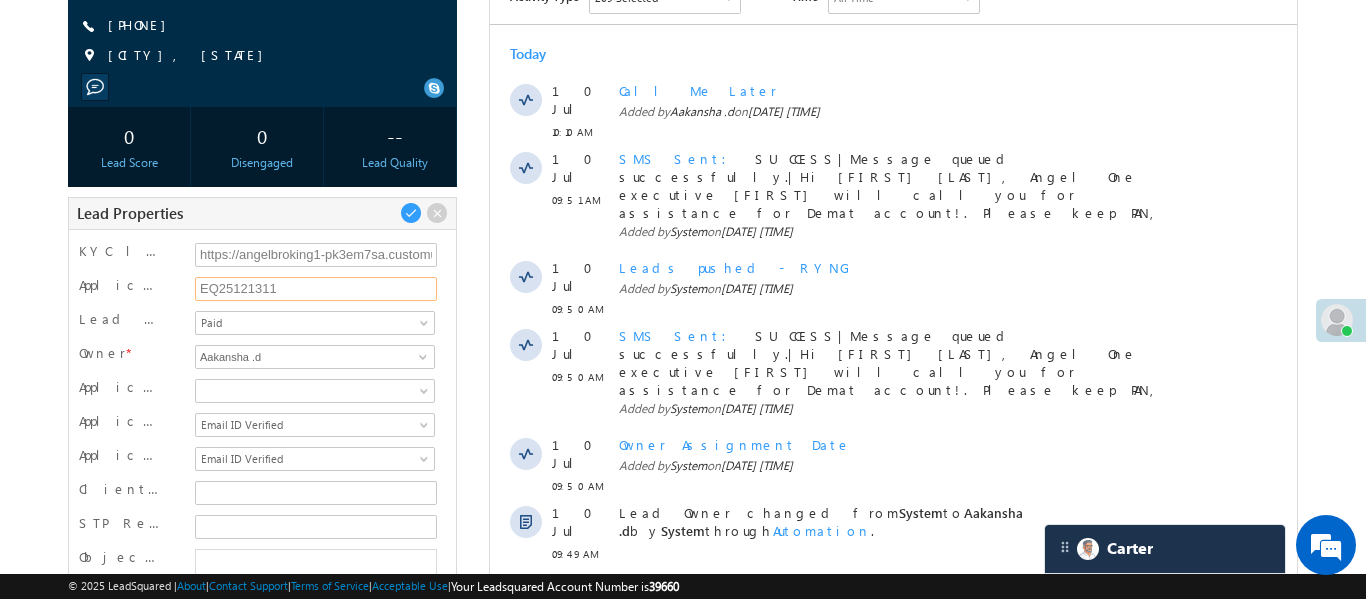 click on "EQ25121311" at bounding box center [316, 289] 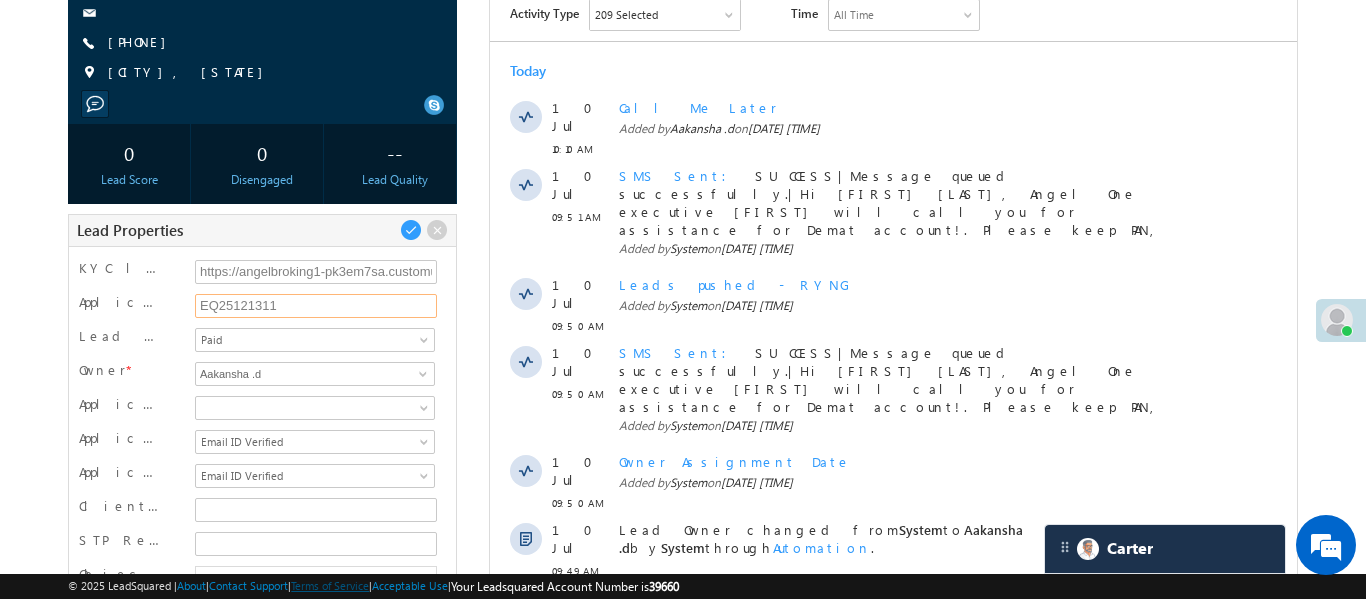 scroll, scrollTop: 225, scrollLeft: 0, axis: vertical 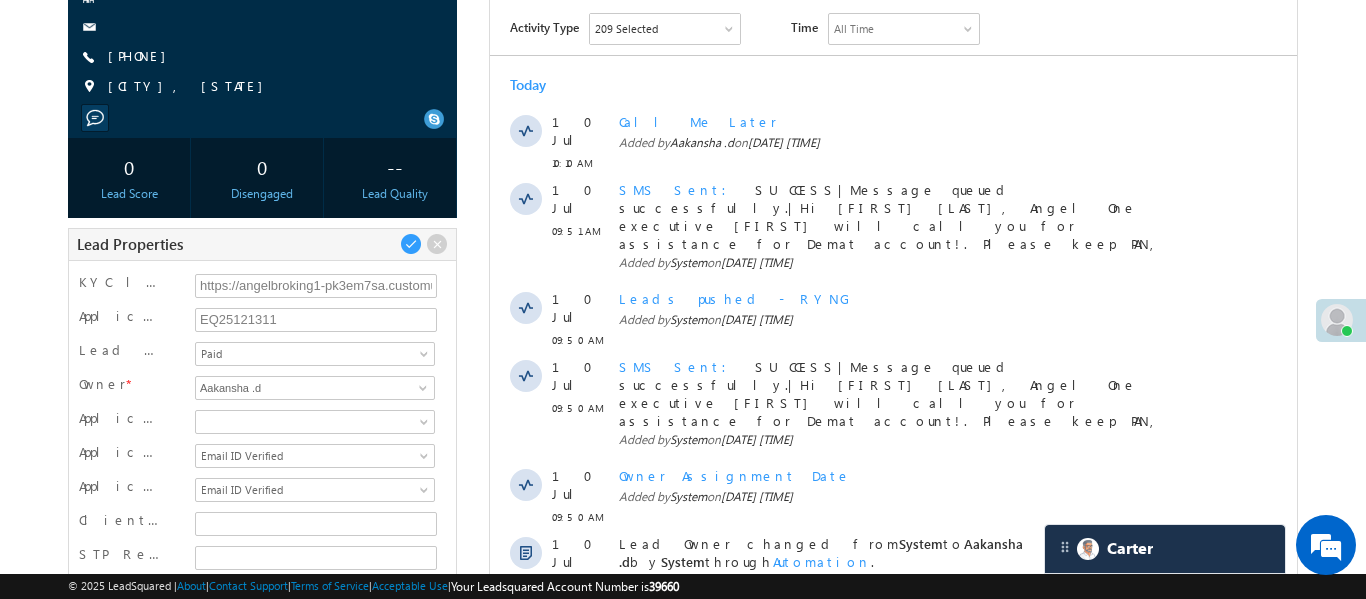 click on "Today
10 Jul
10:10 AM
Call Me Later
Added by  Aakansha .d  on  10 Jul 2025 10:10 AM
10 Jul
09:51 AM
SMS Sent
SUCCESS|Message queued successfully.|Hi Timir Shah, Angel One executive Aakansha will call you for assistance for Demat account!. Please keep PAN, Aadhar & Bank details ready. T&C qt.ltd/ANGOne/3OuvuI
Added by  System" at bounding box center (892, 485) 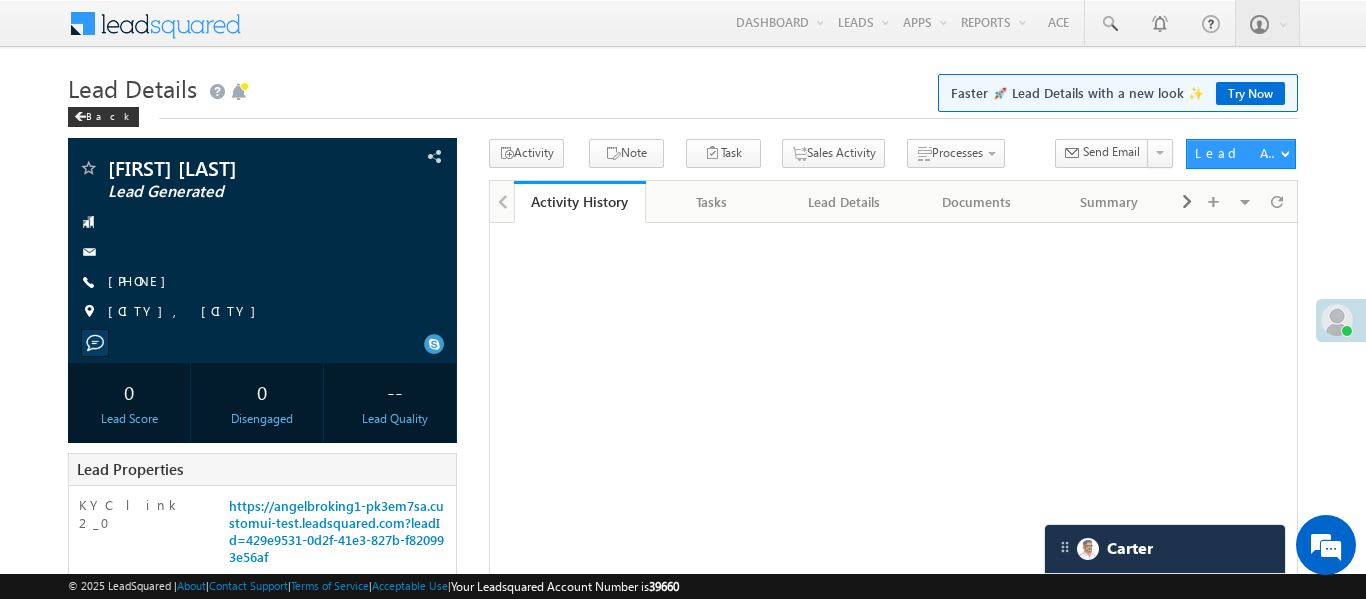 scroll, scrollTop: 0, scrollLeft: 0, axis: both 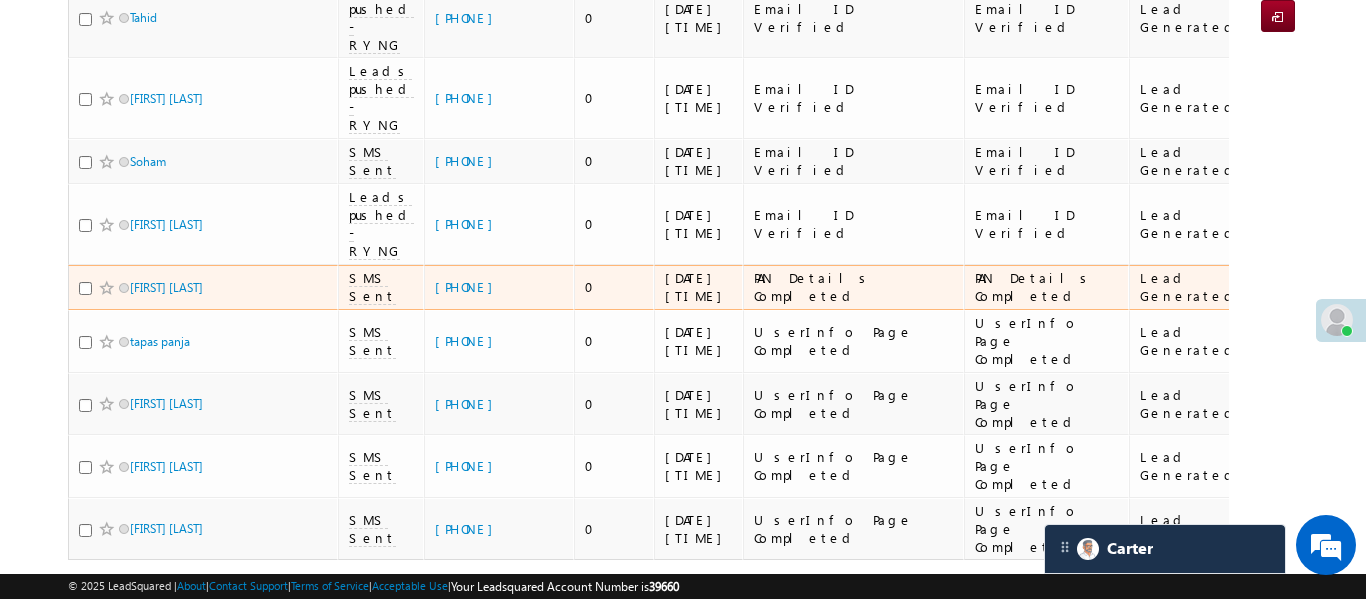 click on "[PHONE]" at bounding box center [499, 288] 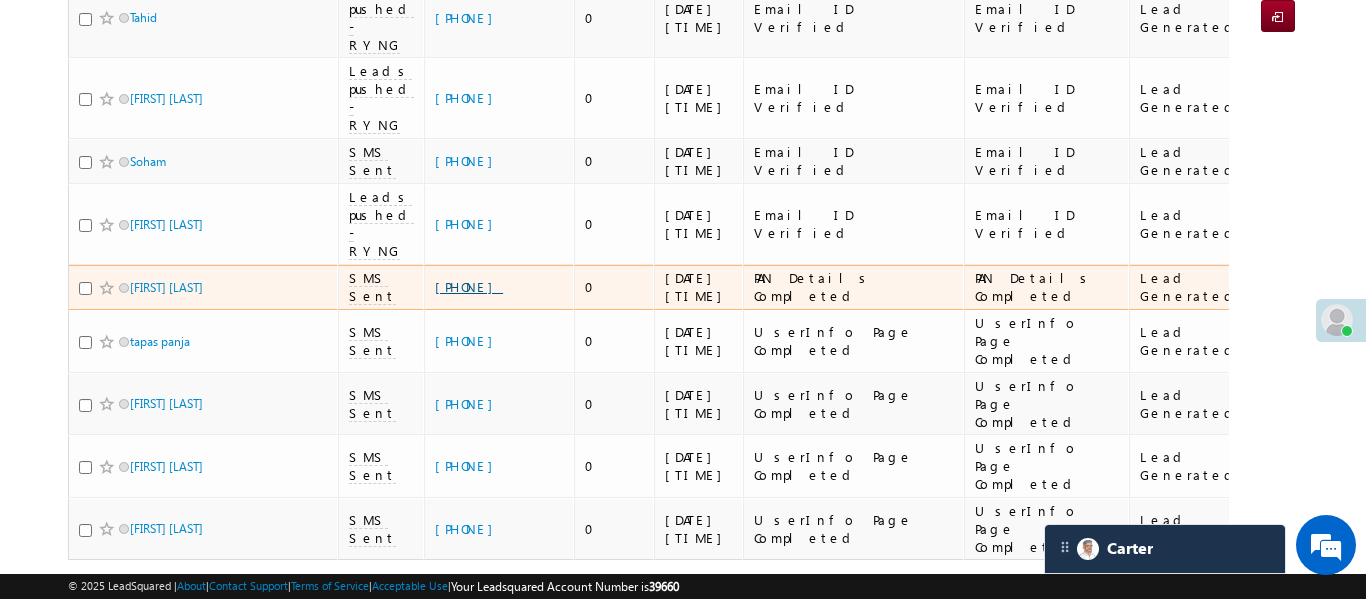 click on "[PHONE]" at bounding box center (469, 286) 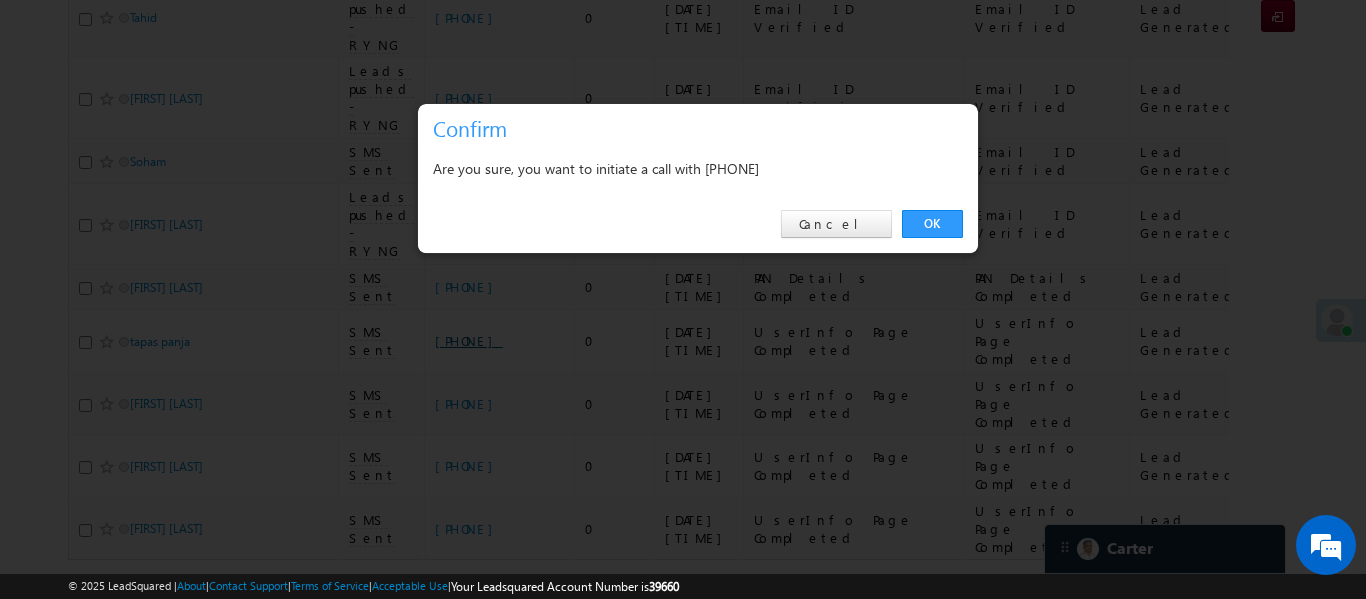drag, startPoint x: 932, startPoint y: 224, endPoint x: 450, endPoint y: 269, distance: 484.09607 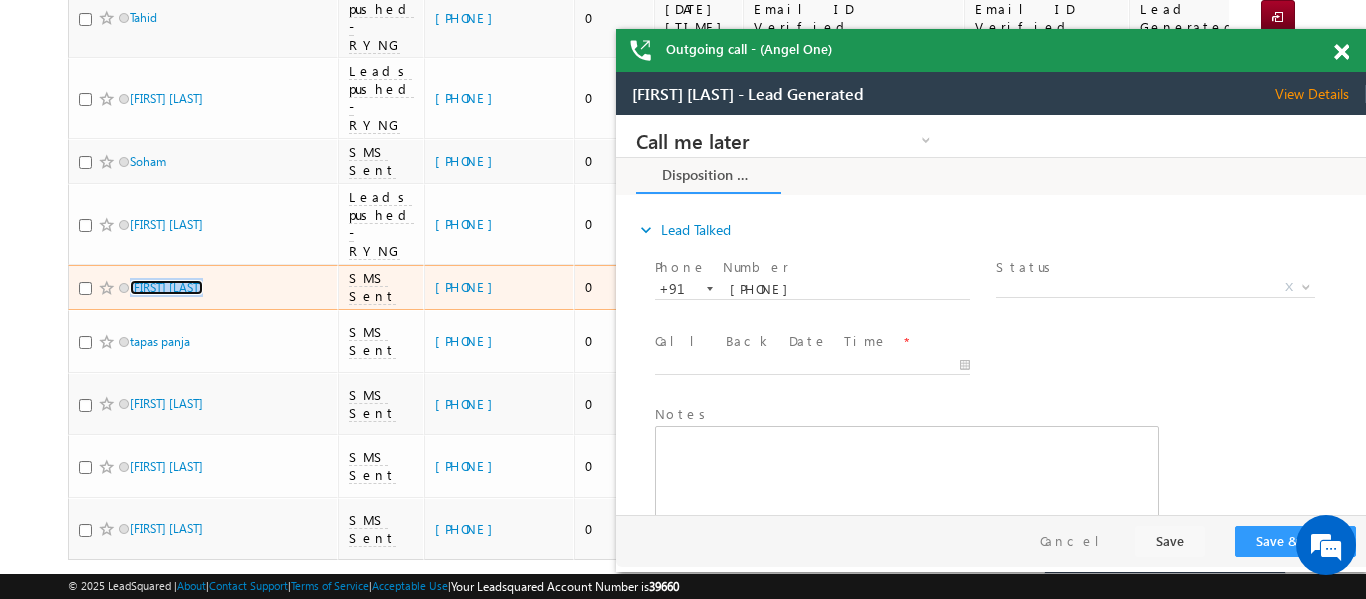 scroll, scrollTop: 0, scrollLeft: 0, axis: both 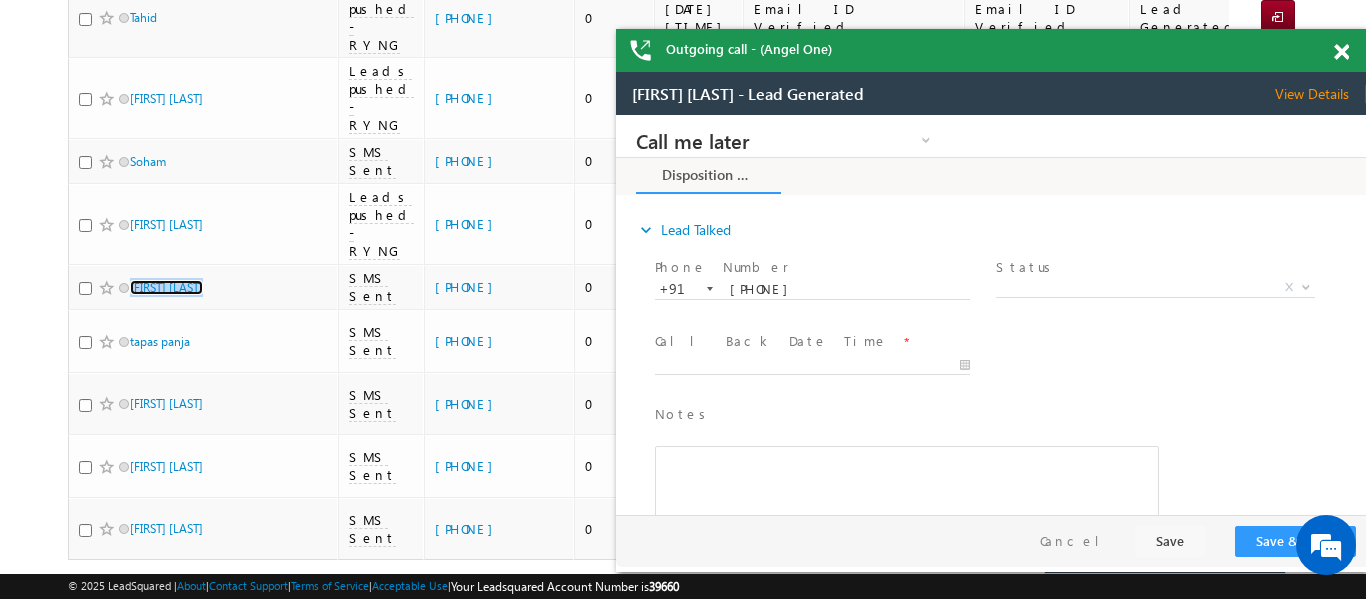 click on "Outgoing call -  (Angel One)" at bounding box center (991, 50) 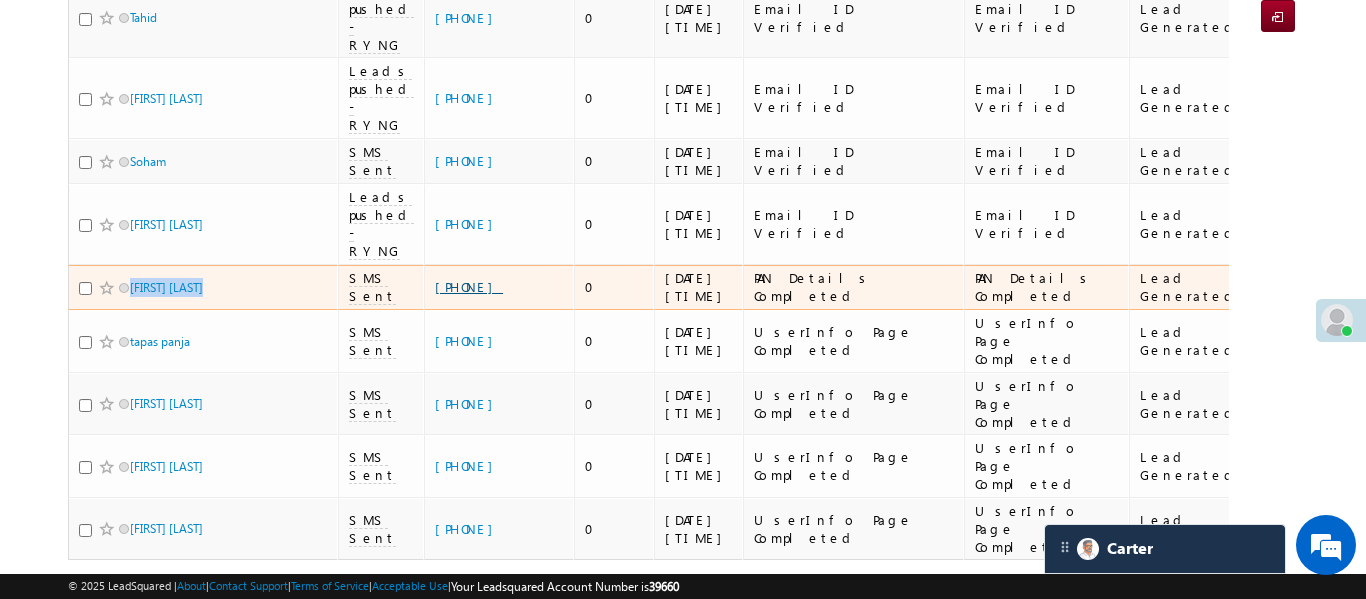 click on "+91-8504825177" at bounding box center [469, 286] 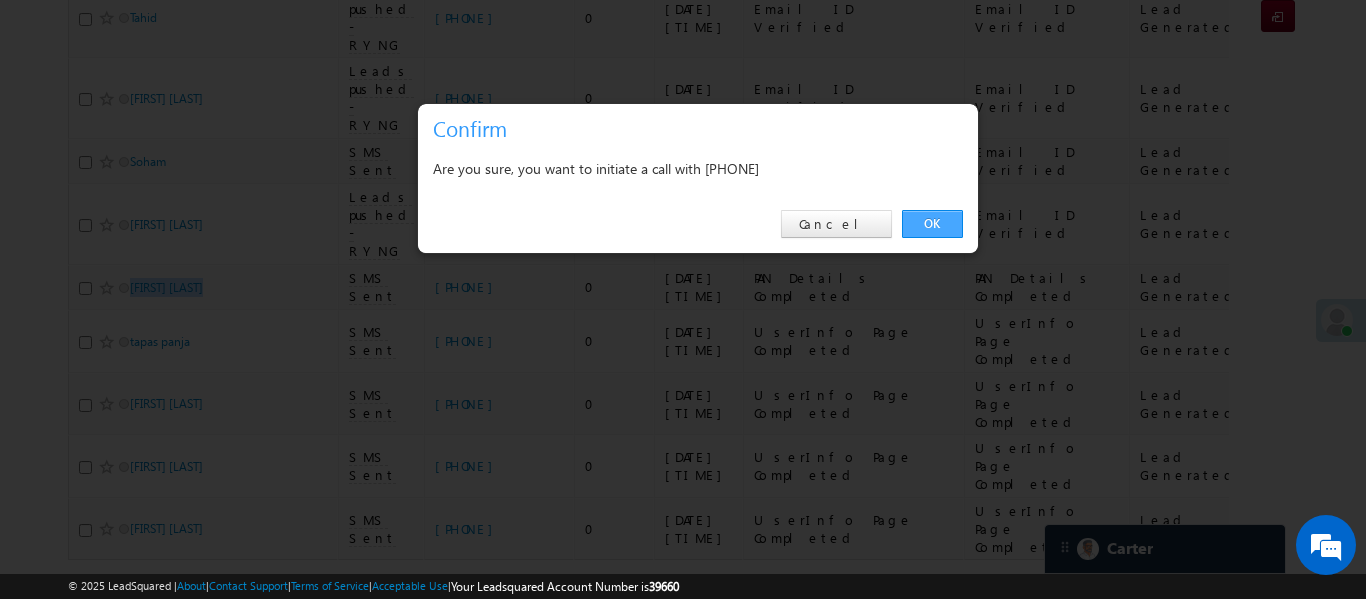 click on "OK" at bounding box center [932, 224] 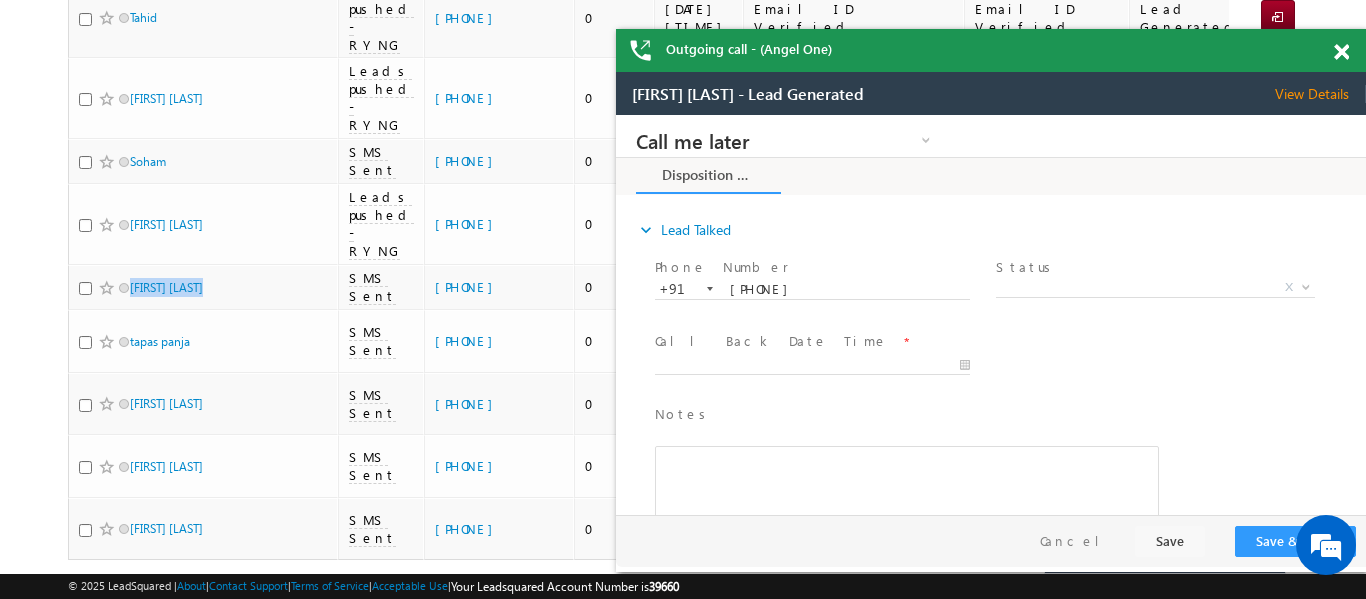 scroll, scrollTop: 0, scrollLeft: 0, axis: both 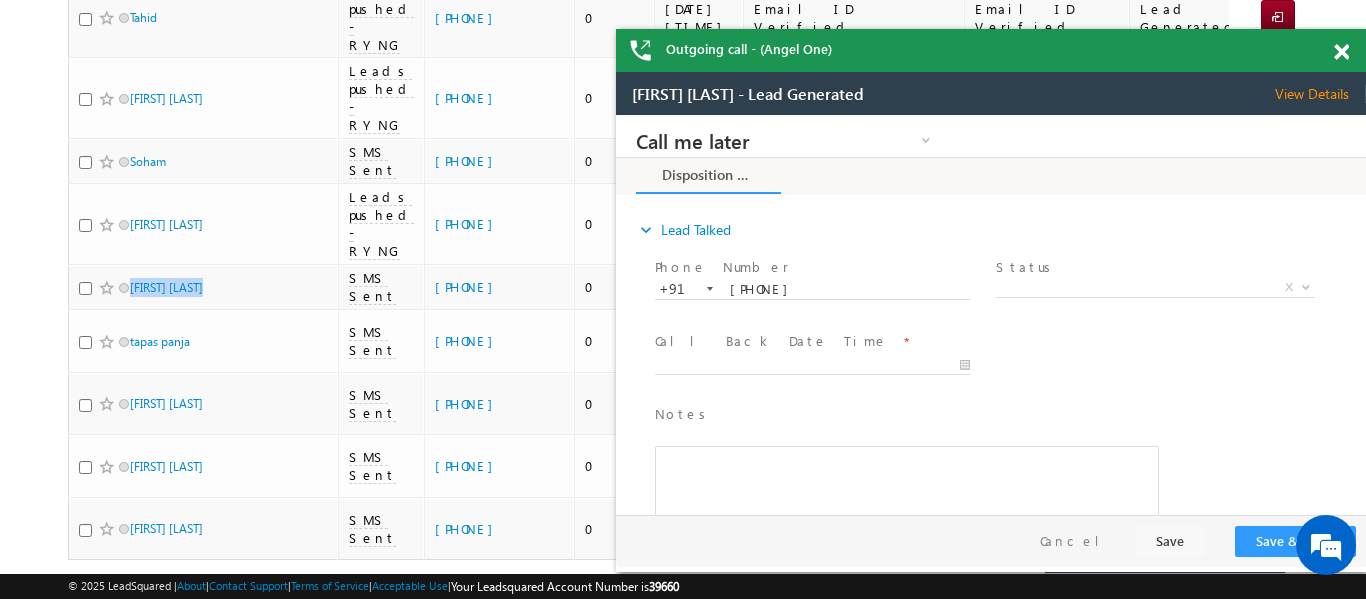 click at bounding box center (1341, 52) 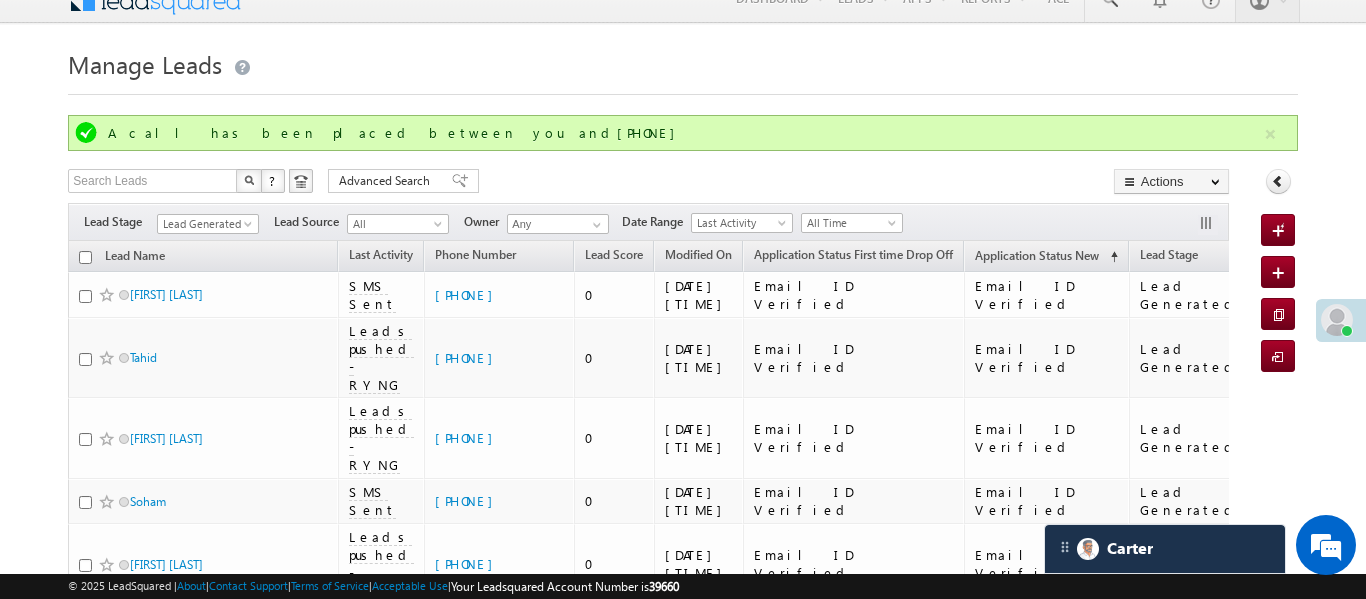 scroll, scrollTop: 0, scrollLeft: 0, axis: both 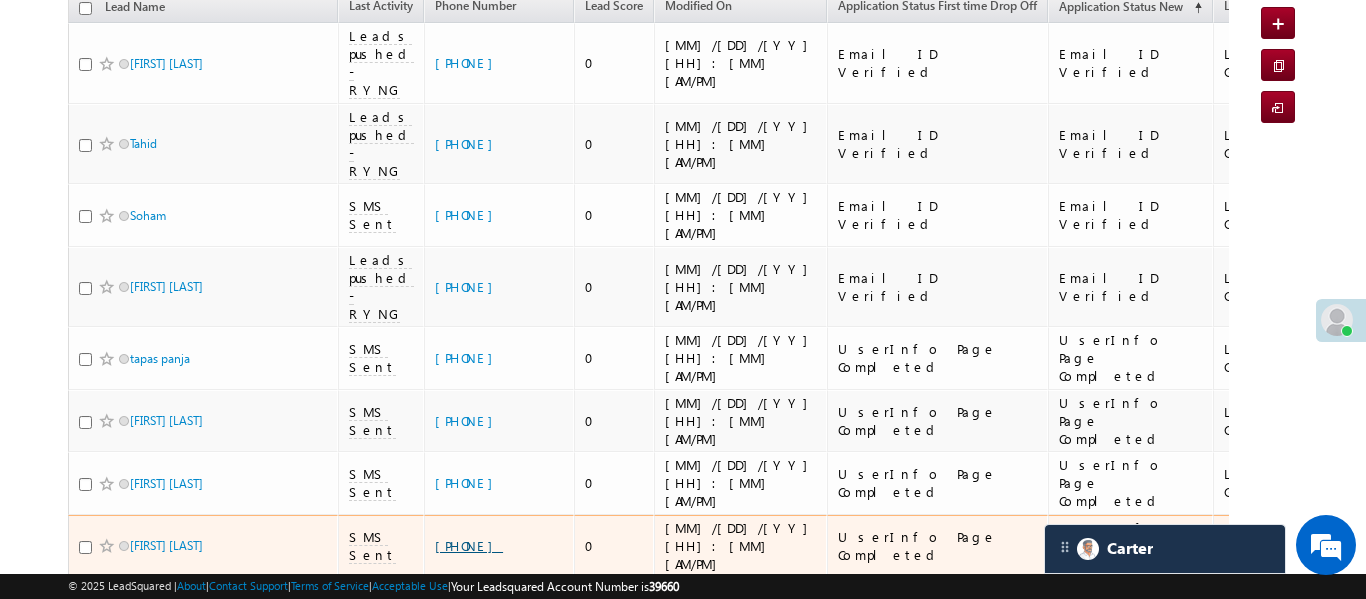 click on "[PHONE]" at bounding box center (469, 545) 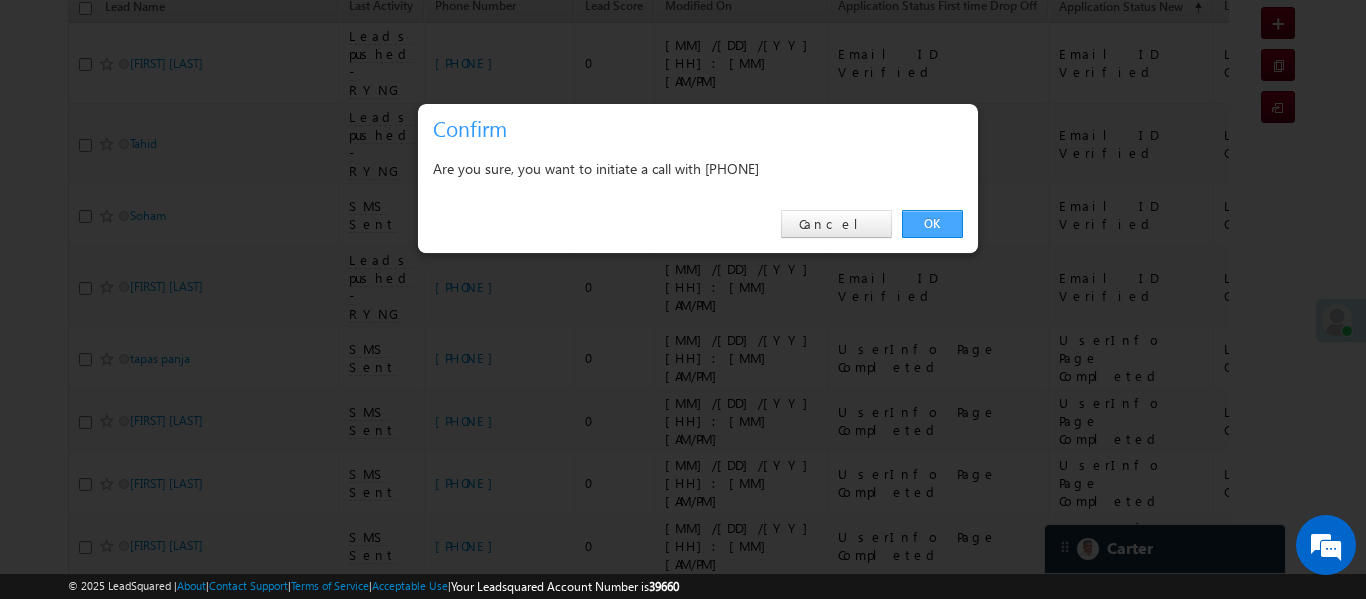click on "OK" at bounding box center [932, 224] 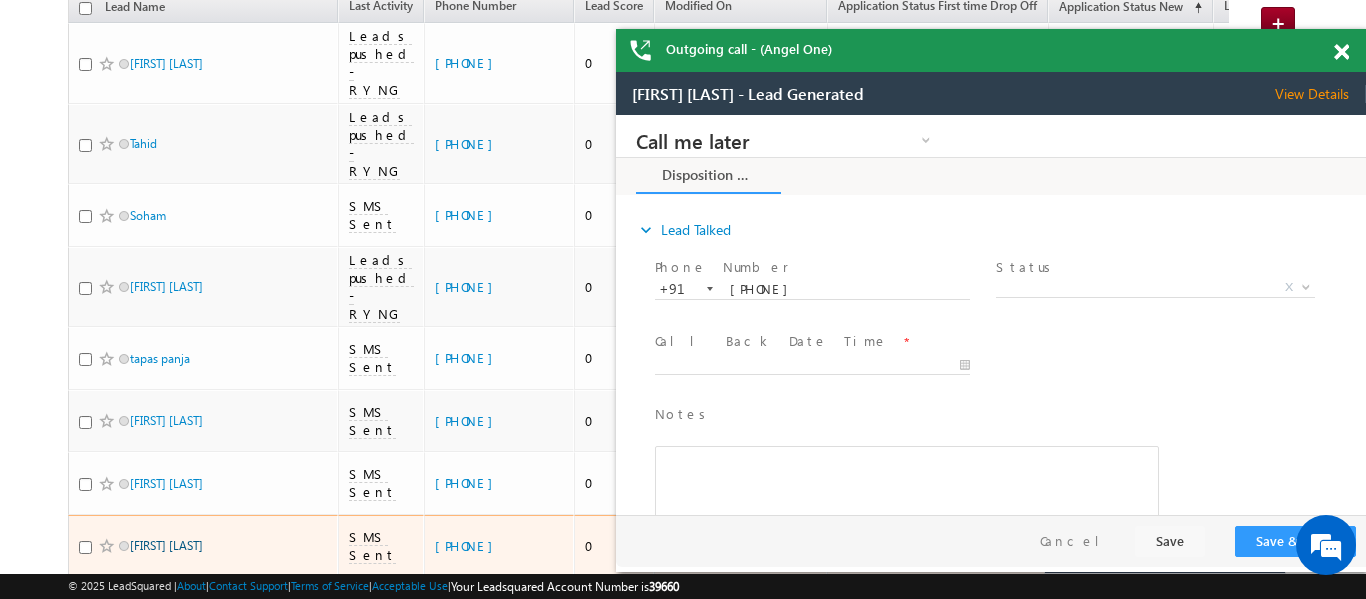 scroll, scrollTop: 0, scrollLeft: 0, axis: both 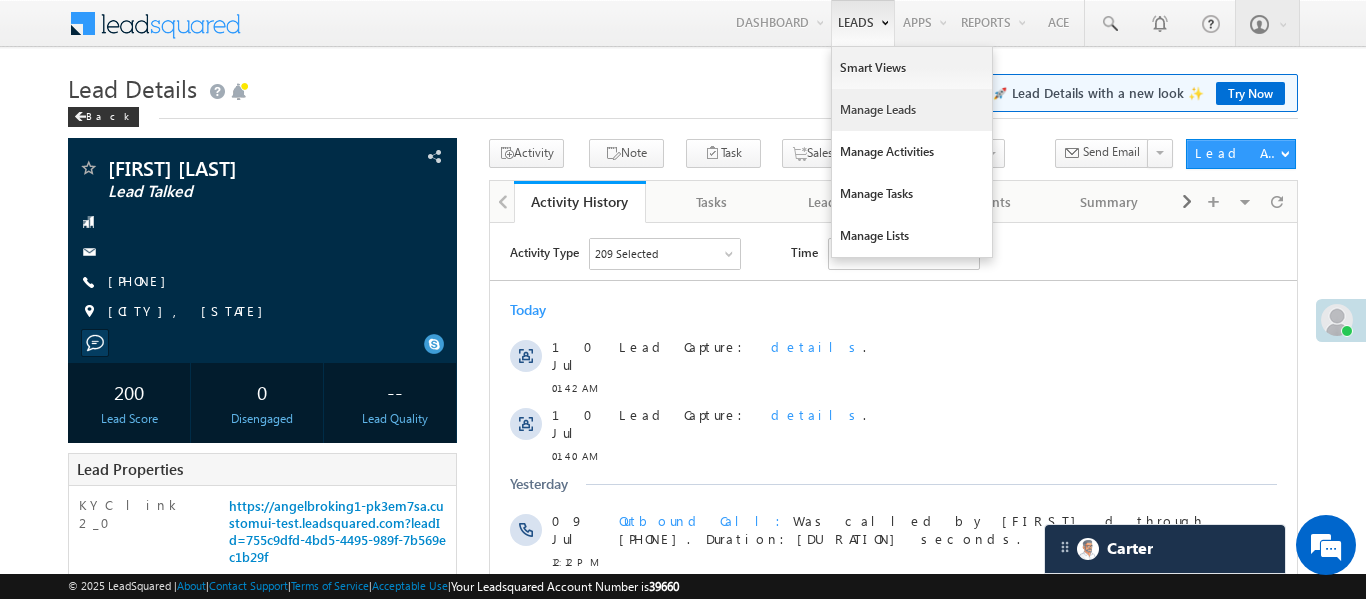 click on "Manage Leads" at bounding box center (912, 110) 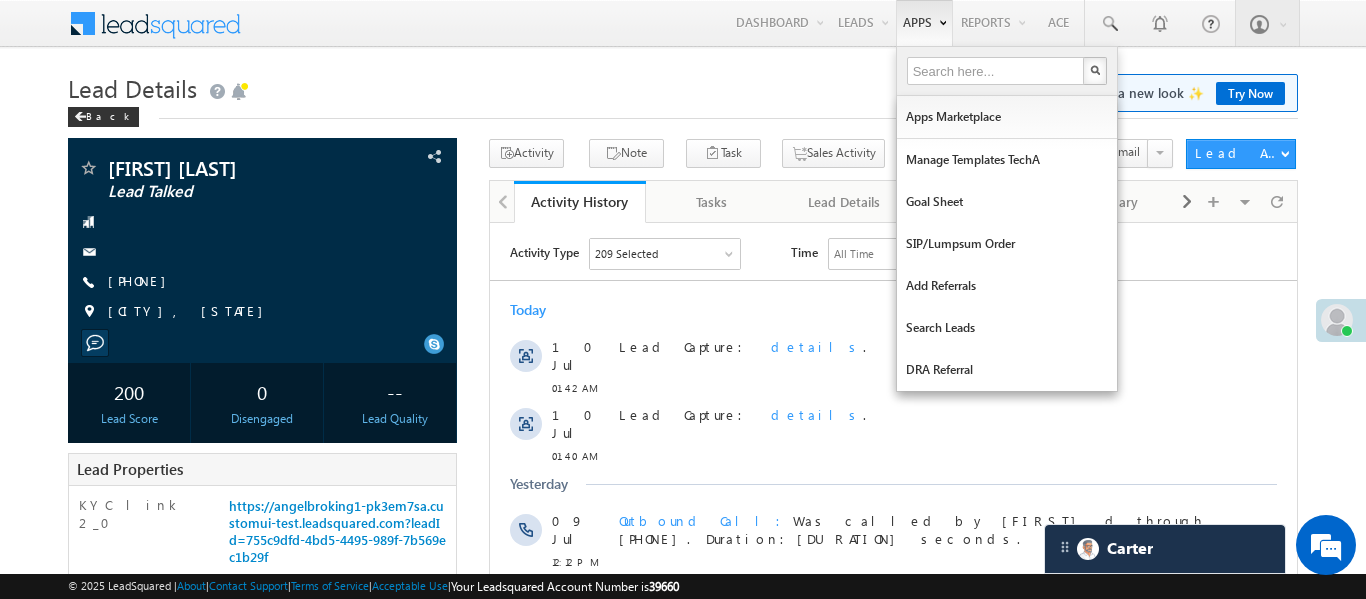 drag, startPoint x: 898, startPoint y: 102, endPoint x: 908, endPoint y: 23, distance: 79.630394 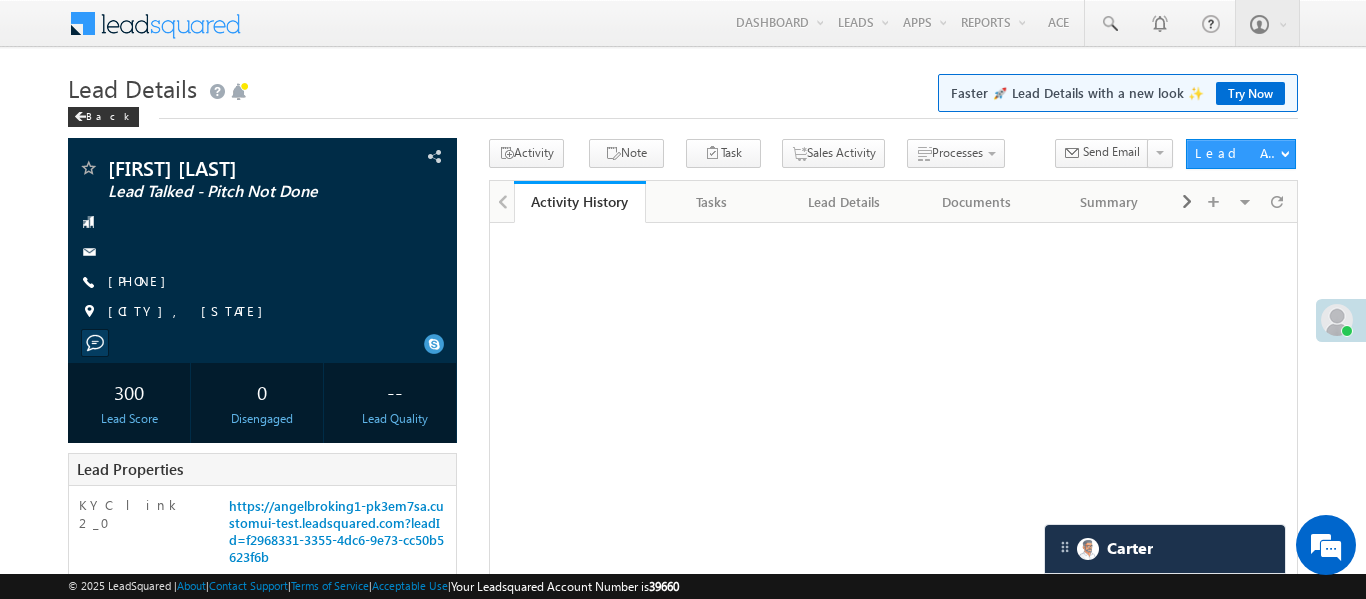 scroll, scrollTop: 0, scrollLeft: 0, axis: both 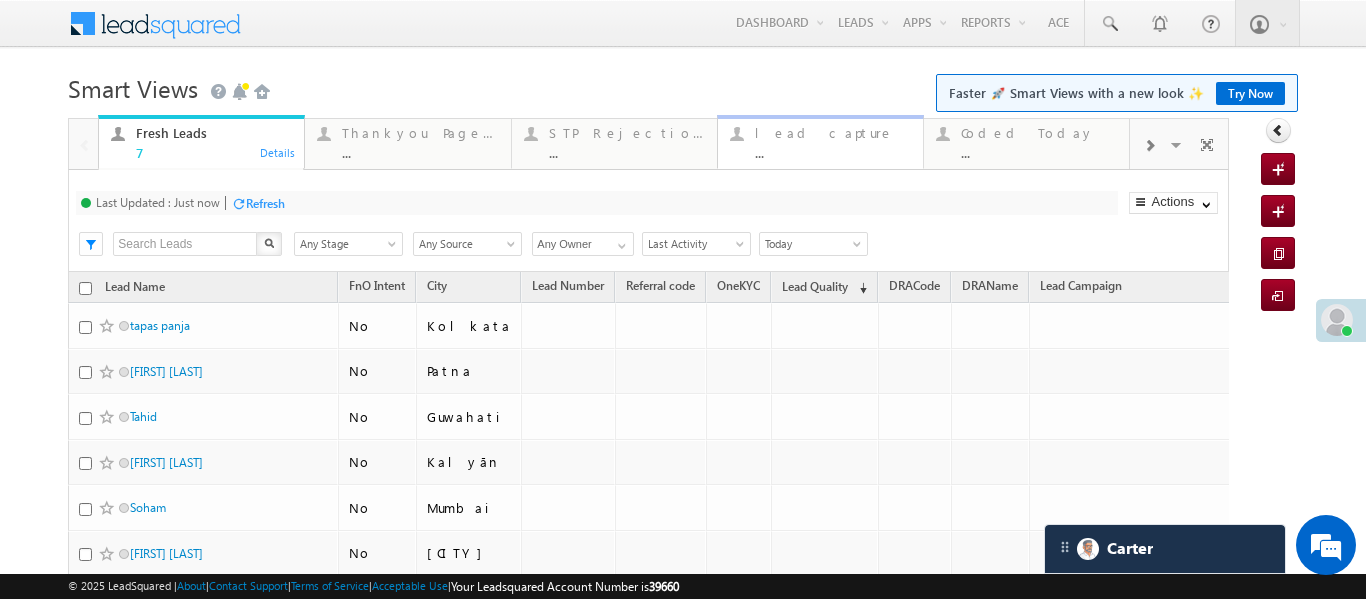 click on "lead capture ..." at bounding box center (833, 140) 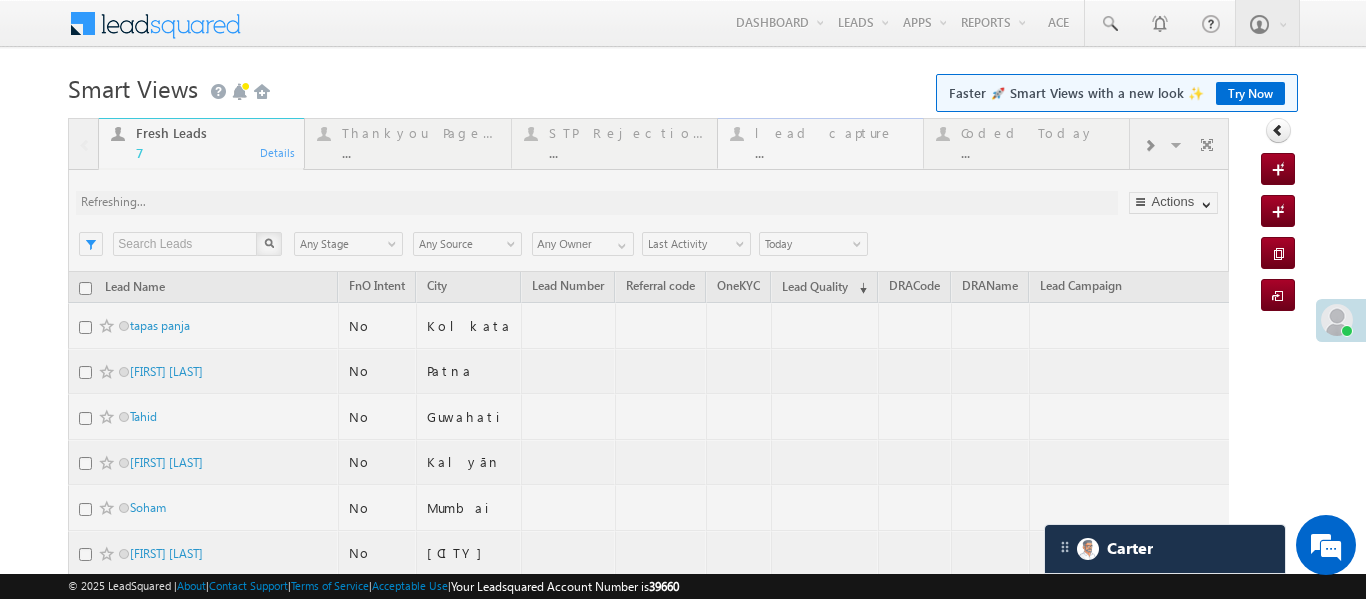 click at bounding box center (648, 425) 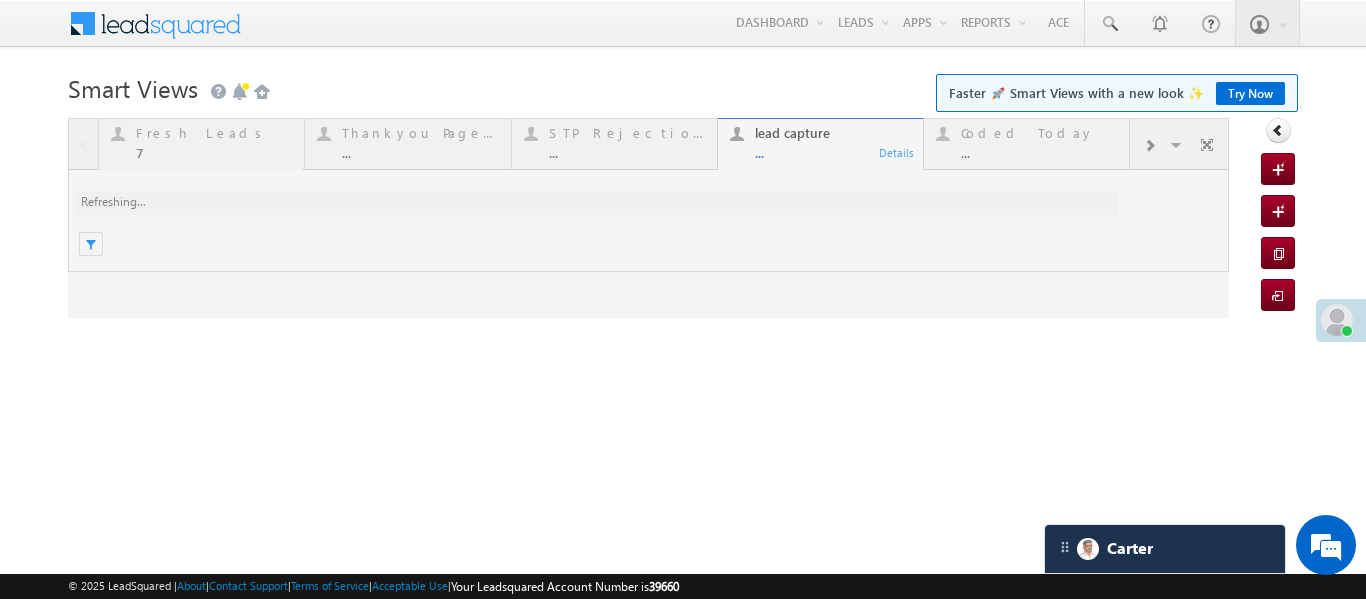 scroll, scrollTop: 0, scrollLeft: 0, axis: both 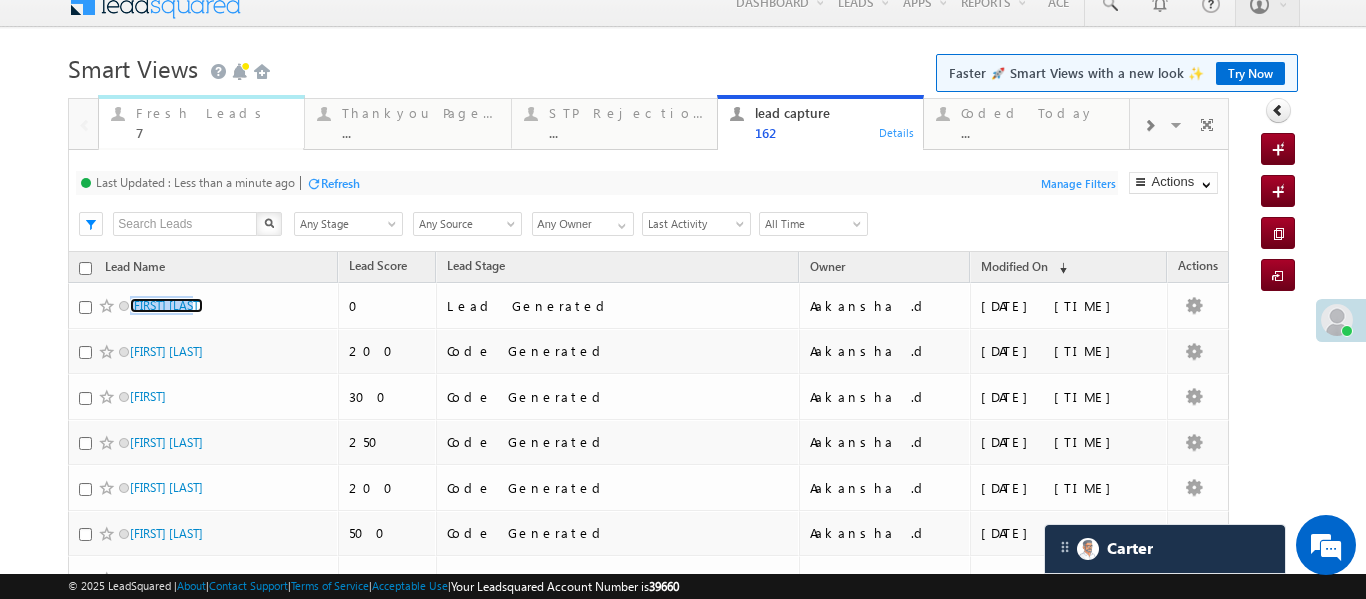 click on "Fresh Leads" at bounding box center [214, 113] 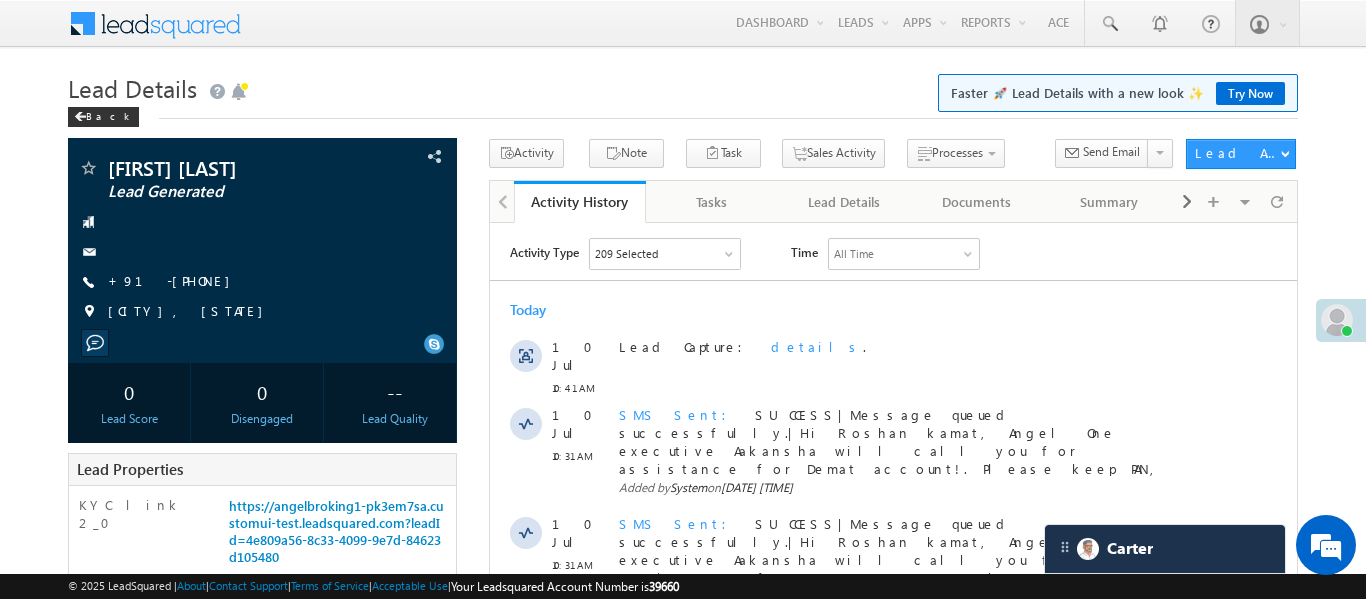 scroll, scrollTop: 0, scrollLeft: 0, axis: both 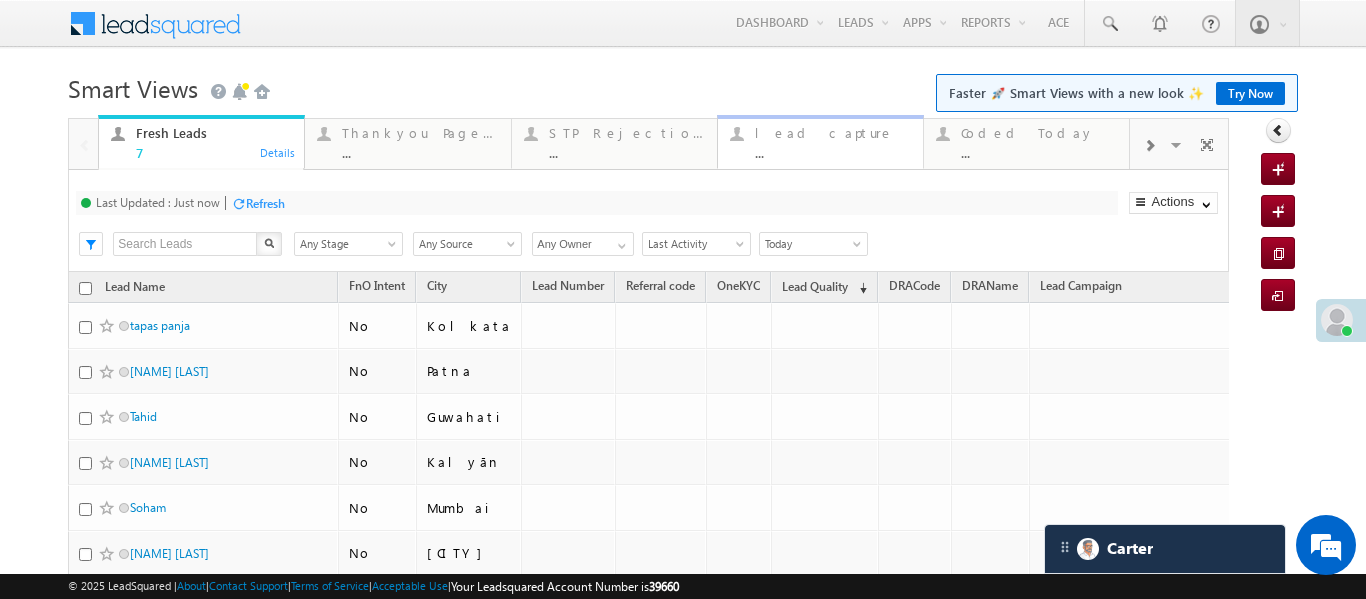 click on "..." at bounding box center (833, 152) 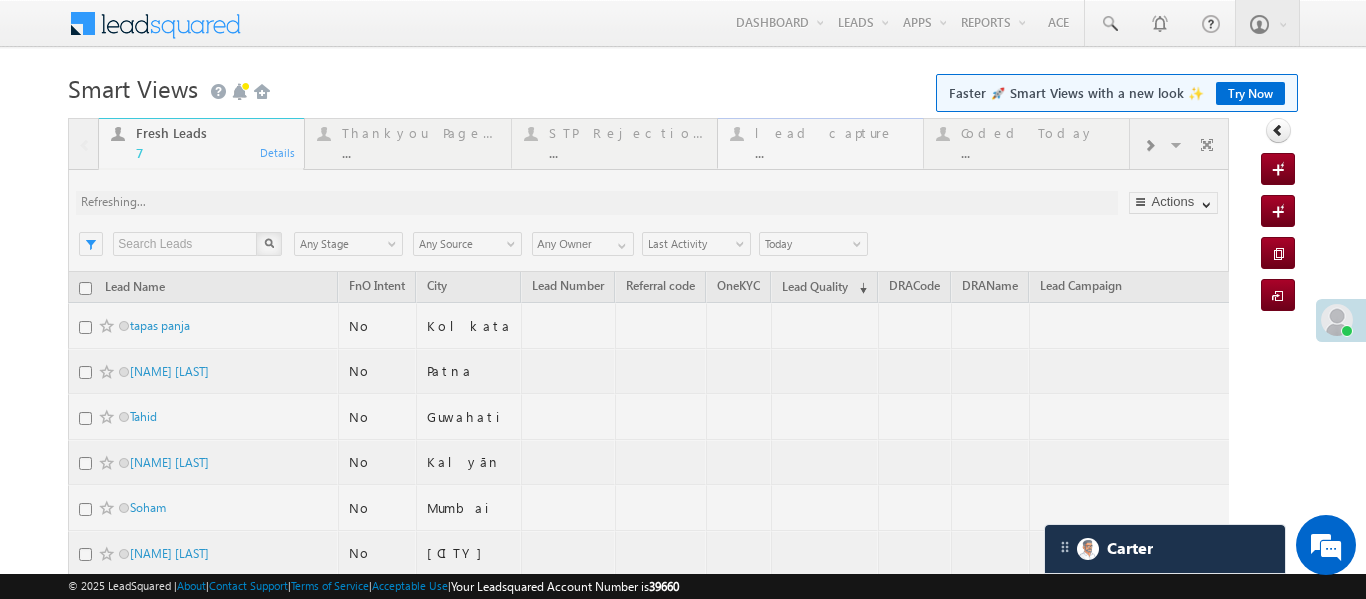 click at bounding box center (648, 425) 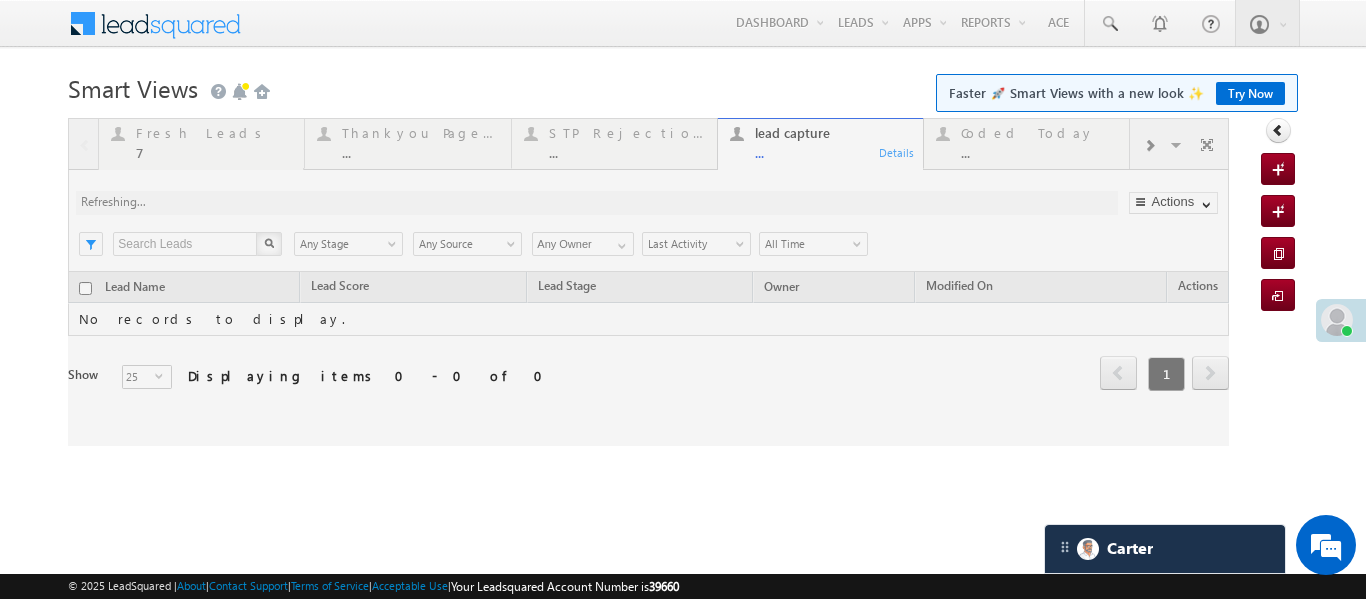 scroll, scrollTop: 0, scrollLeft: 0, axis: both 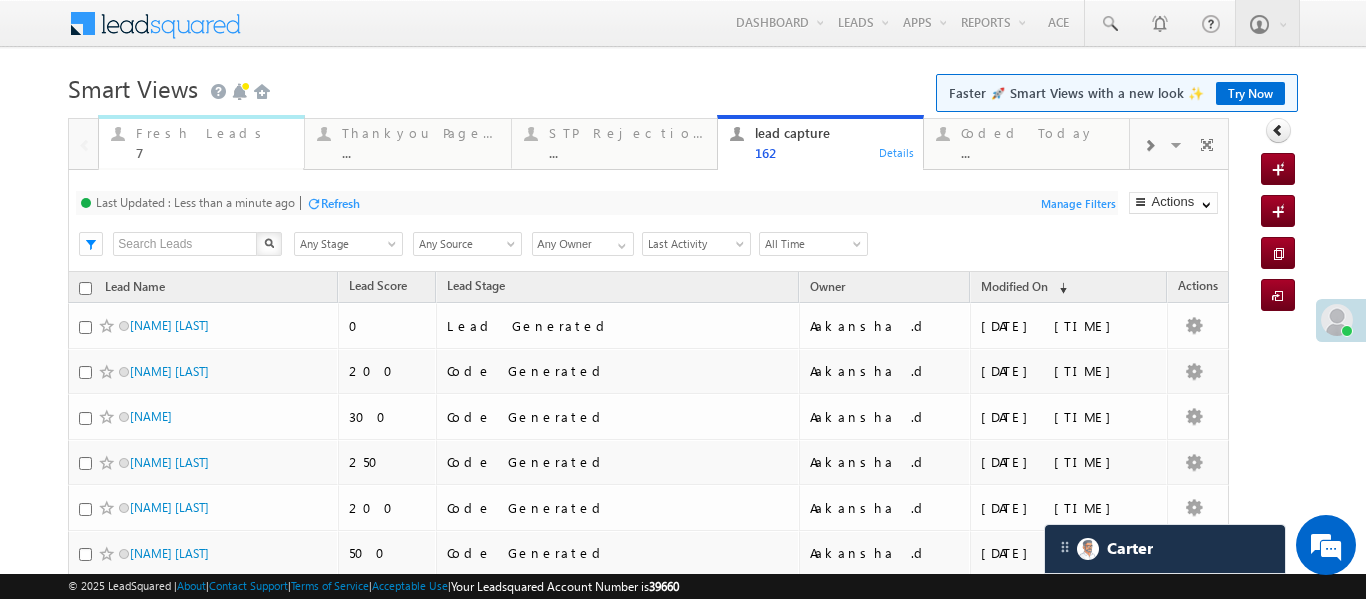 click on "Fresh Leads" at bounding box center (214, 133) 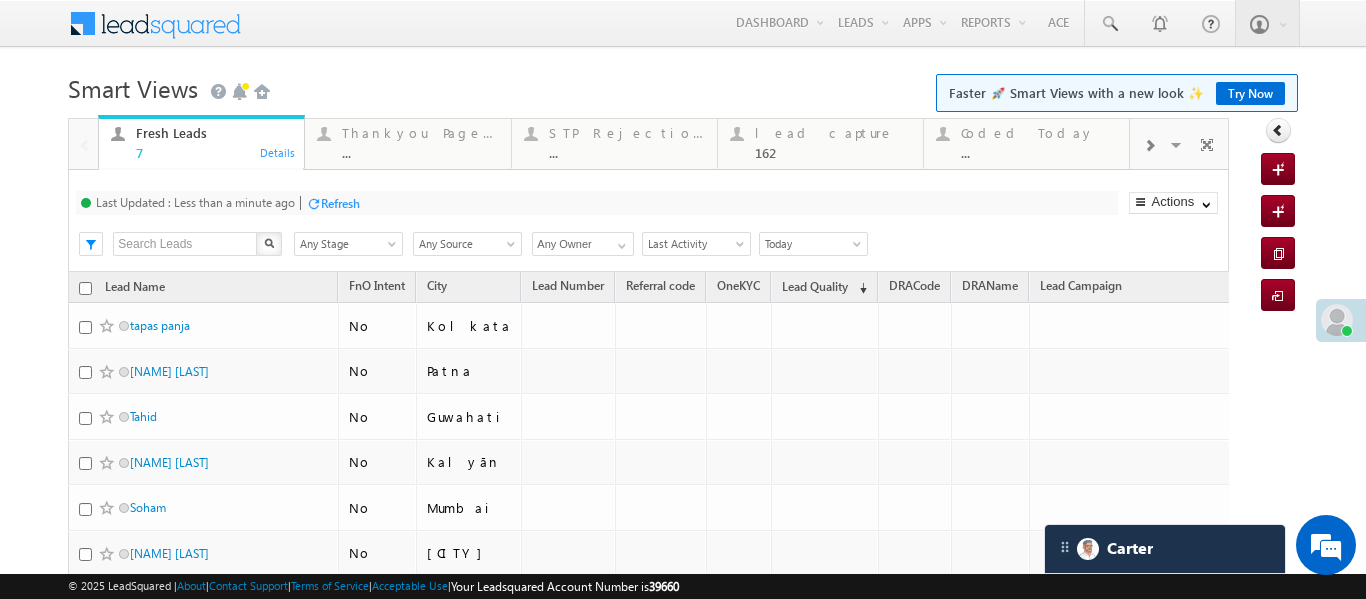 click on "Fresh Leads" at bounding box center [214, 133] 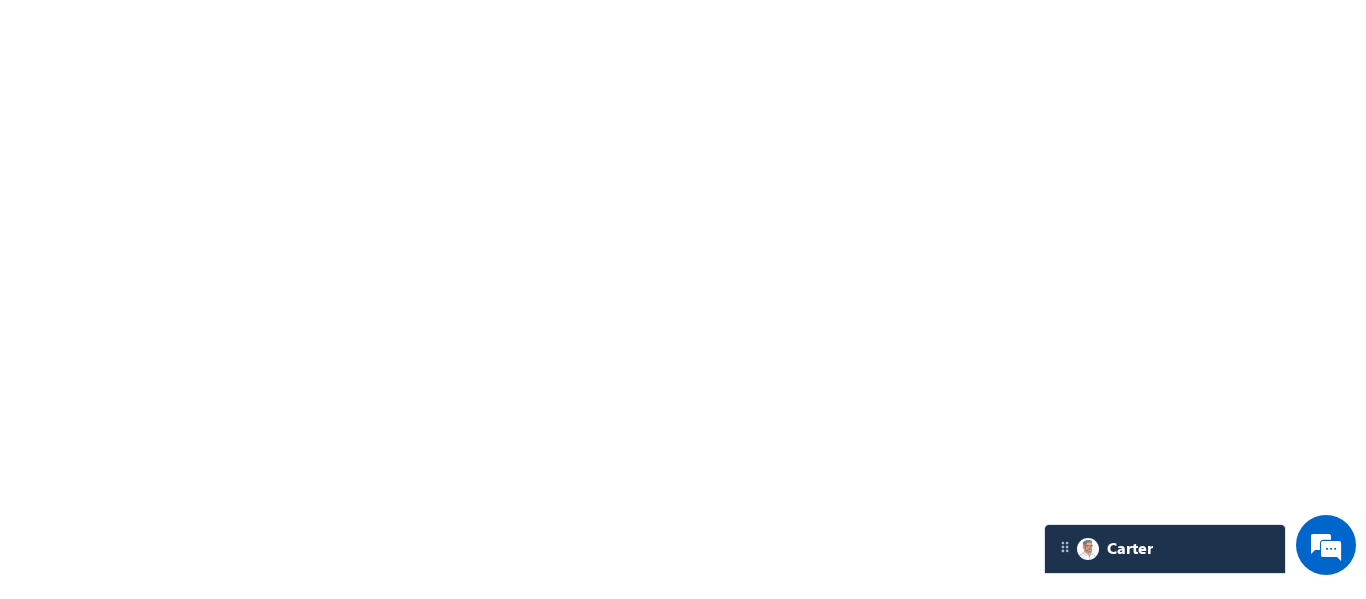 scroll, scrollTop: 0, scrollLeft: 0, axis: both 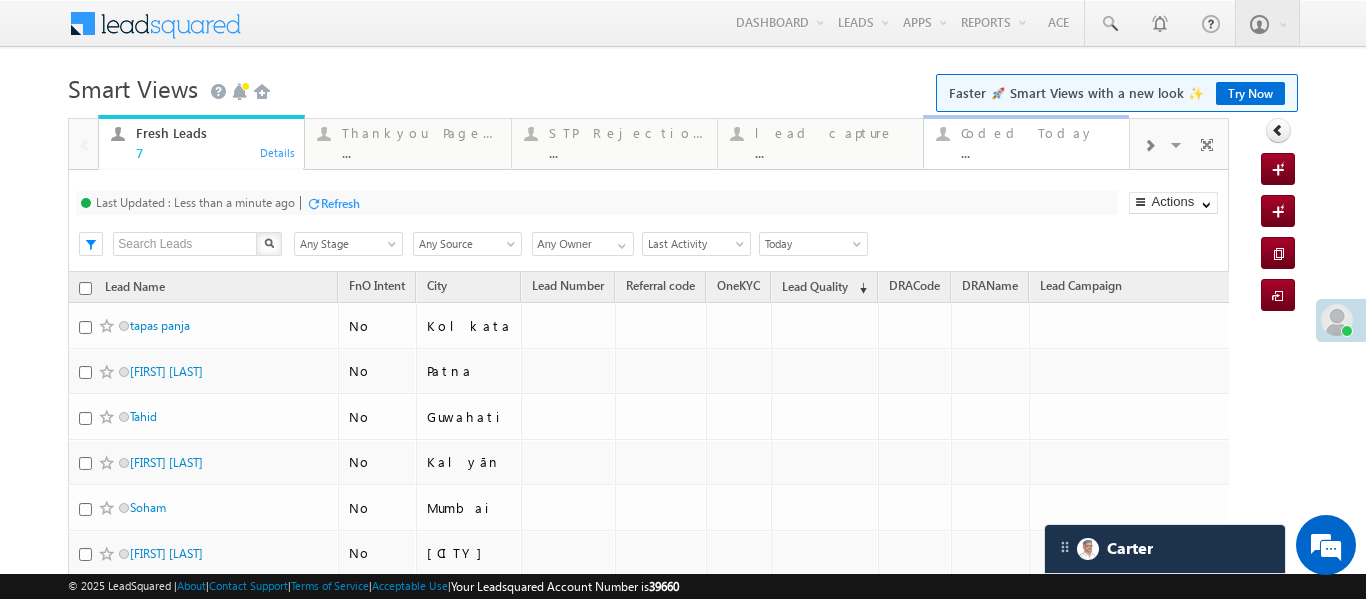 click on "..." at bounding box center [1039, 152] 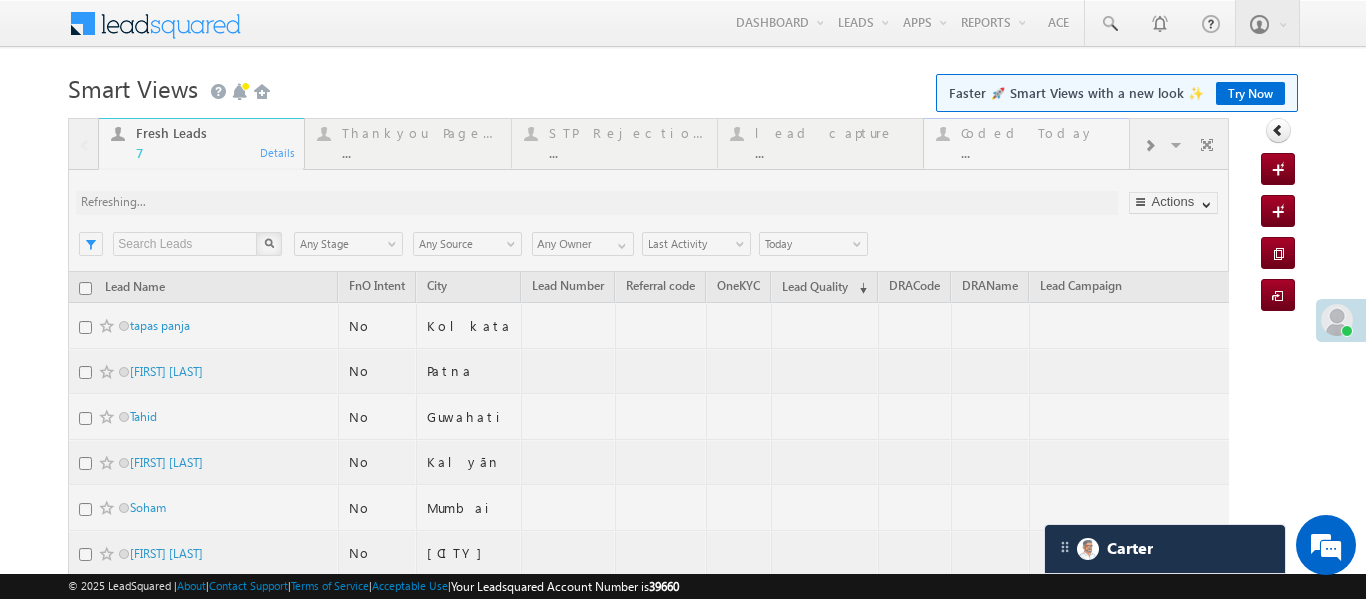 click at bounding box center (648, 425) 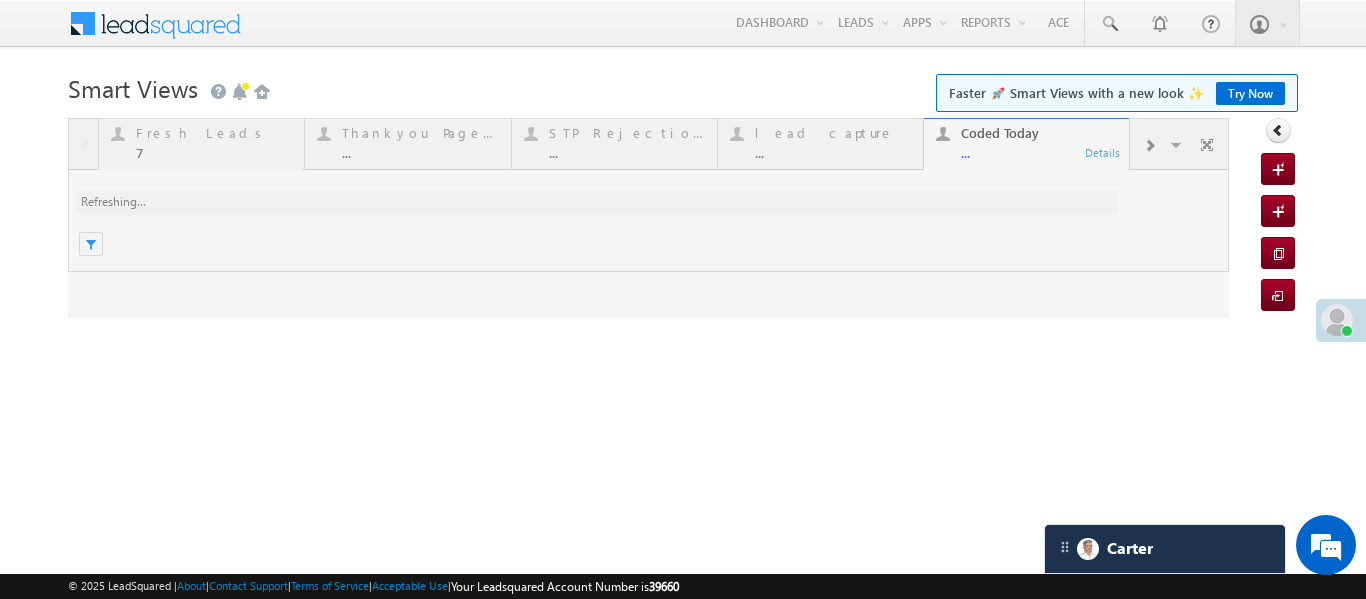 scroll, scrollTop: 0, scrollLeft: 0, axis: both 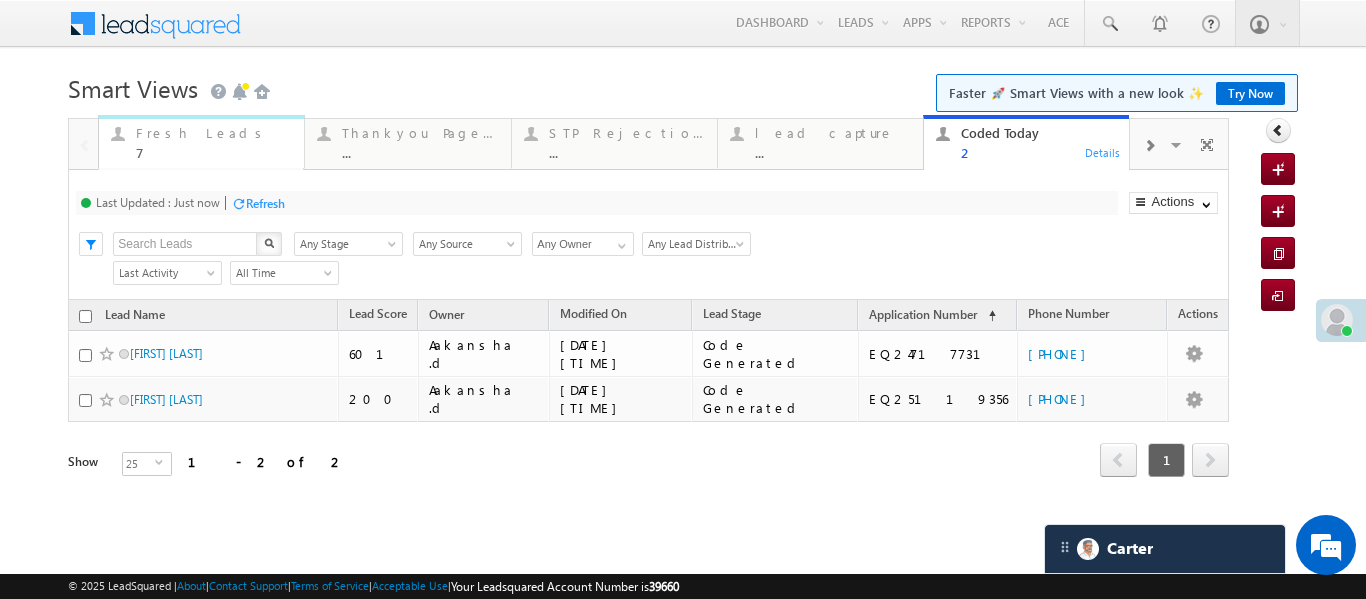 click on "Fresh Leads" at bounding box center (214, 133) 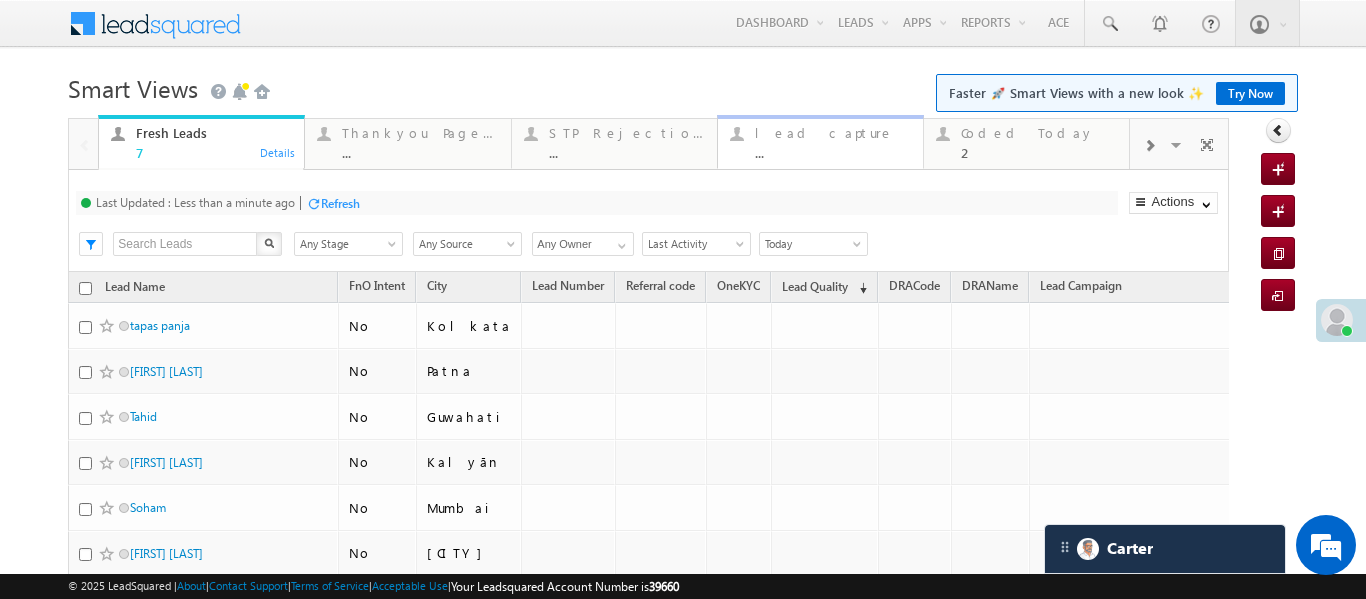 click on "..." at bounding box center (833, 152) 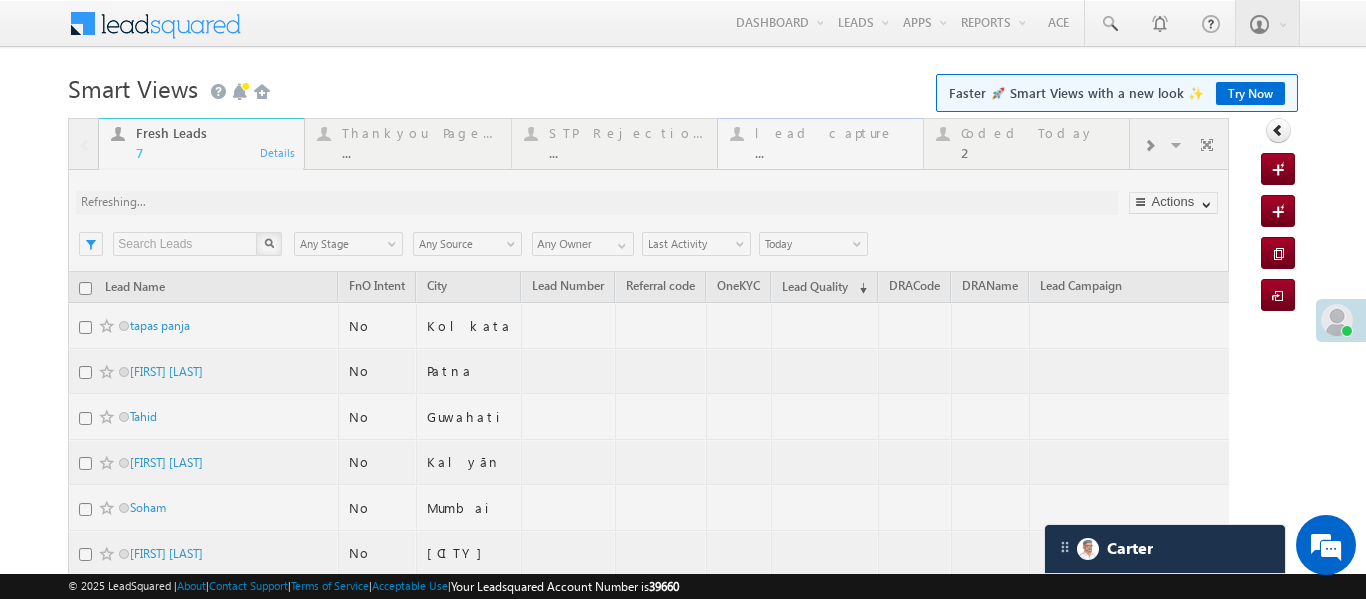 click at bounding box center (648, 425) 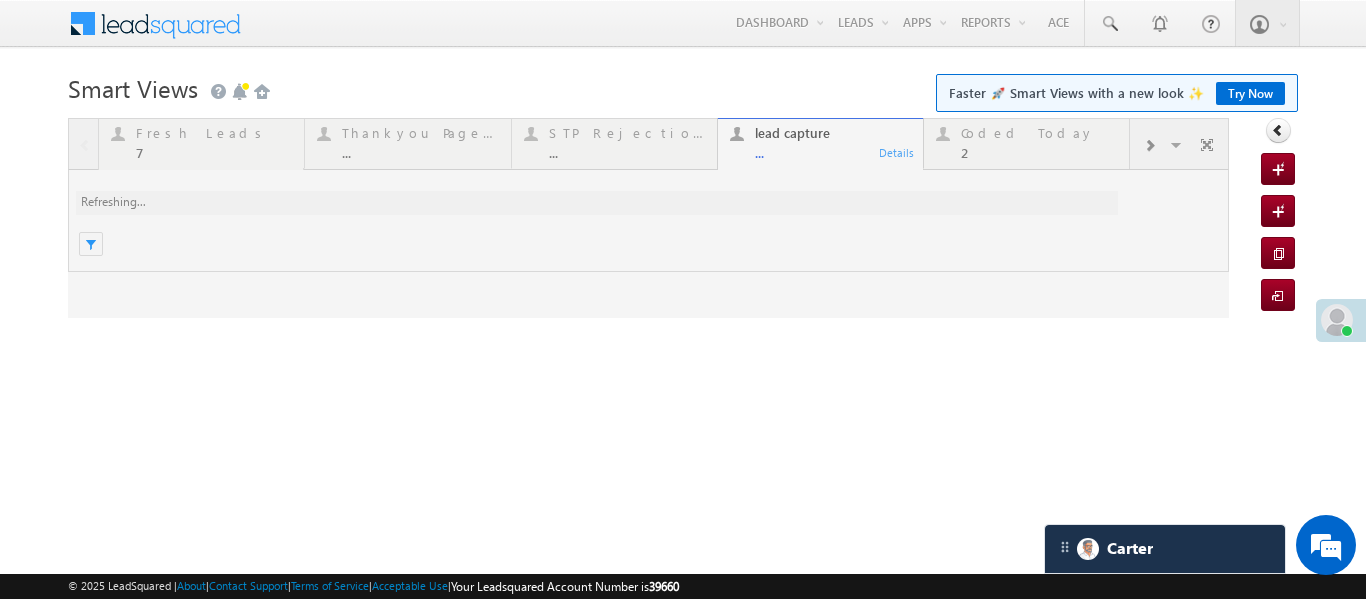 scroll, scrollTop: 0, scrollLeft: 0, axis: both 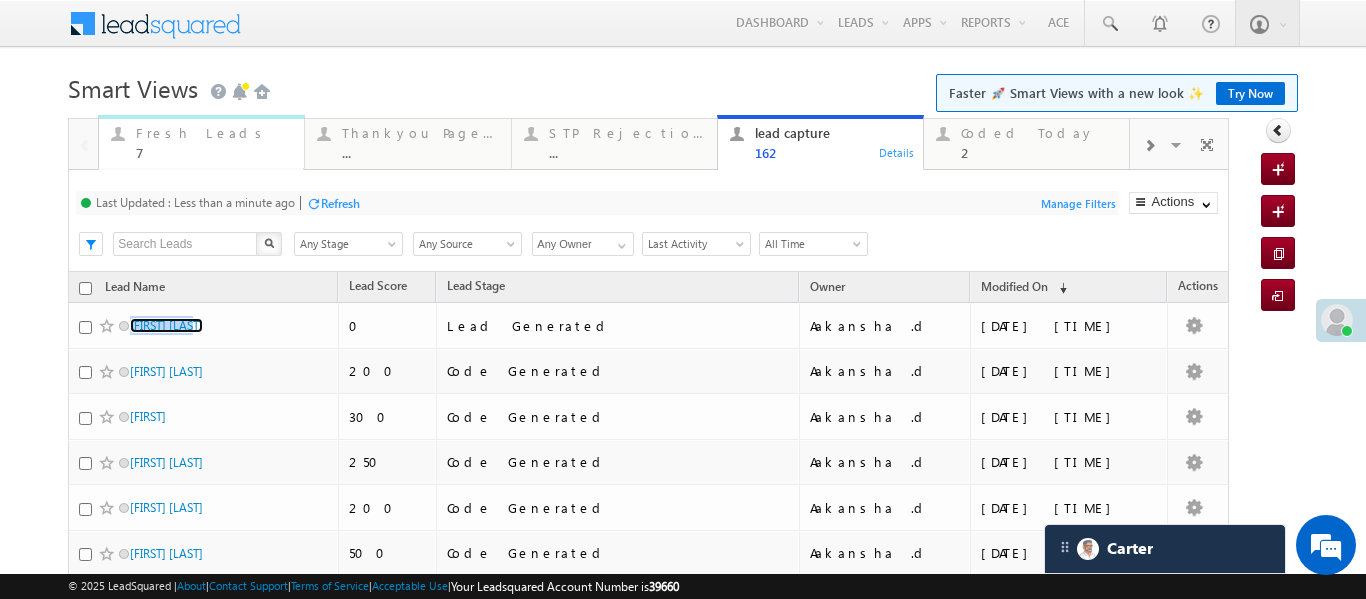 click on "7" at bounding box center [214, 152] 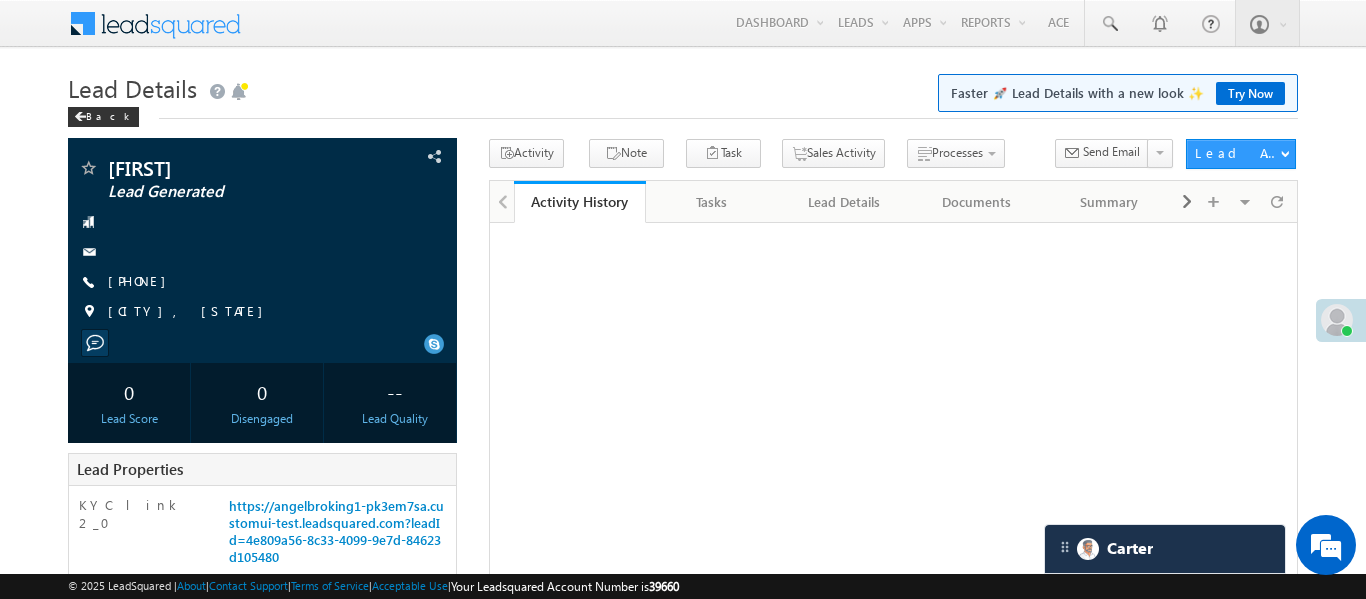 scroll, scrollTop: 0, scrollLeft: 0, axis: both 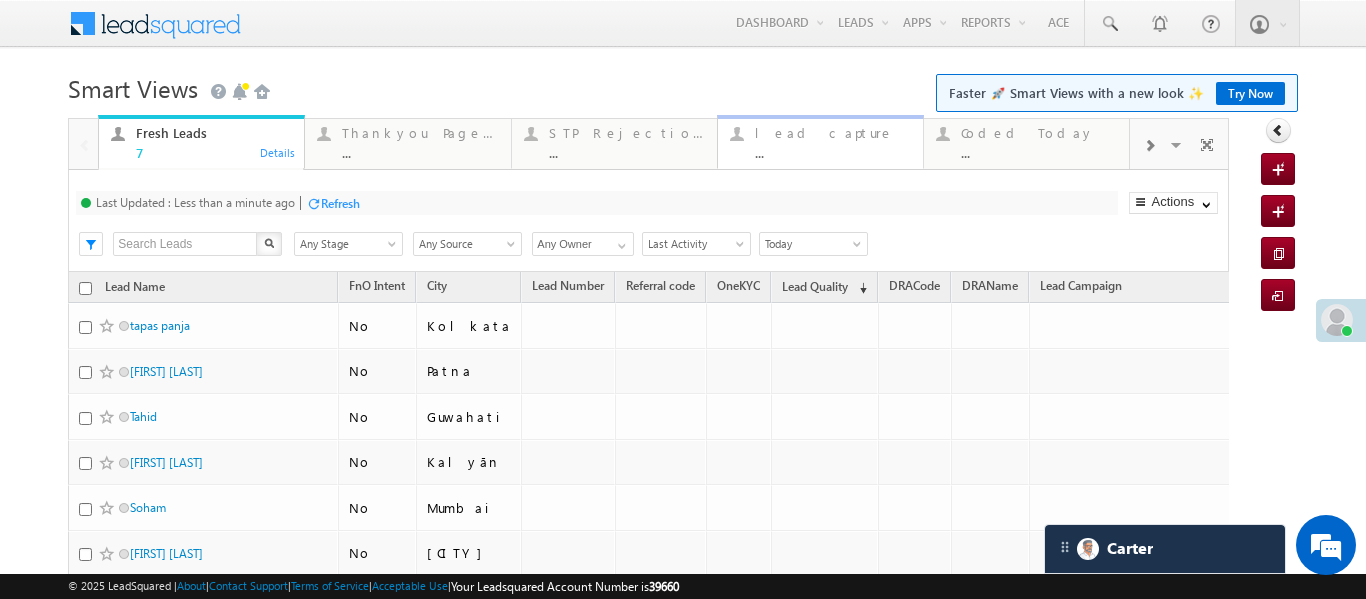 click on "..." at bounding box center [833, 152] 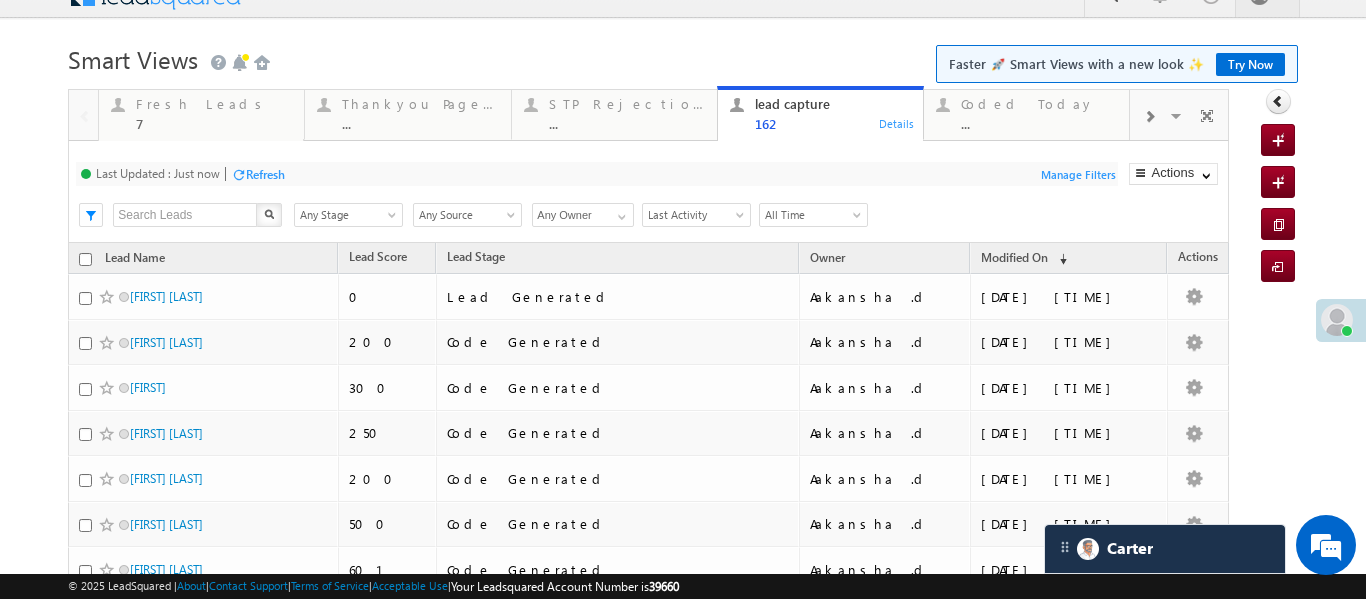scroll, scrollTop: 31, scrollLeft: 0, axis: vertical 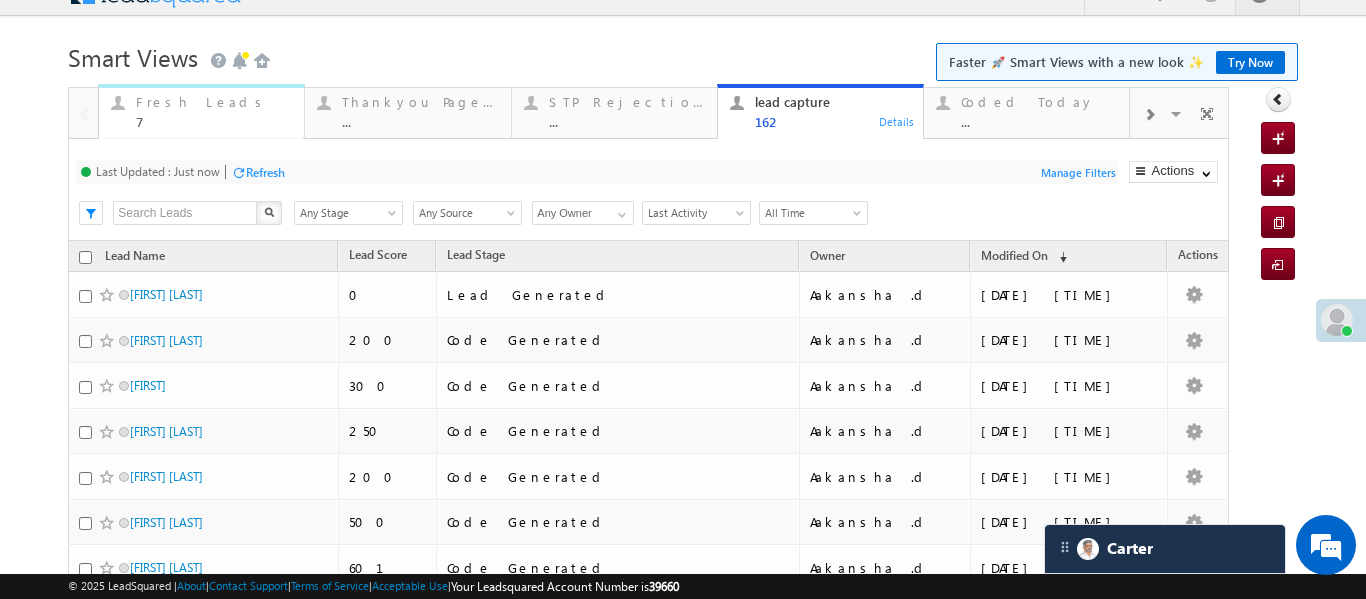 click on "7" at bounding box center (214, 121) 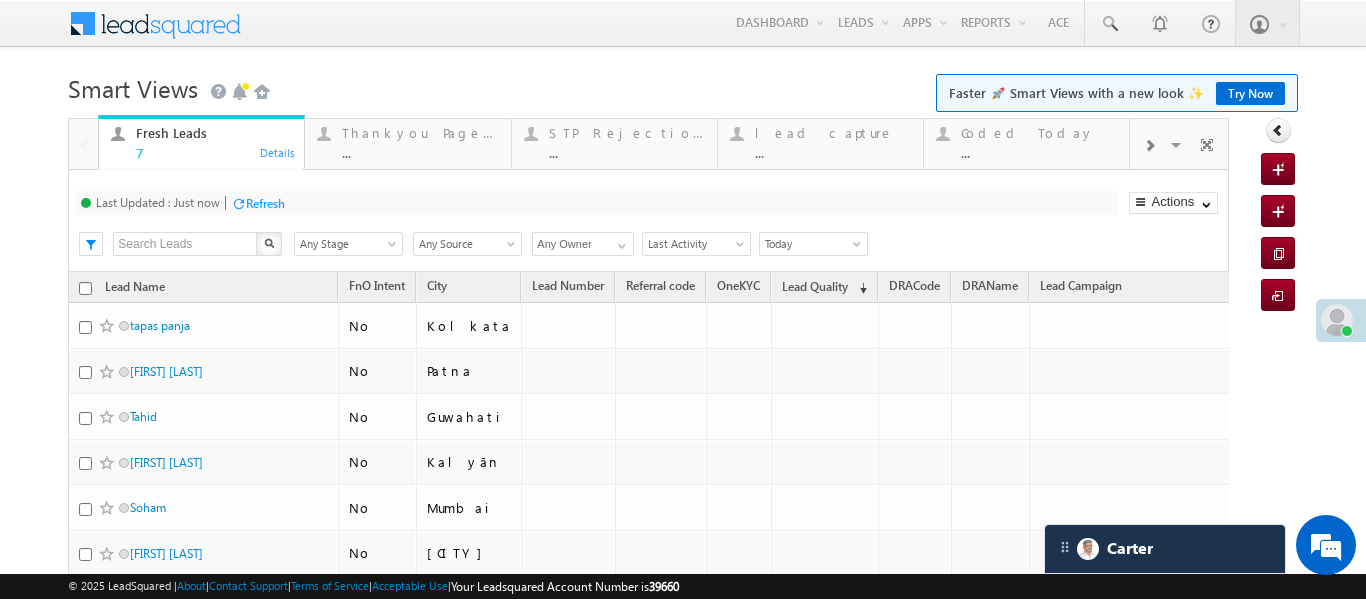 click on "Fresh Leads 7 Details Thankyou Page leads ... Details STP Rejection Reason ... Details lead capture ... Details Coded Today ... Details Coded MTD ... Details Objections Cases ... Details Fresh Objection Cases ... Details Leads connected post coding ... Details Leads connected pre coding ... Details Coded but no Recording ... Details Lead Type ... Details Forms Resubmitted ... Details Open Leads ... Details SIP Cases ... Details SS Fresh Lead Distribution ... Details Exotel IVR 2.1 ... Details Call backs ... Details Exotel IVR 2.0 ... Details Missed Incoming Calls ... Details" at bounding box center [613, 142] 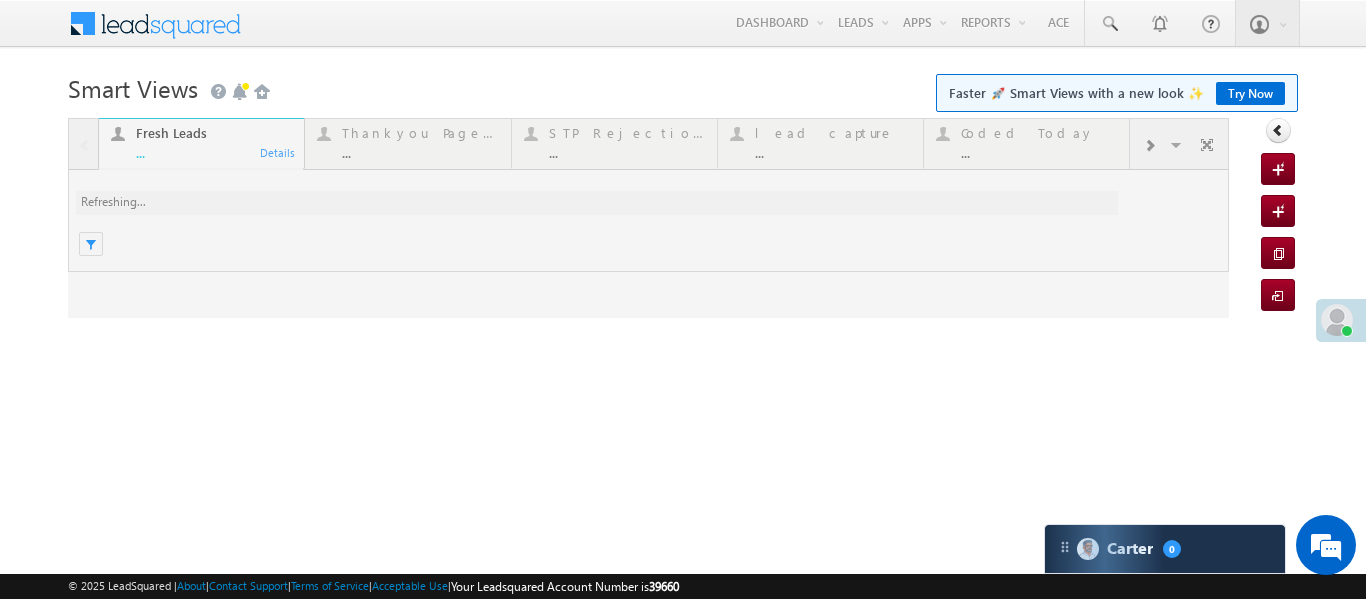 scroll, scrollTop: 0, scrollLeft: 0, axis: both 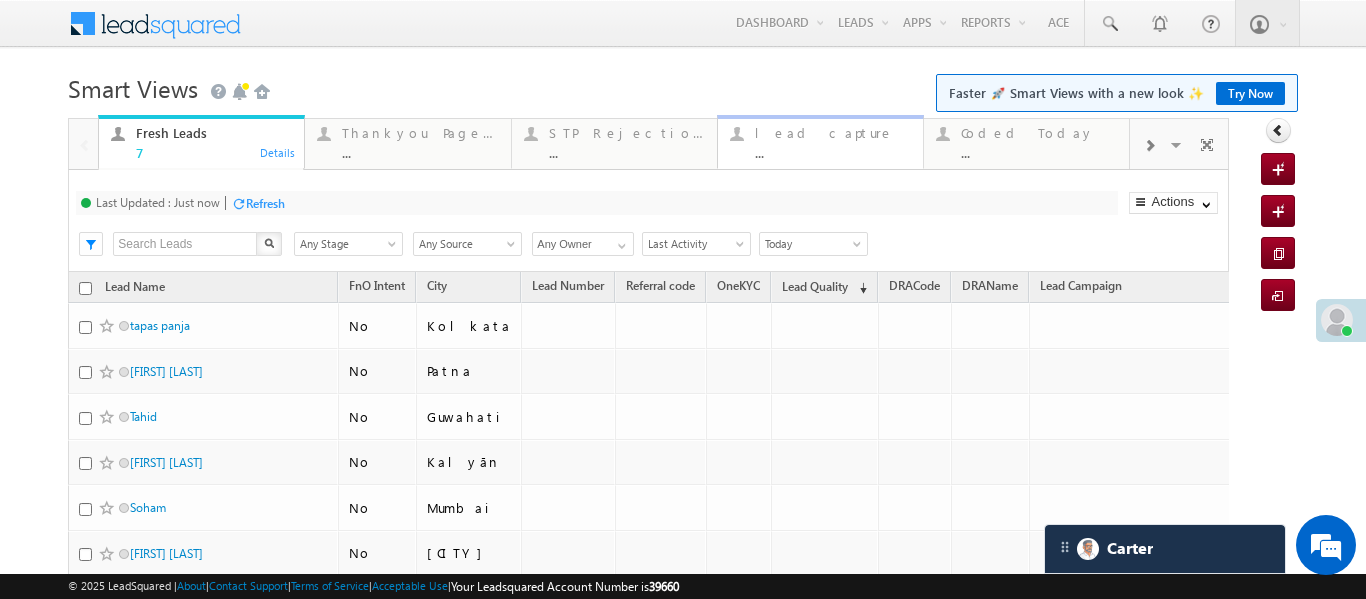 click on "lead capture" at bounding box center [833, 133] 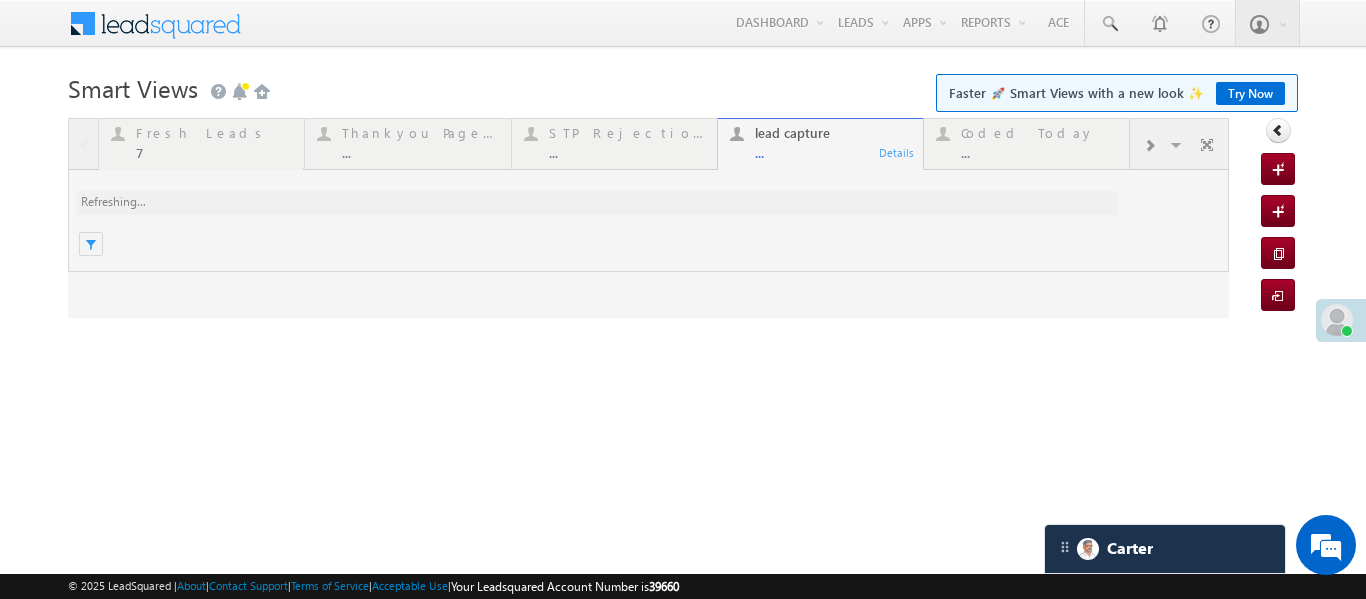 scroll, scrollTop: 0, scrollLeft: 0, axis: both 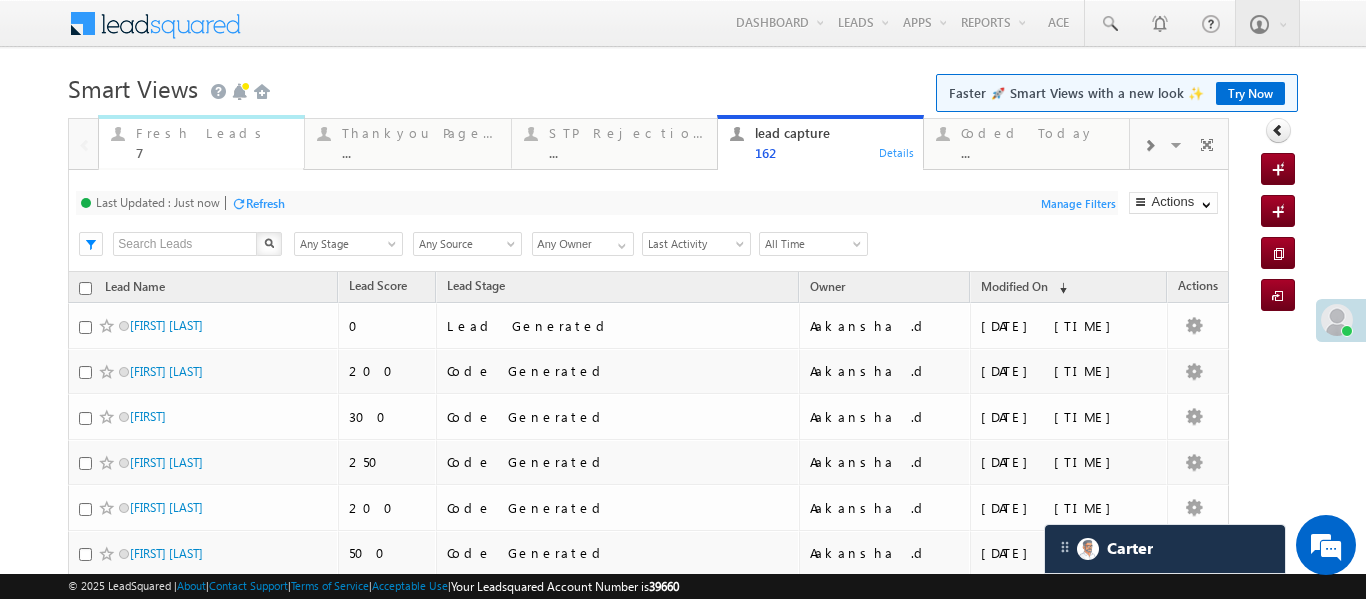 click on "Fresh Leads" at bounding box center (214, 133) 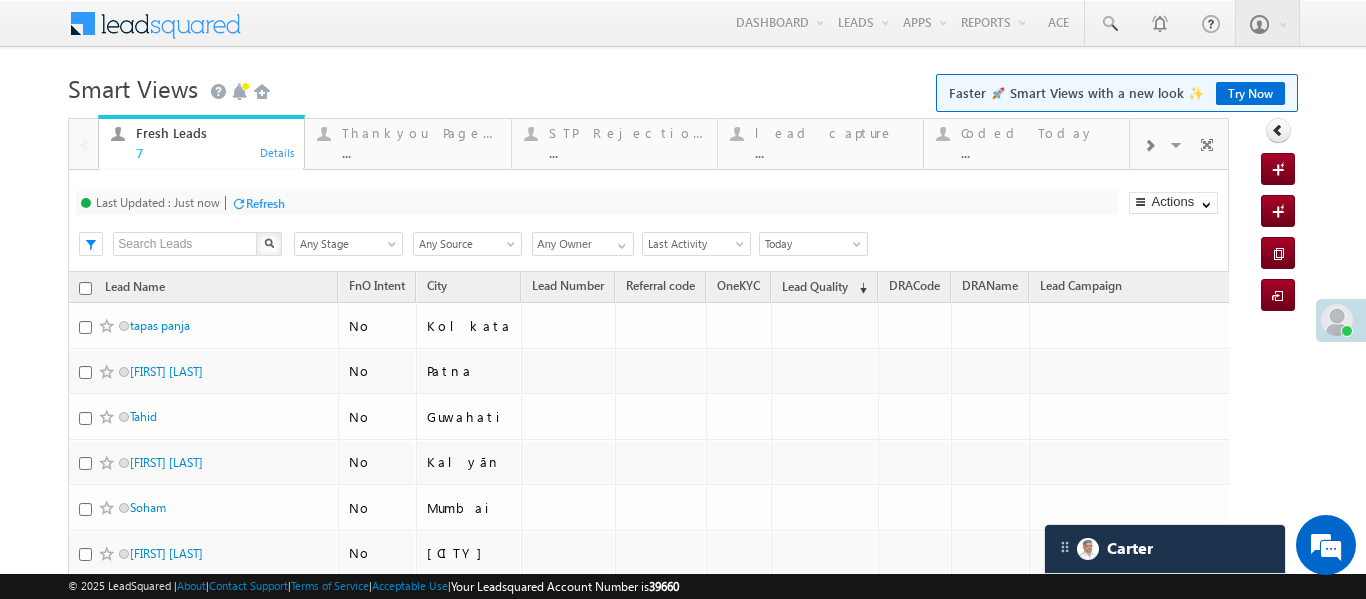 click on "Fresh Leads" at bounding box center [214, 133] 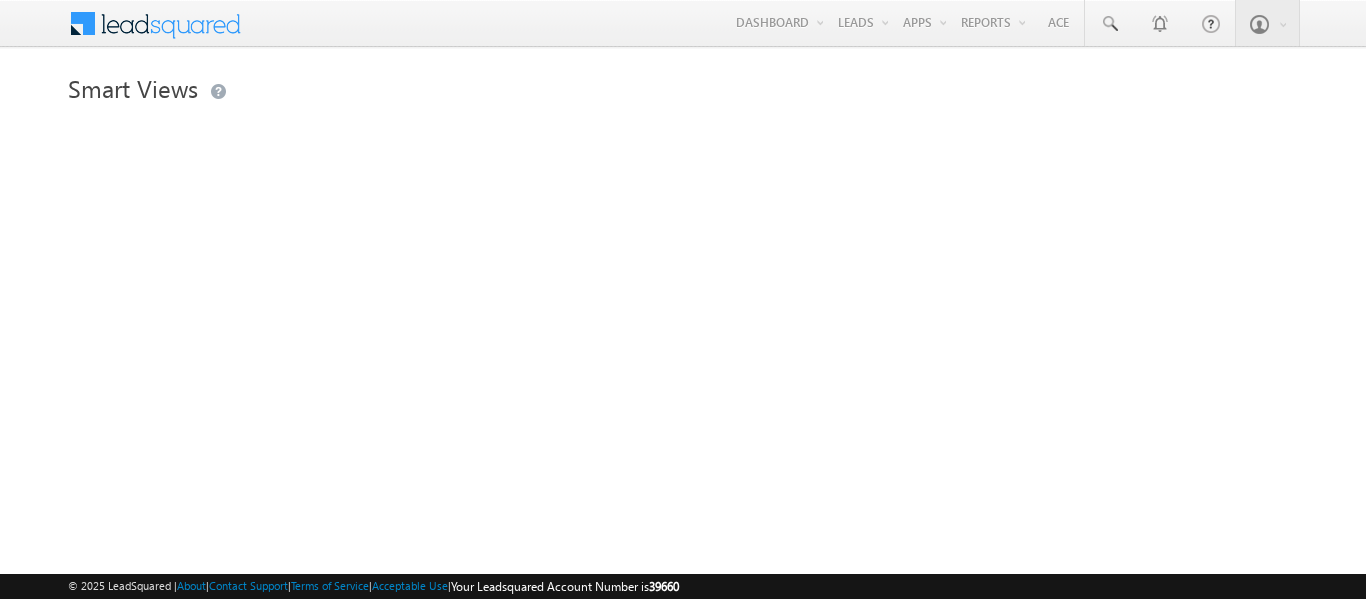 scroll, scrollTop: 0, scrollLeft: 0, axis: both 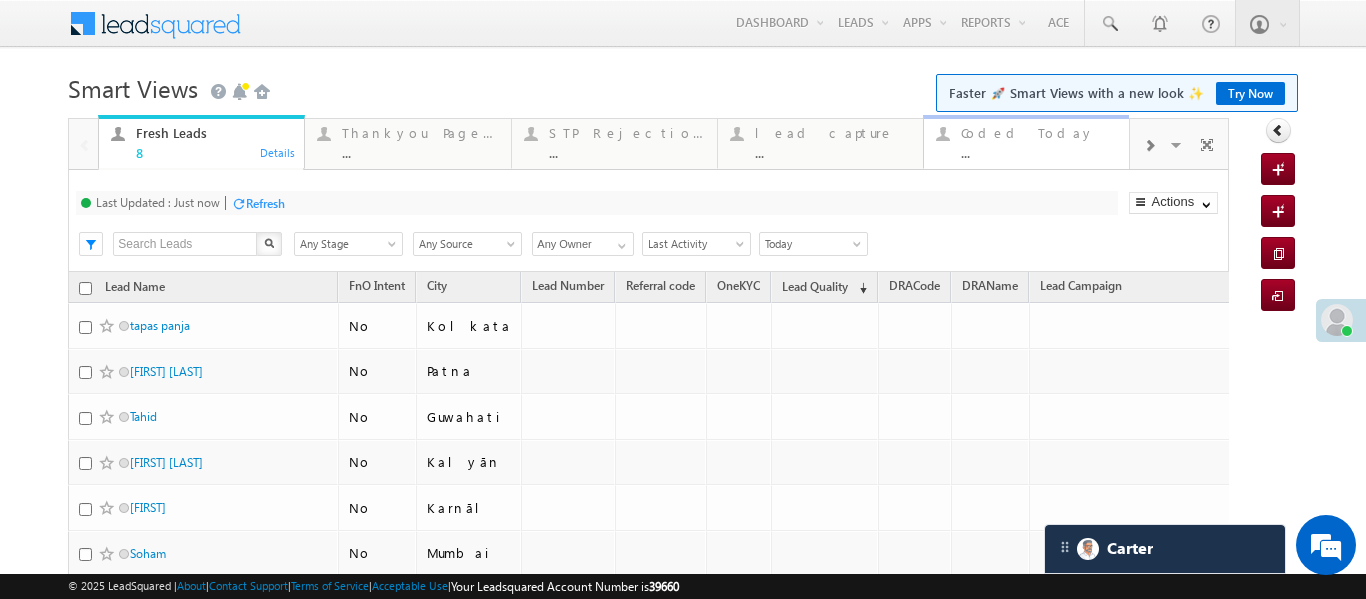 click on "..." at bounding box center (1039, 152) 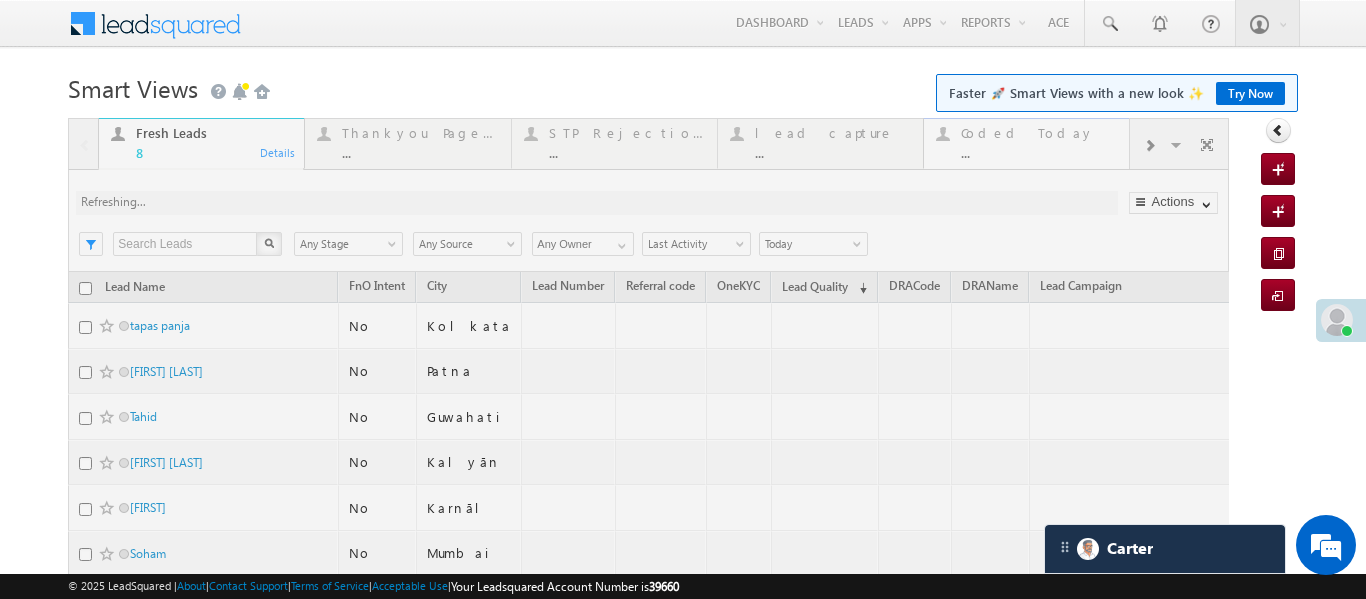 click at bounding box center [648, 448] 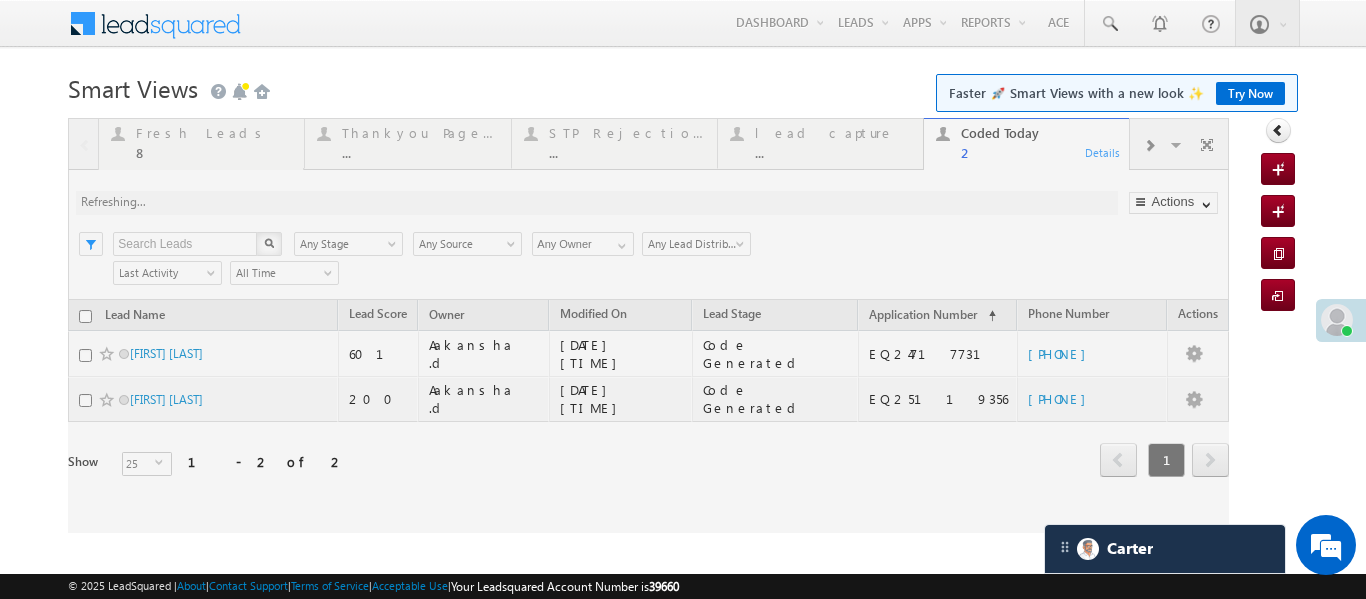 scroll, scrollTop: 0, scrollLeft: 0, axis: both 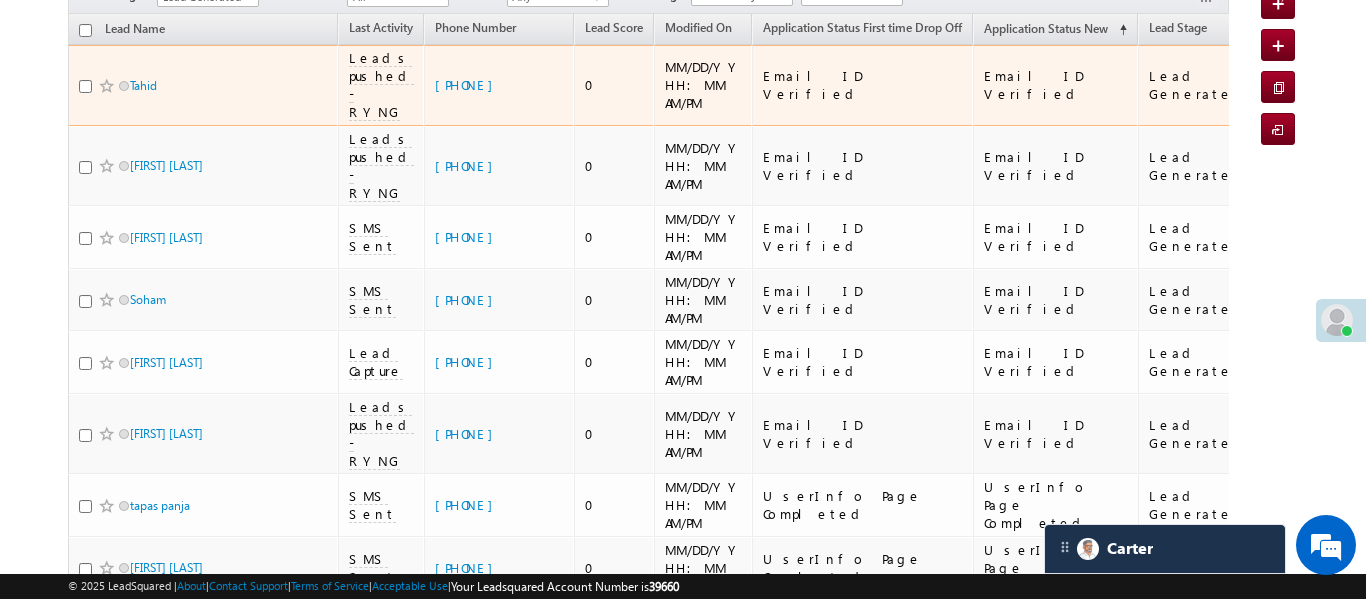 click on "[PHONE]" at bounding box center (500, 85) 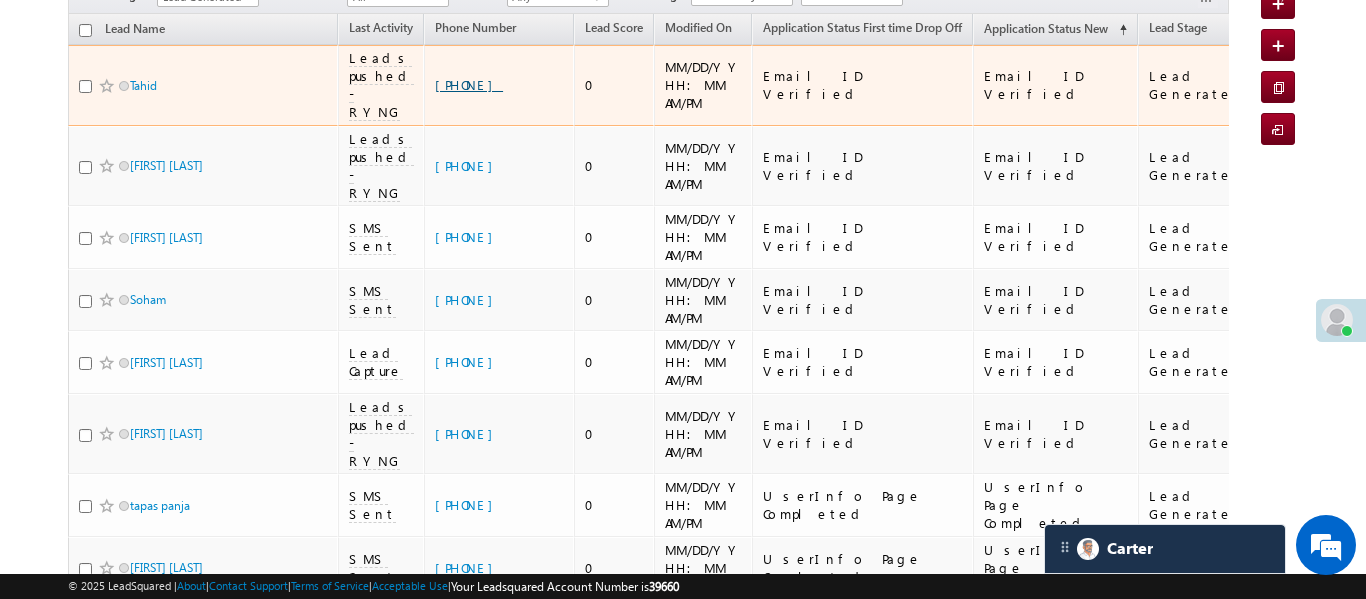 click on "[PHONE]" at bounding box center (469, 84) 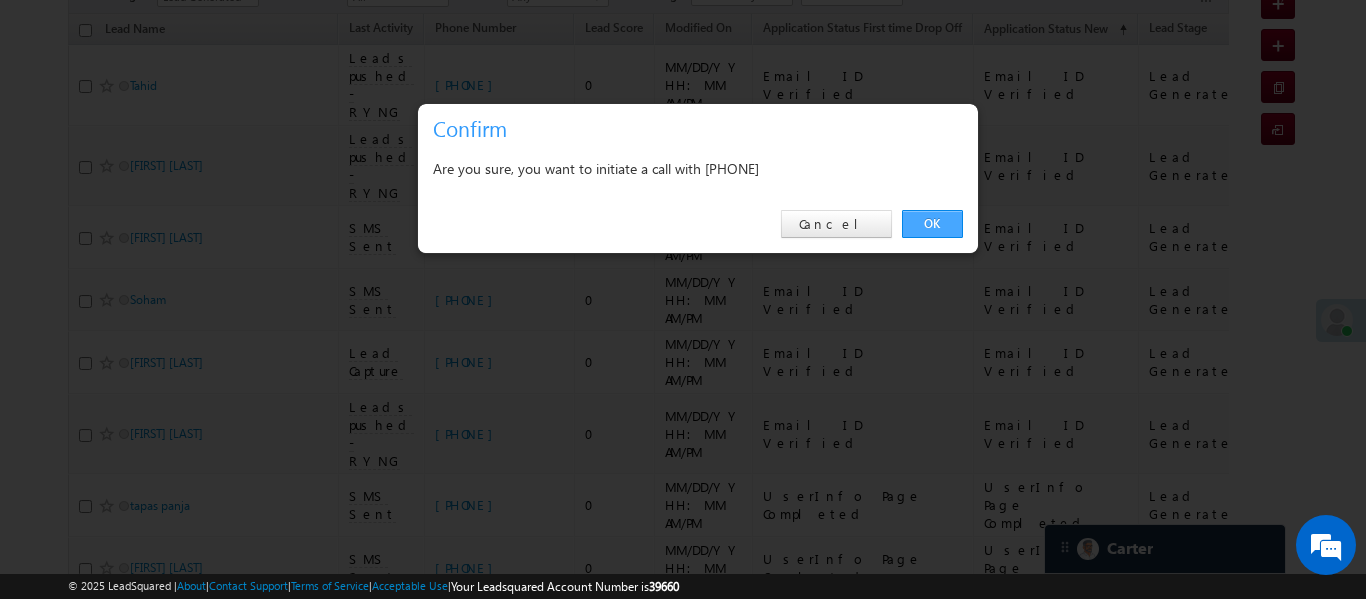 click on "OK" at bounding box center [932, 224] 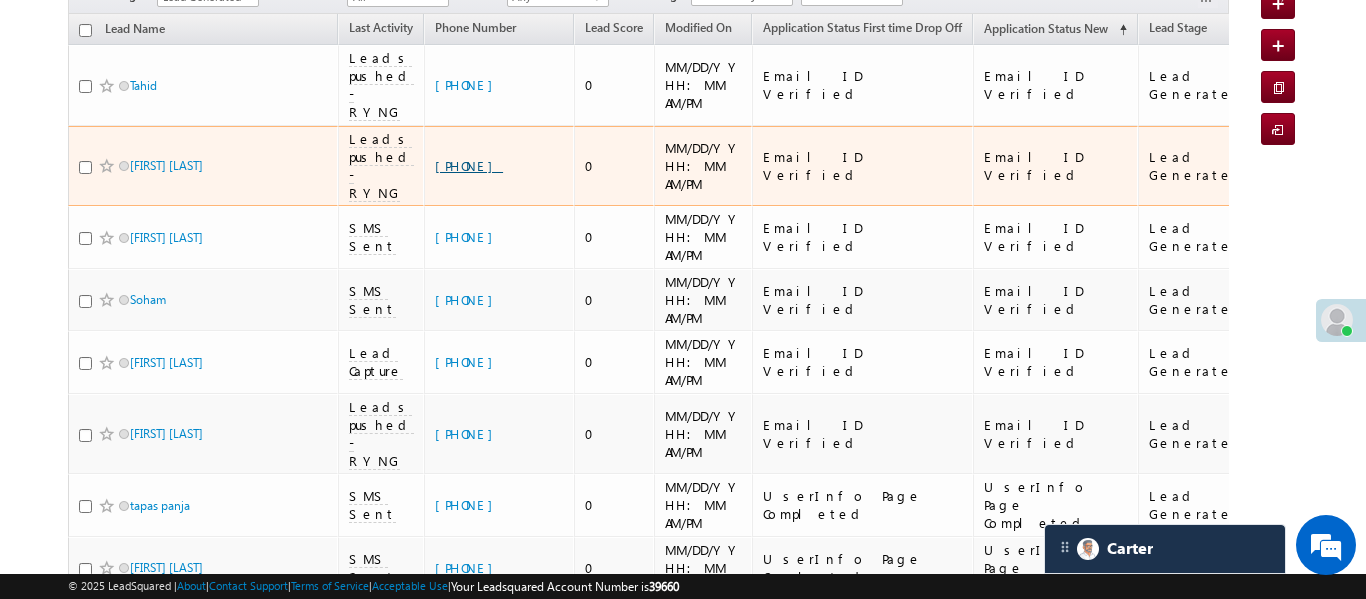 click on "[PHONE]" at bounding box center [469, 165] 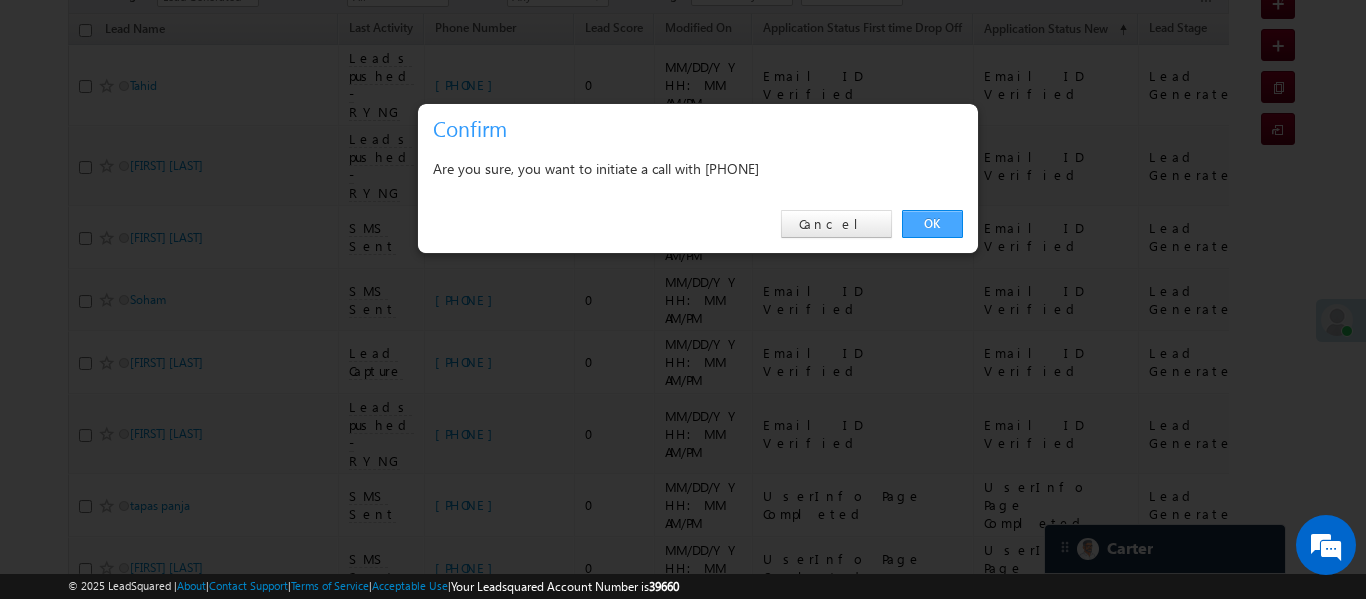 scroll, scrollTop: 251, scrollLeft: 0, axis: vertical 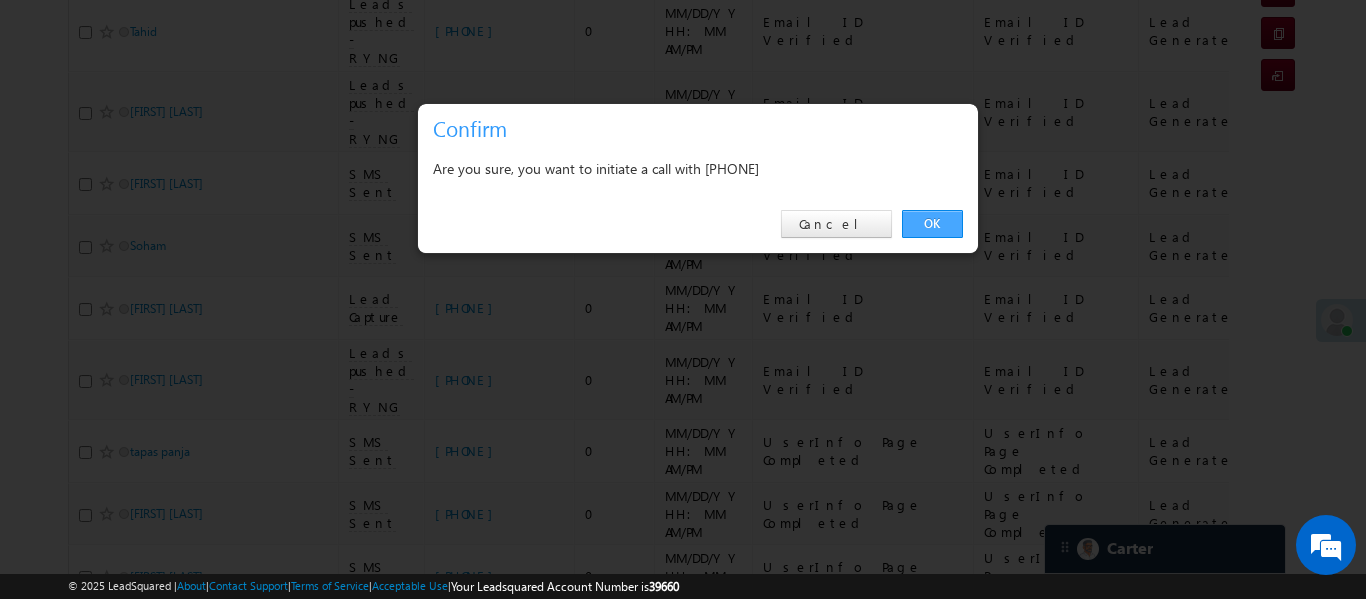 click on "OK" at bounding box center [932, 224] 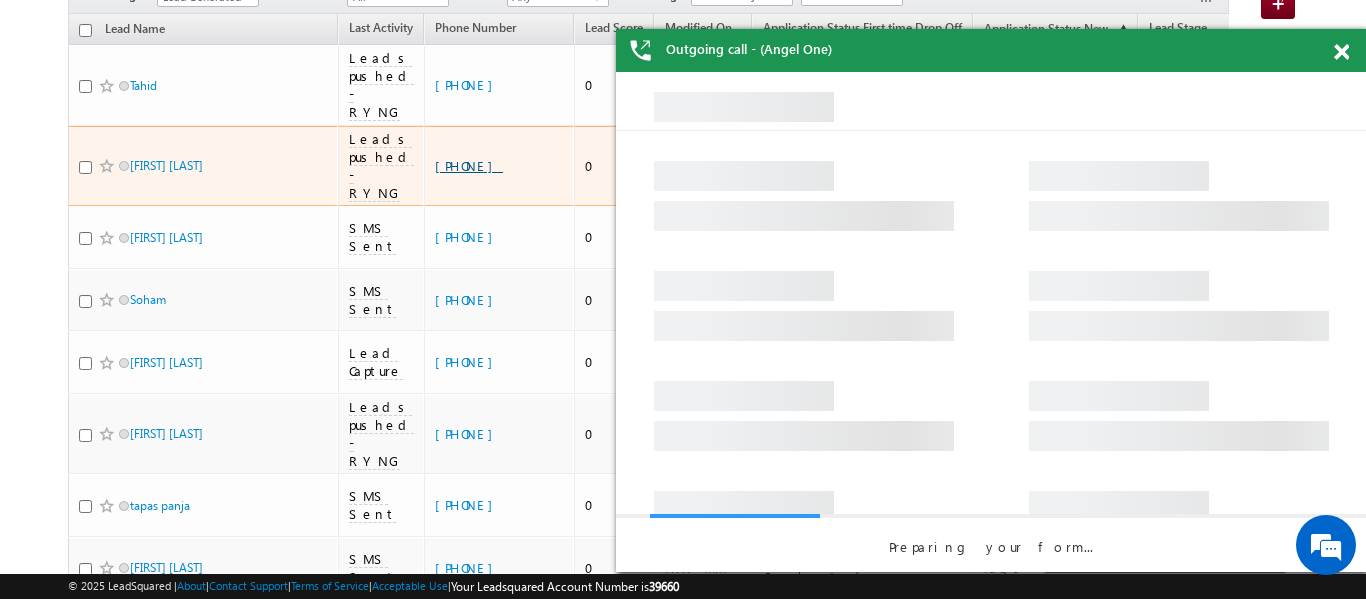 scroll, scrollTop: 0, scrollLeft: 0, axis: both 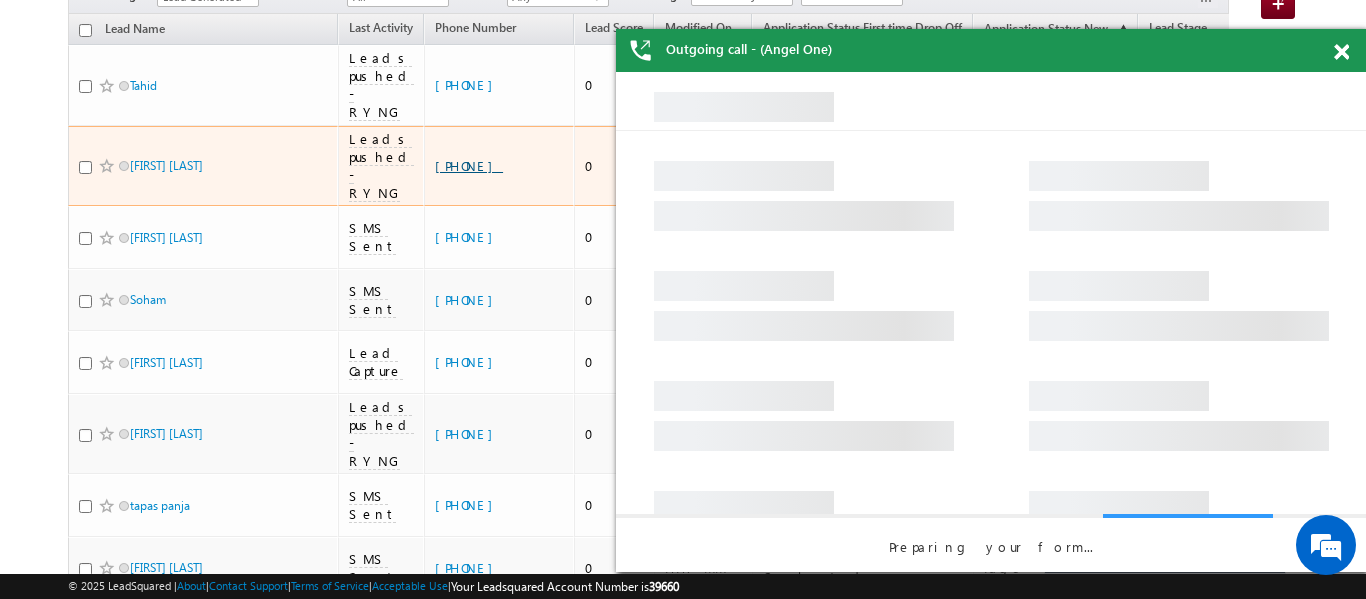 click on "+91-9372694331" at bounding box center (469, 165) 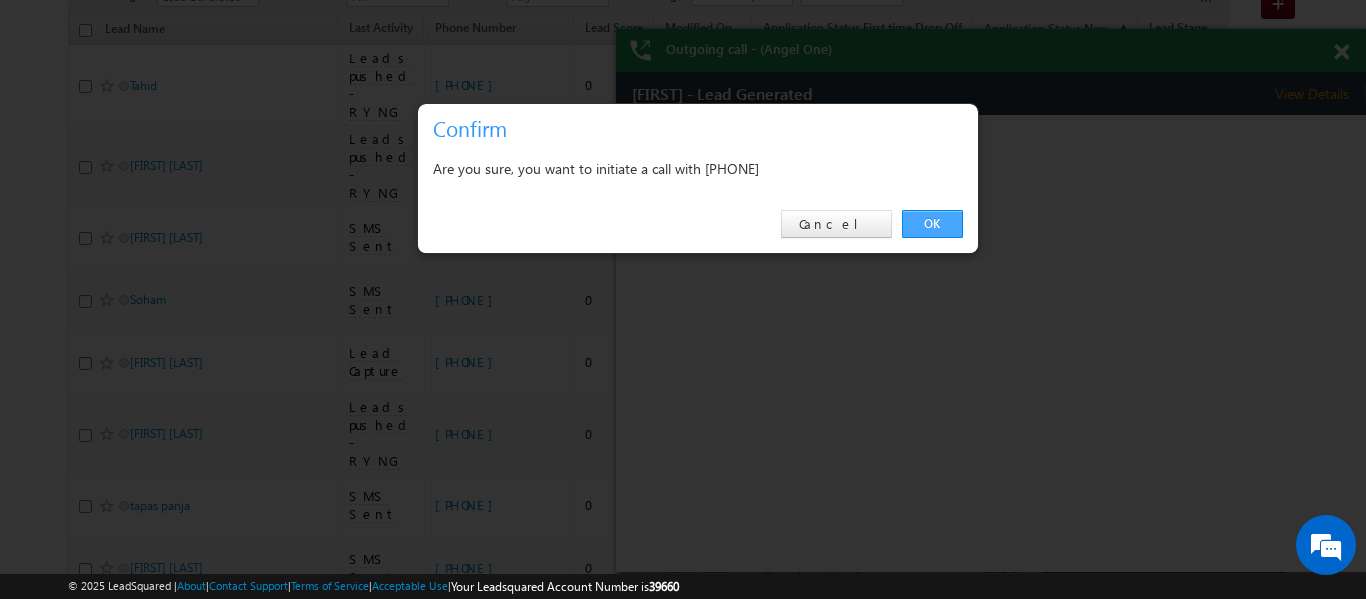 click on "OK" at bounding box center [932, 224] 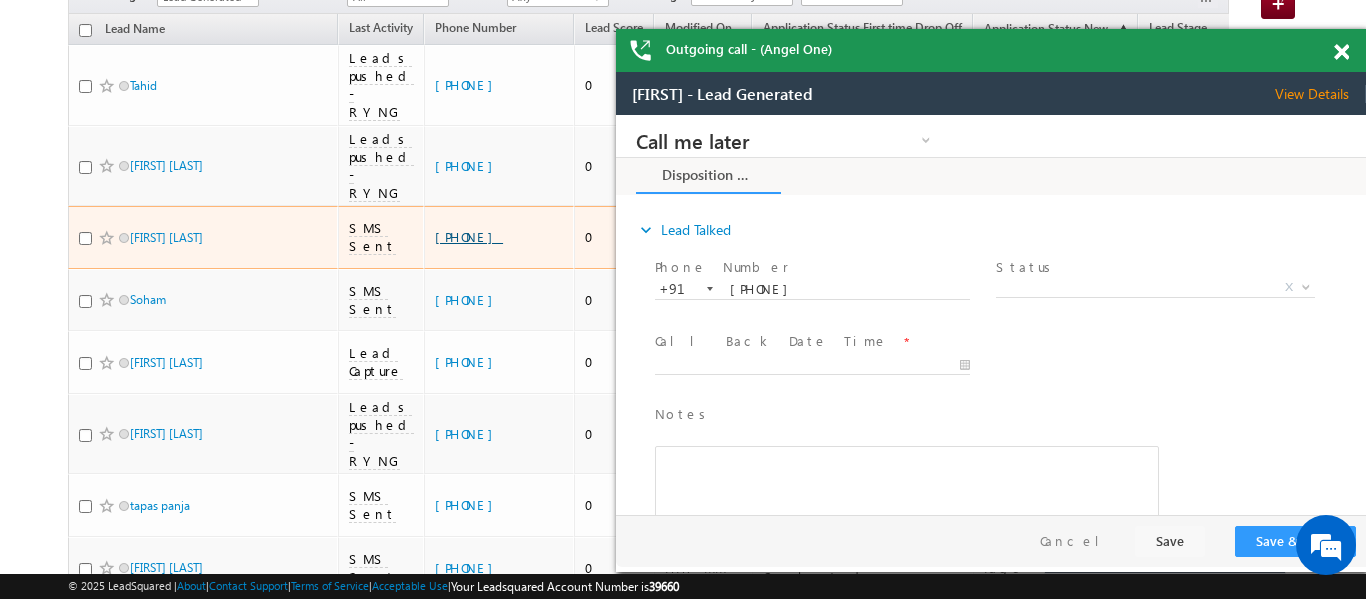 scroll, scrollTop: 0, scrollLeft: 0, axis: both 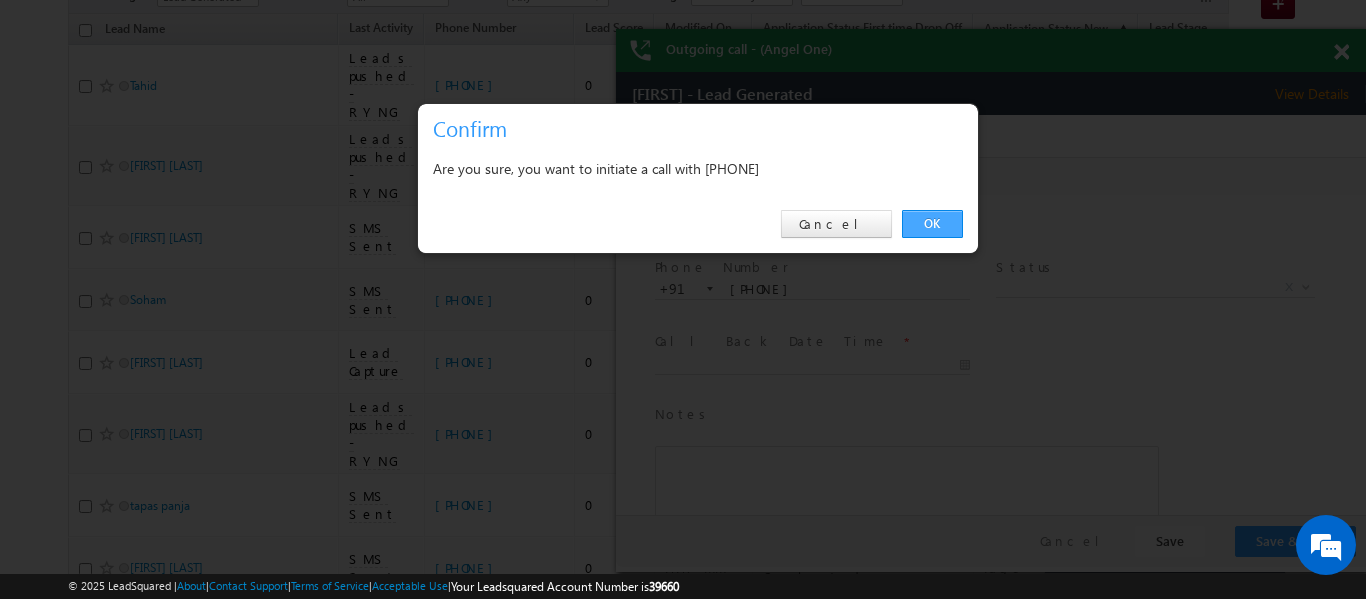 click on "OK" at bounding box center (932, 224) 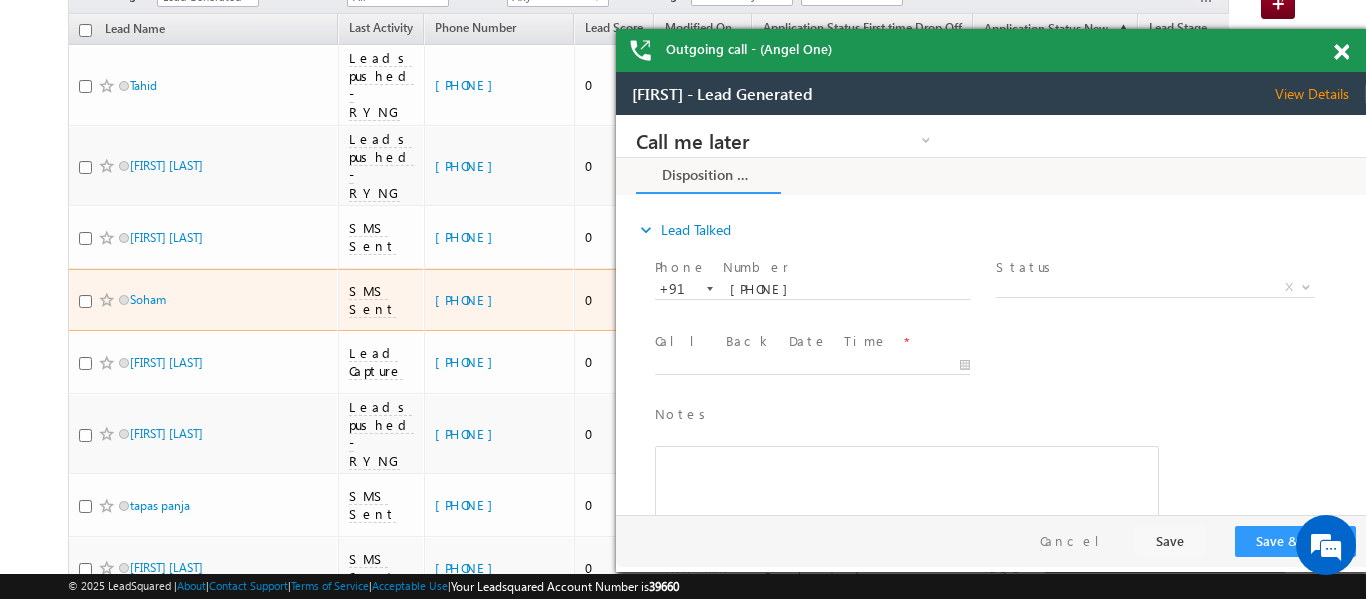 click on "[PHONE]" at bounding box center (499, 300) 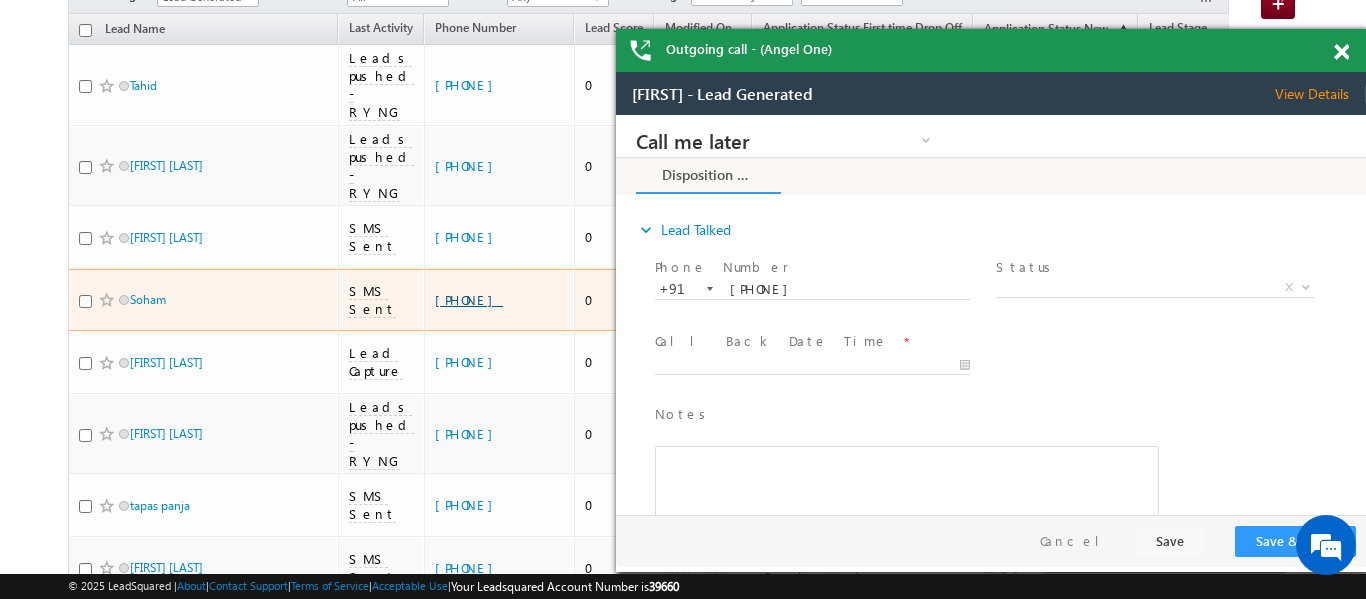 click on "[PHONE]" at bounding box center (469, 299) 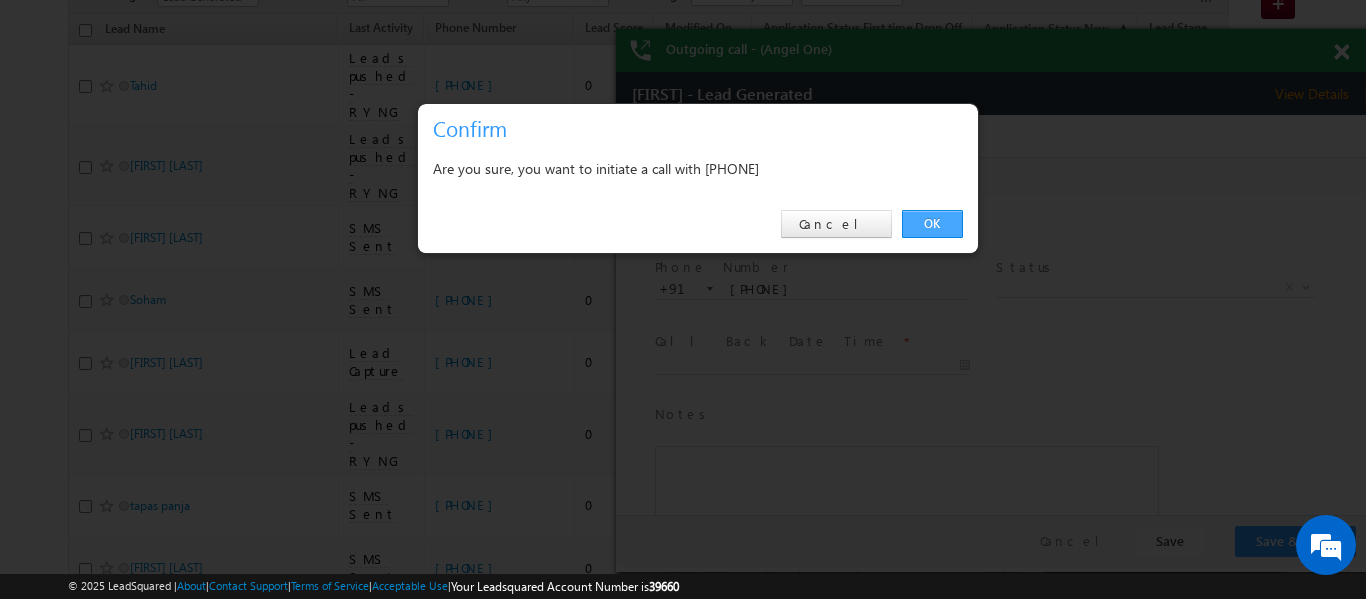 drag, startPoint x: 935, startPoint y: 222, endPoint x: 272, endPoint y: 122, distance: 670.4991 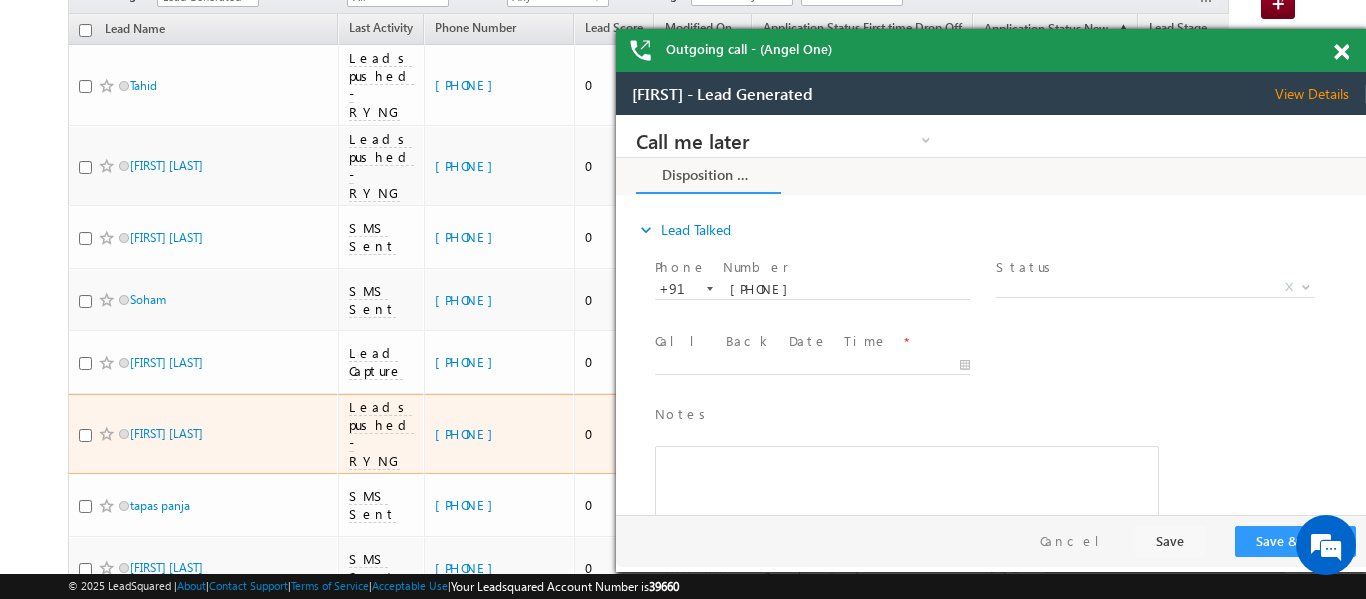 scroll, scrollTop: 0, scrollLeft: 0, axis: both 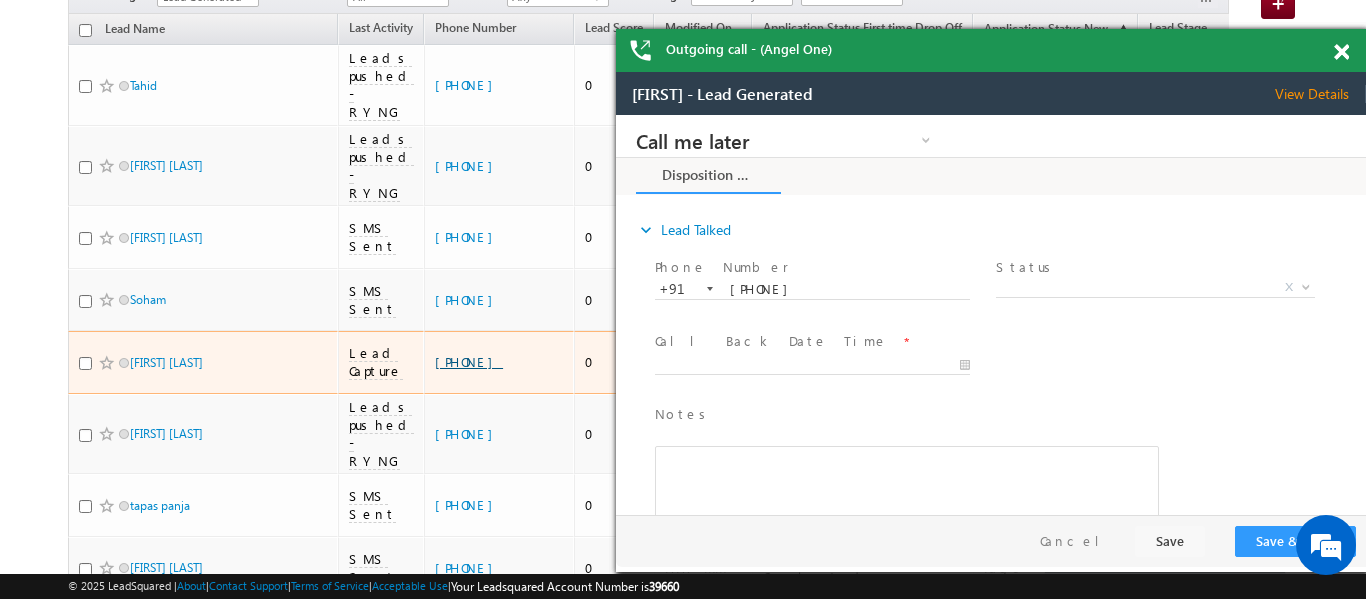 click on "+91-9327513523" at bounding box center [469, 361] 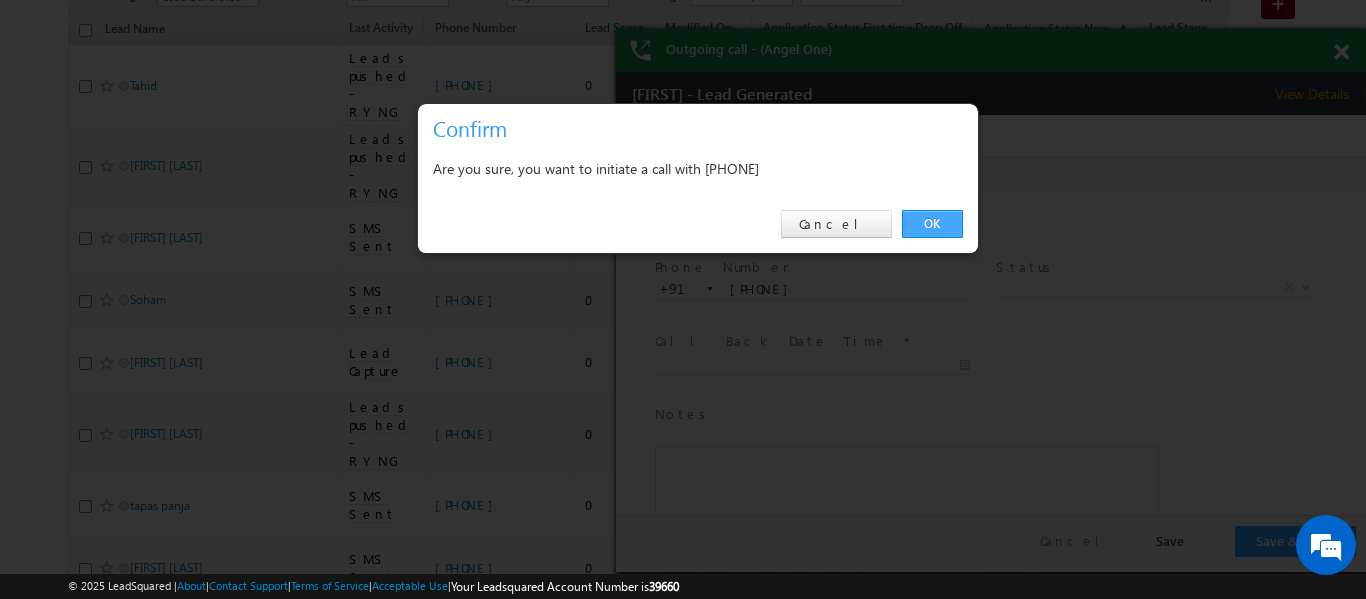 click on "OK" at bounding box center (932, 224) 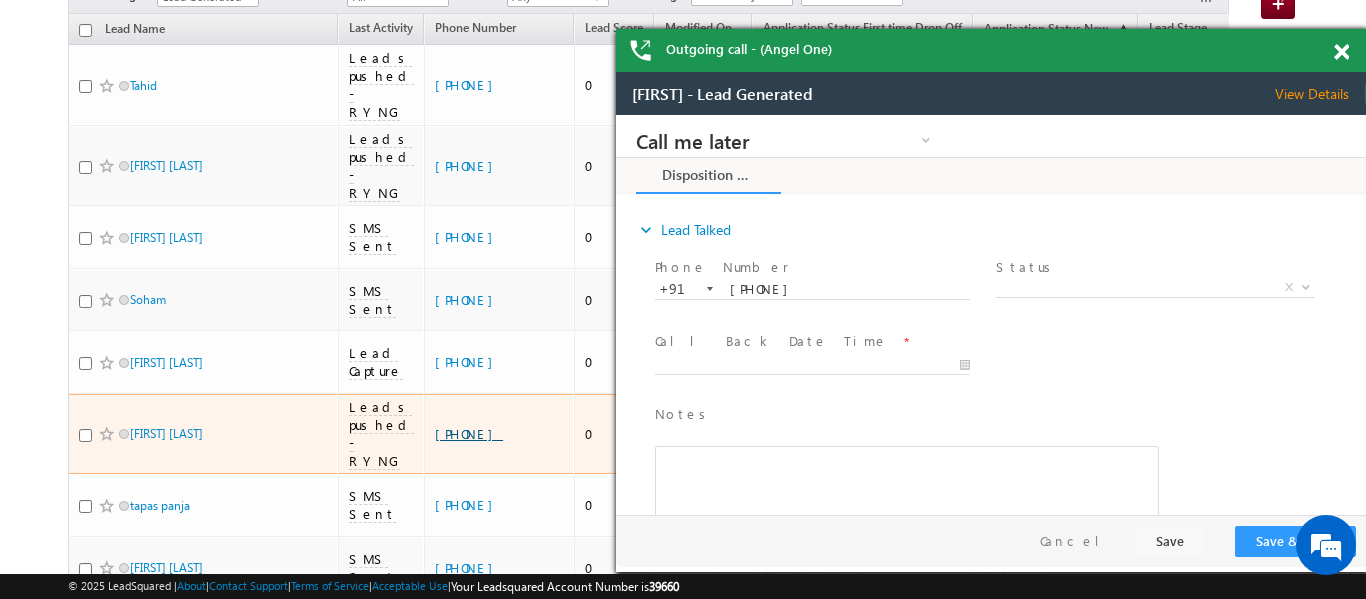 click on "[PHONE]" at bounding box center (469, 433) 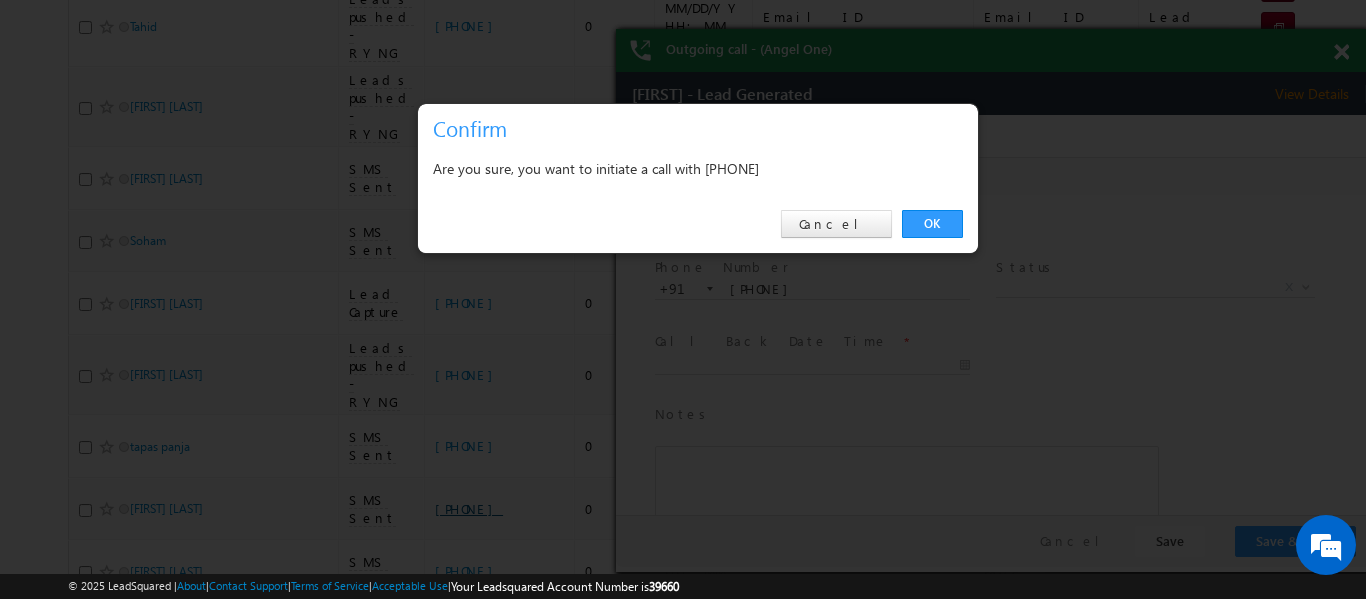 scroll, scrollTop: 0, scrollLeft: 0, axis: both 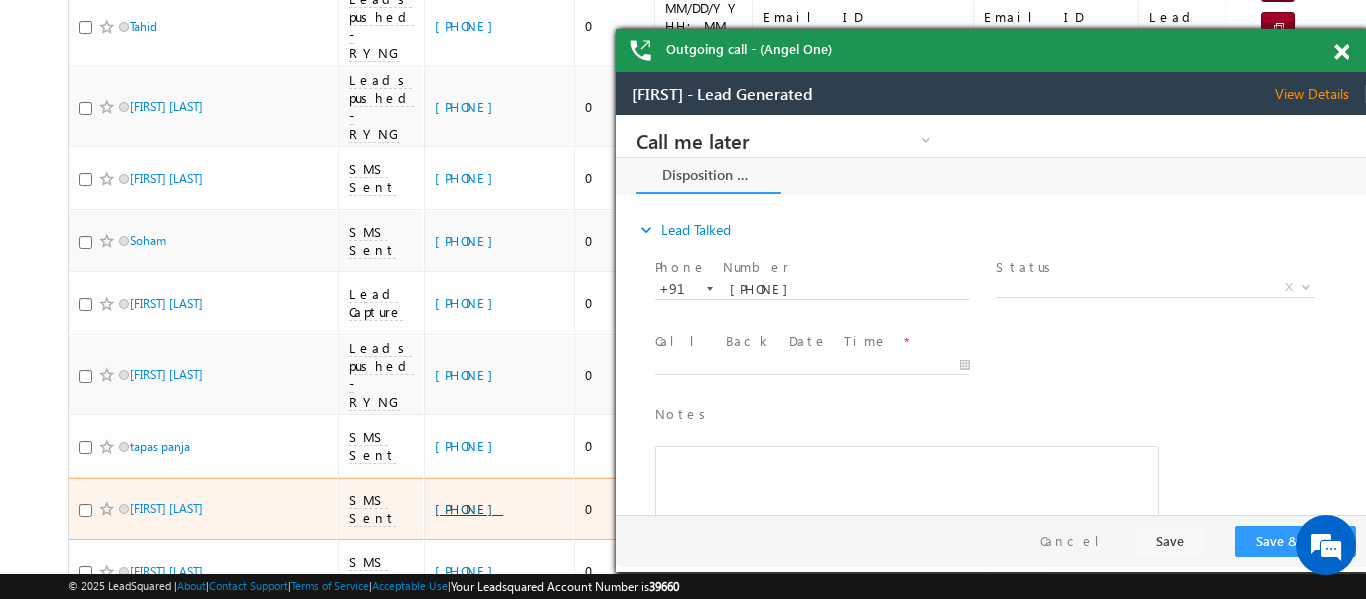 click on "[PHONE]" at bounding box center [469, 508] 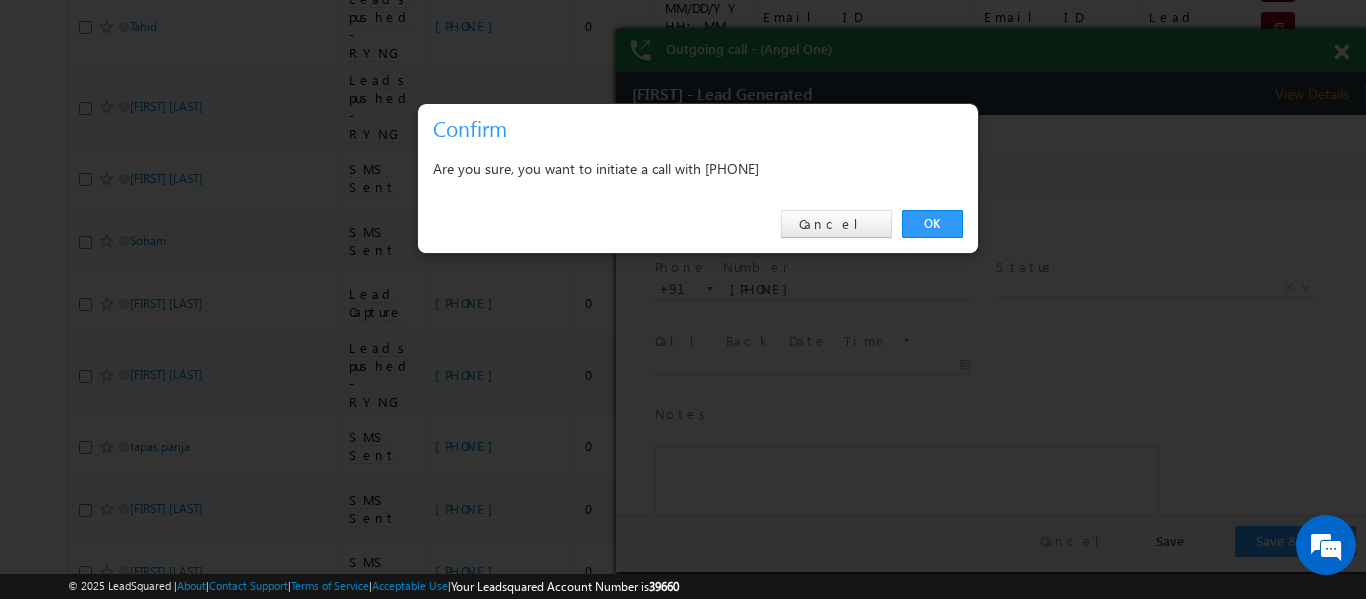 scroll, scrollTop: 0, scrollLeft: 0, axis: both 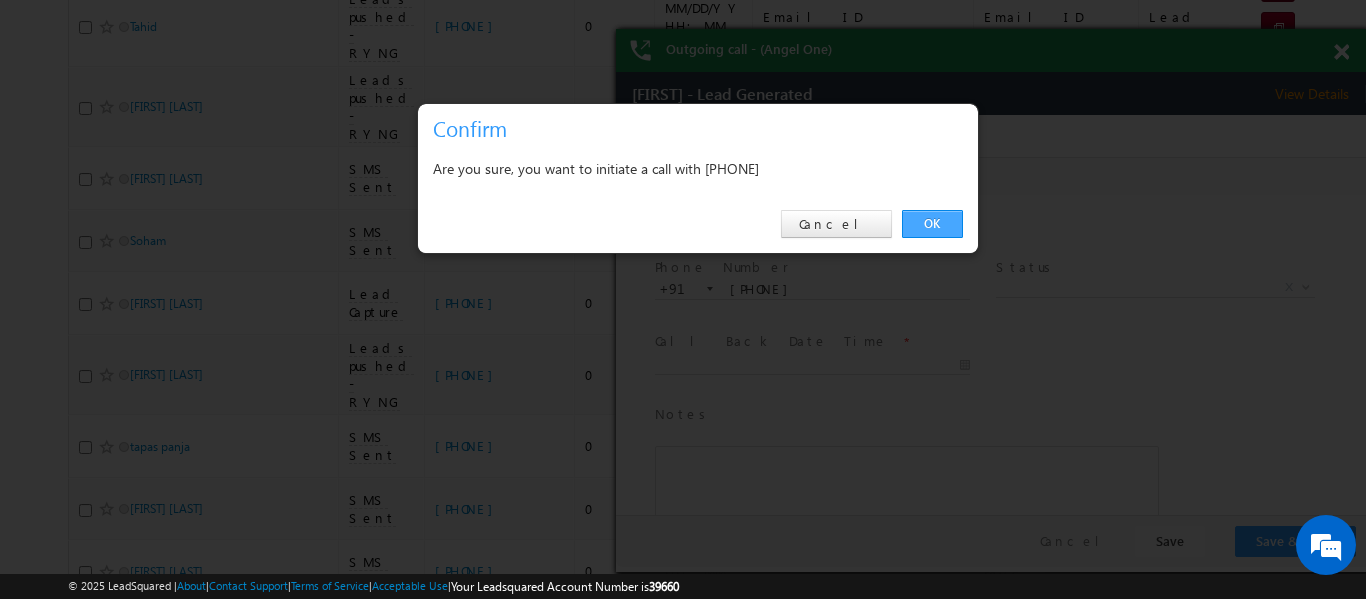 click on "OK" at bounding box center [932, 224] 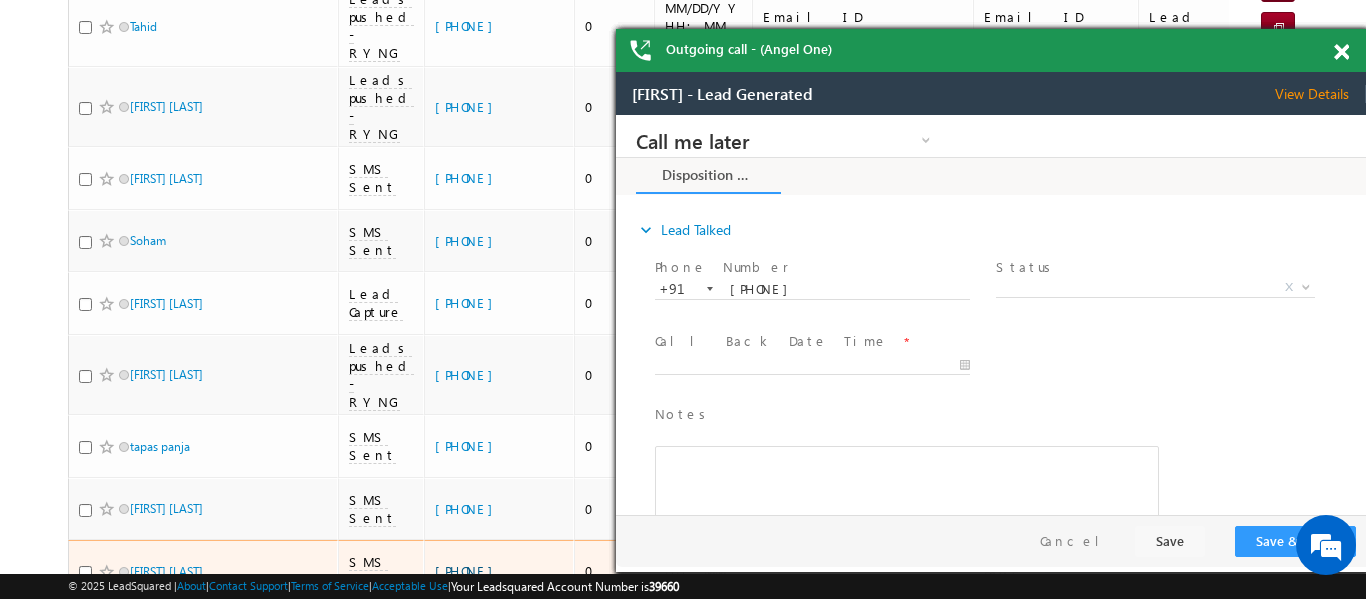 scroll, scrollTop: 0, scrollLeft: 0, axis: both 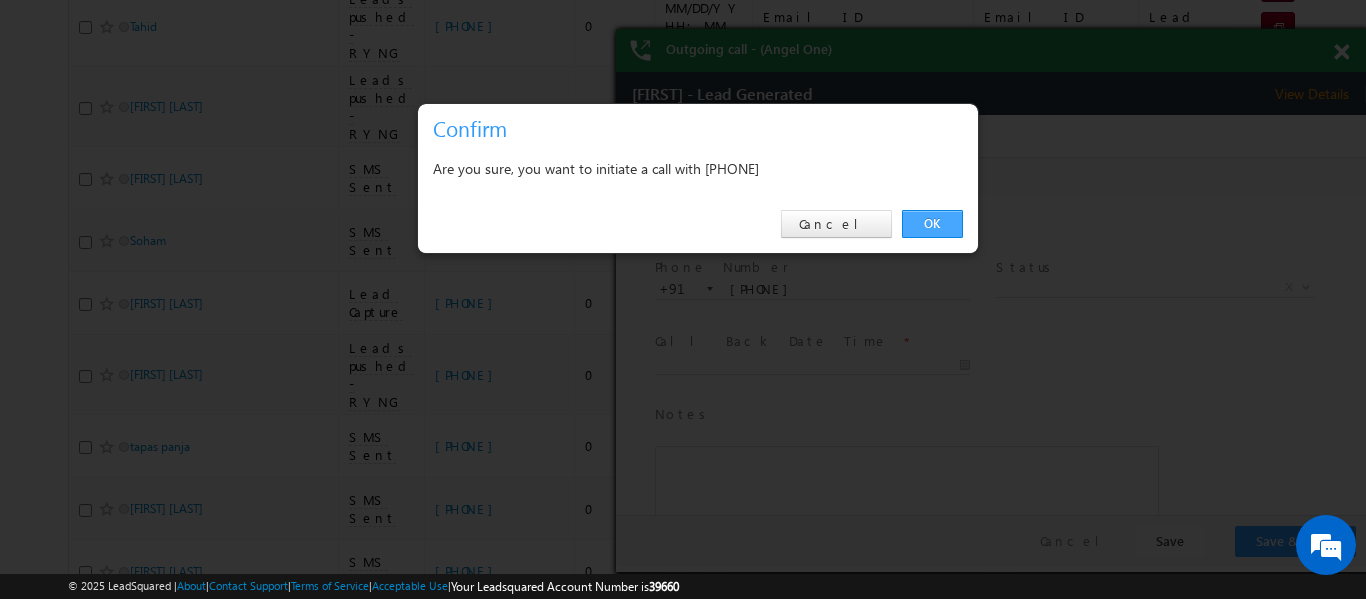click on "OK" at bounding box center (932, 224) 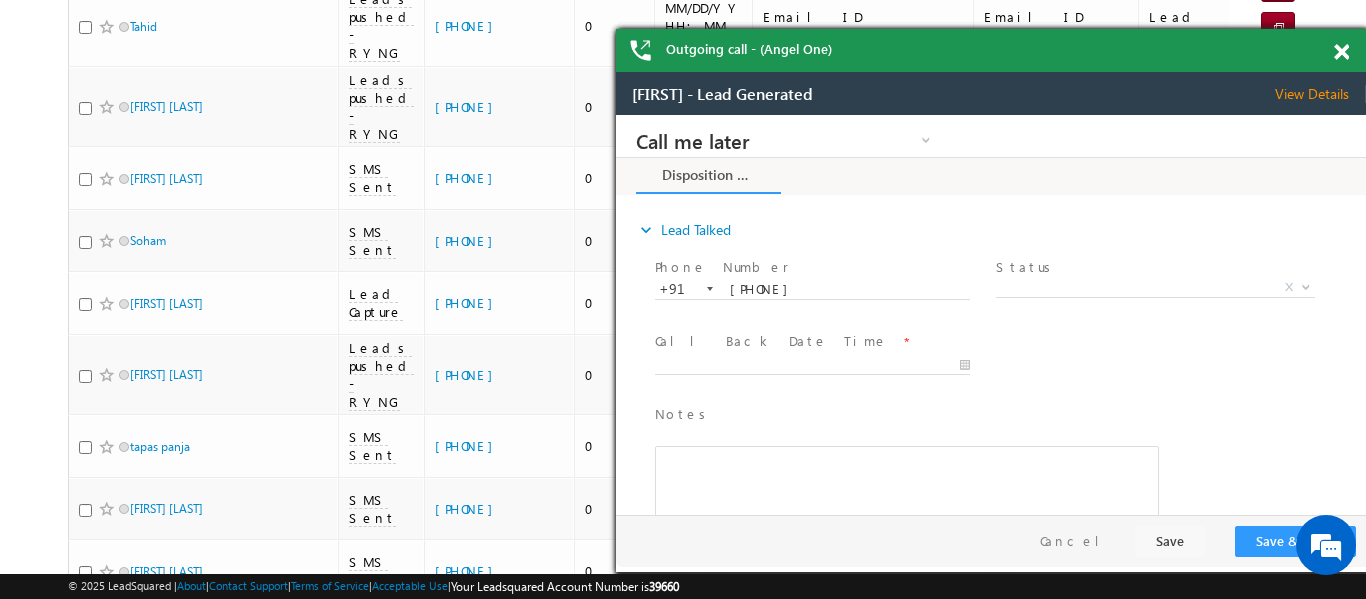 scroll, scrollTop: 0, scrollLeft: 0, axis: both 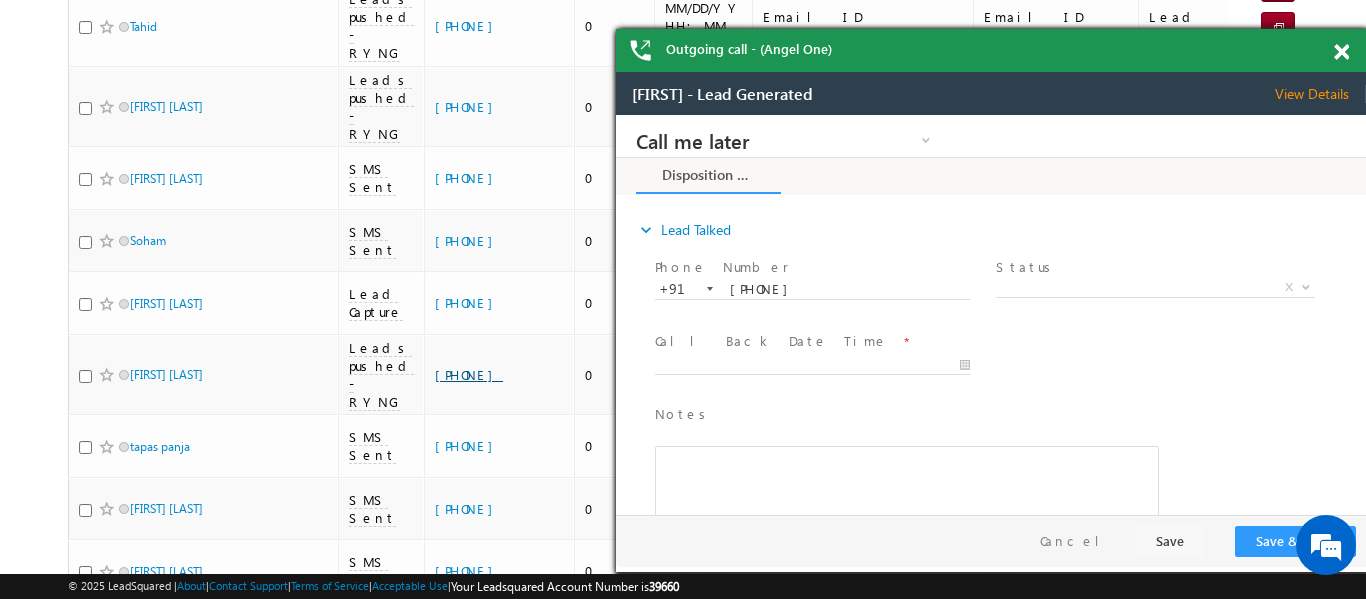click on "[PHONE]" at bounding box center (469, 374) 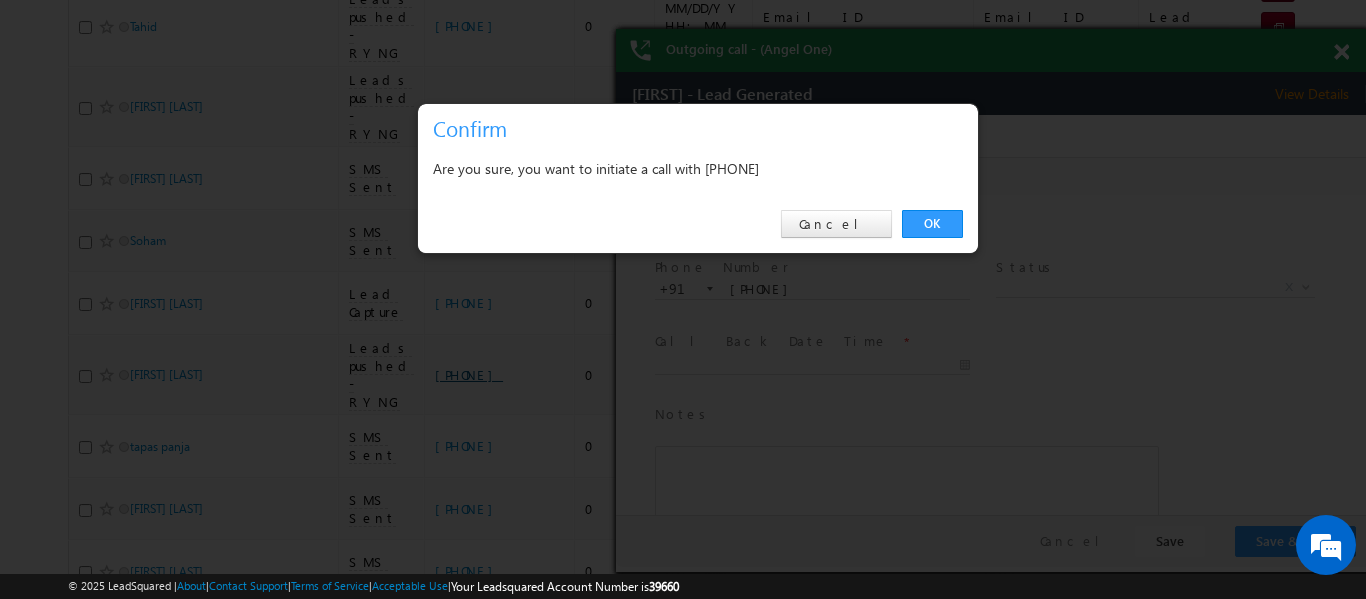 click on "OK" at bounding box center (932, 224) 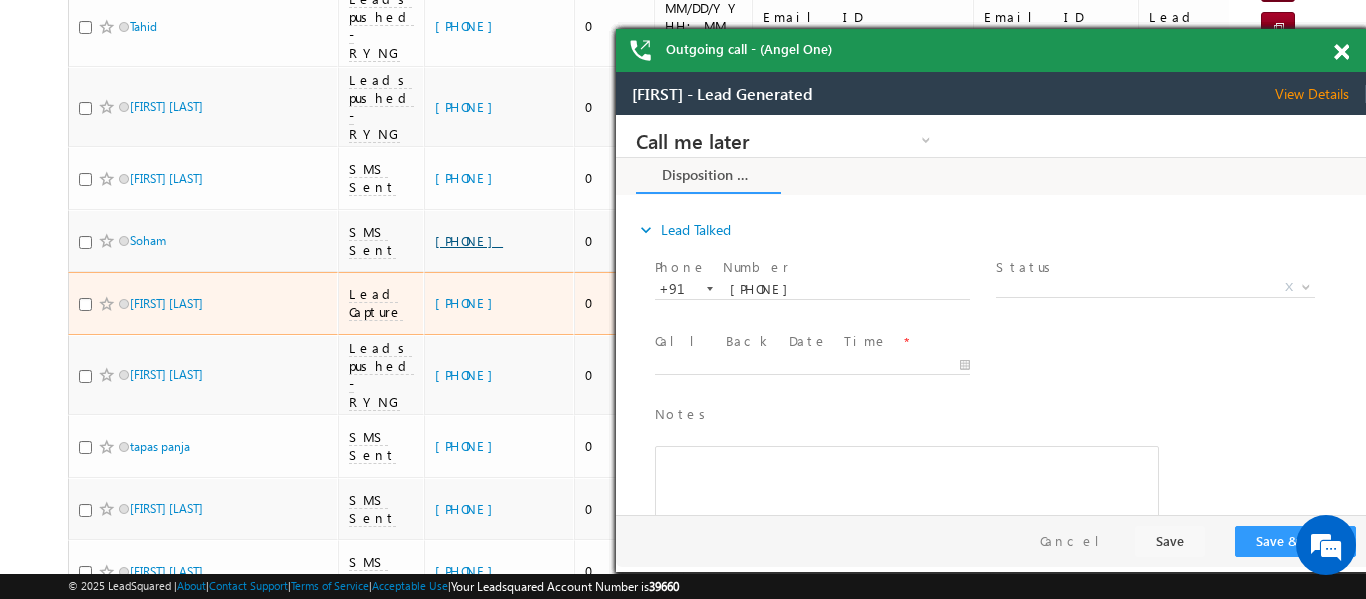 click on "[PHONE]" at bounding box center (469, 240) 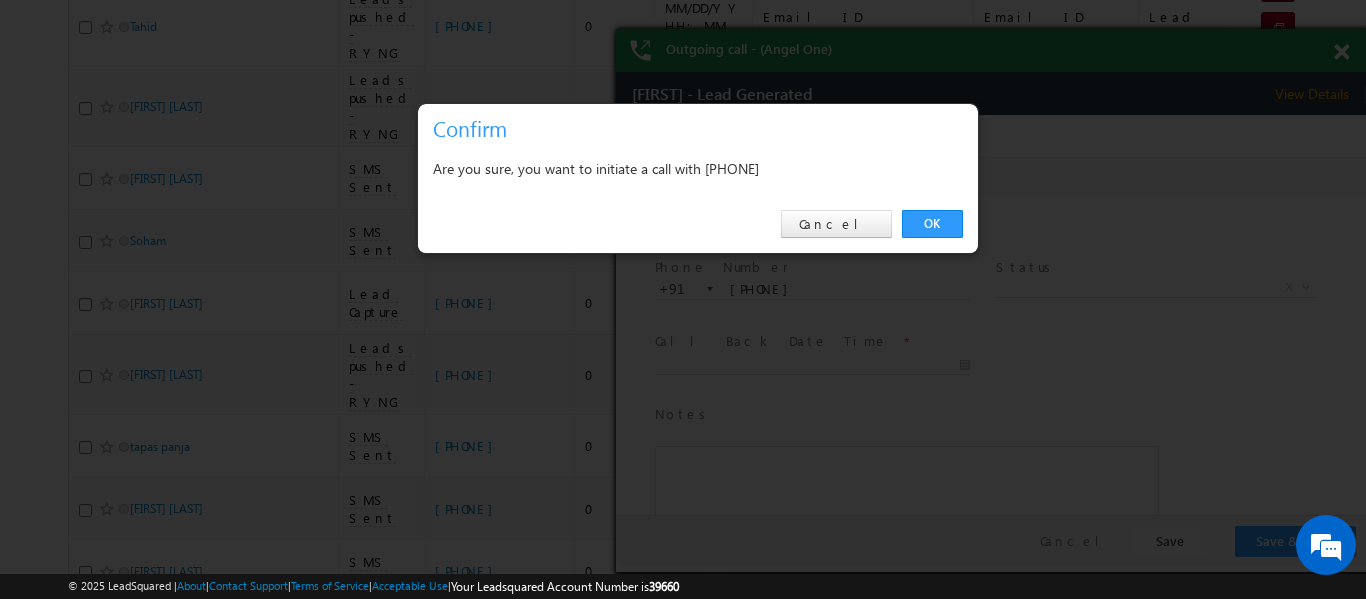 click on "OK" at bounding box center [932, 224] 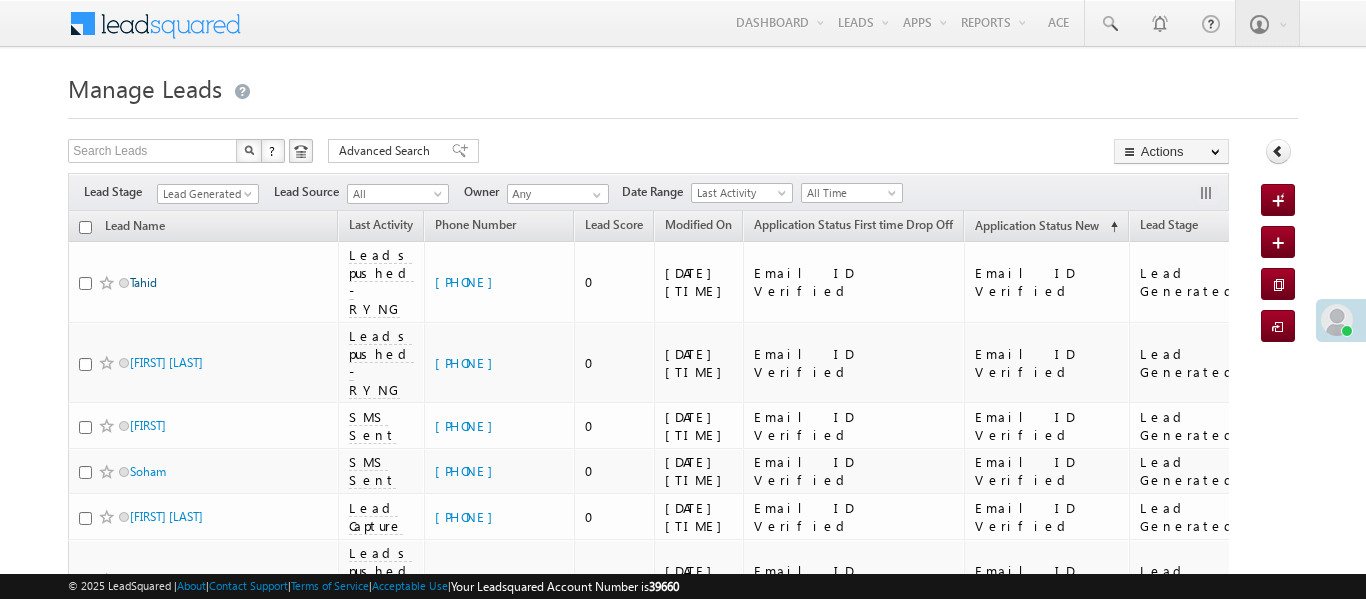 scroll, scrollTop: 264, scrollLeft: 0, axis: vertical 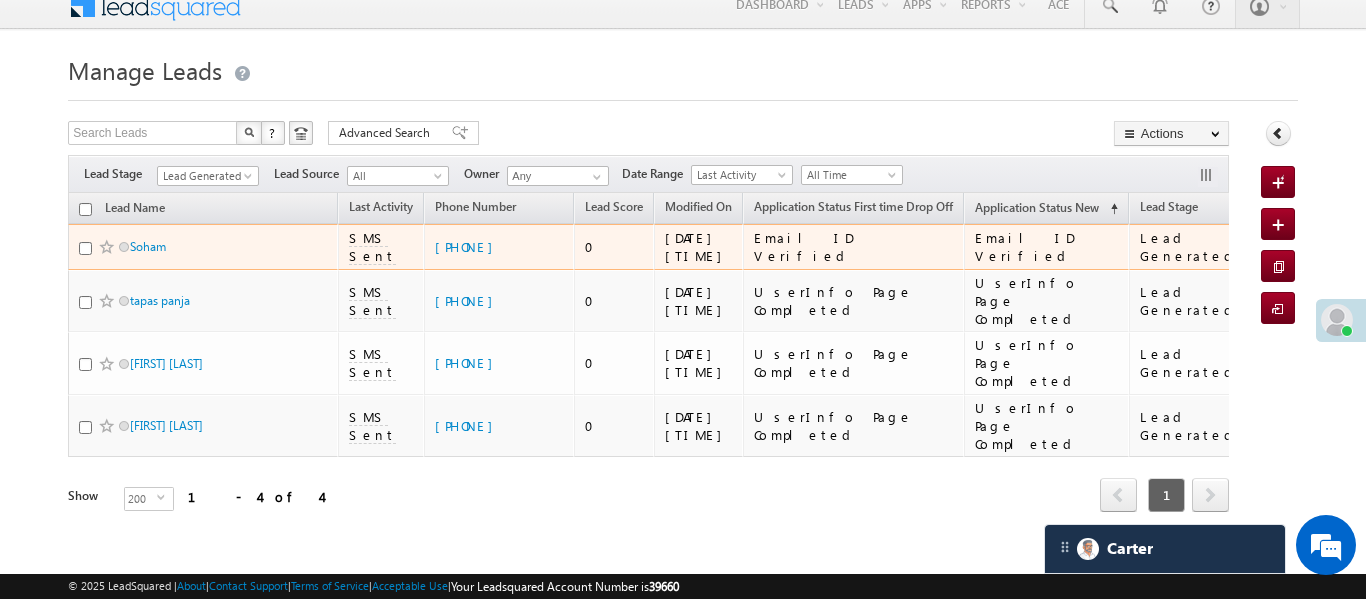 click on "[PHONE]" at bounding box center (499, 247) 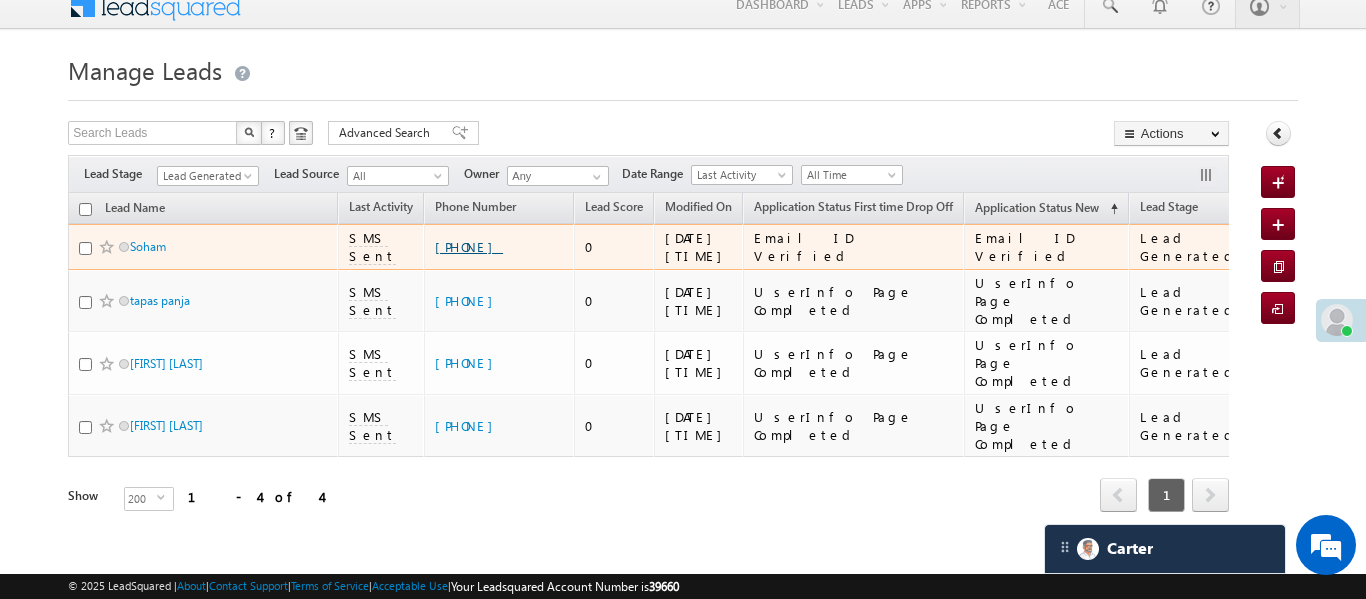 click on "[PHONE]" at bounding box center [469, 246] 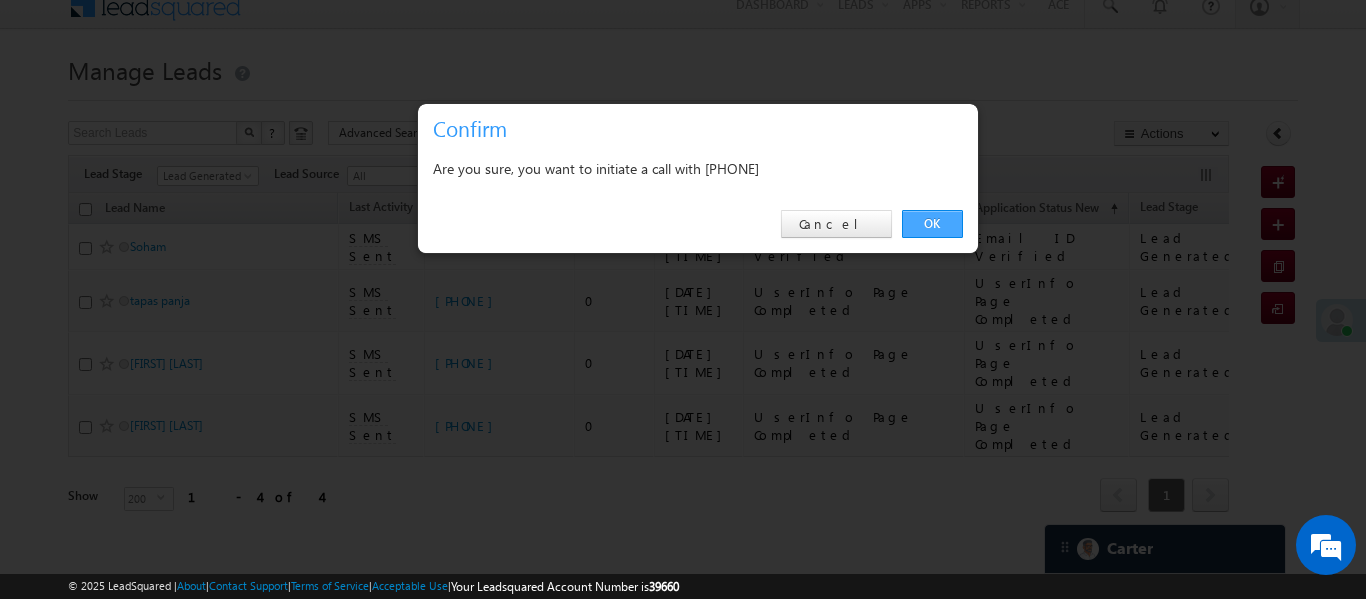 click on "OK" at bounding box center (932, 224) 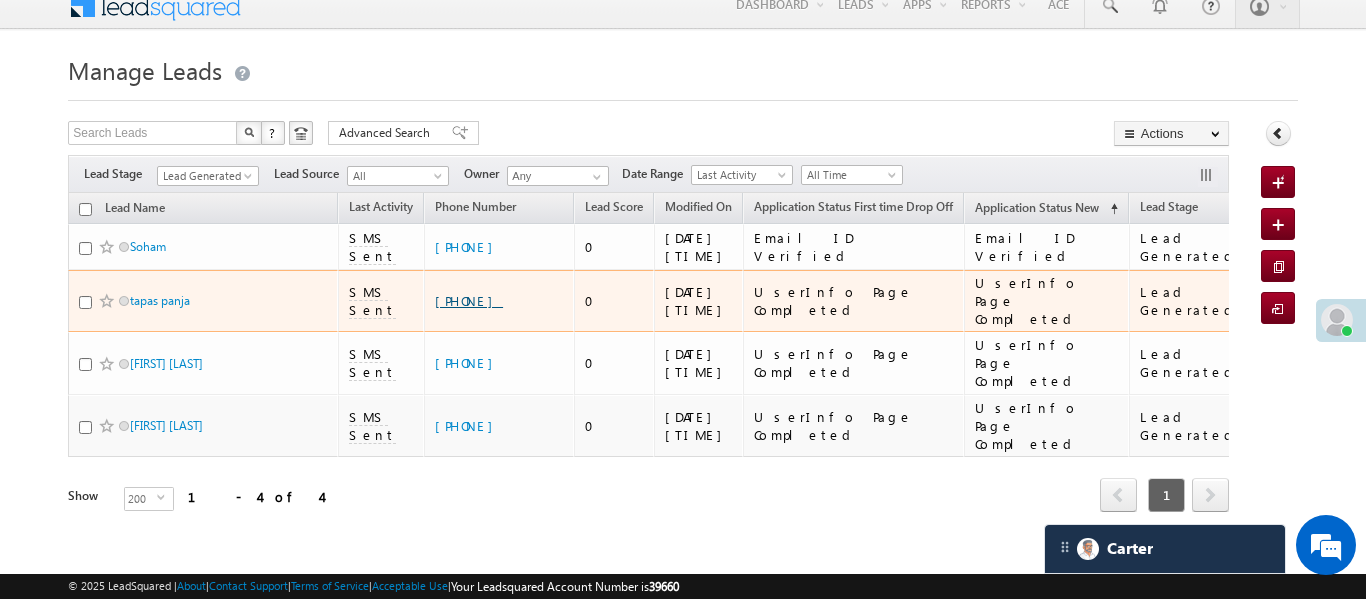 click on "[PHONE]" at bounding box center (469, 300) 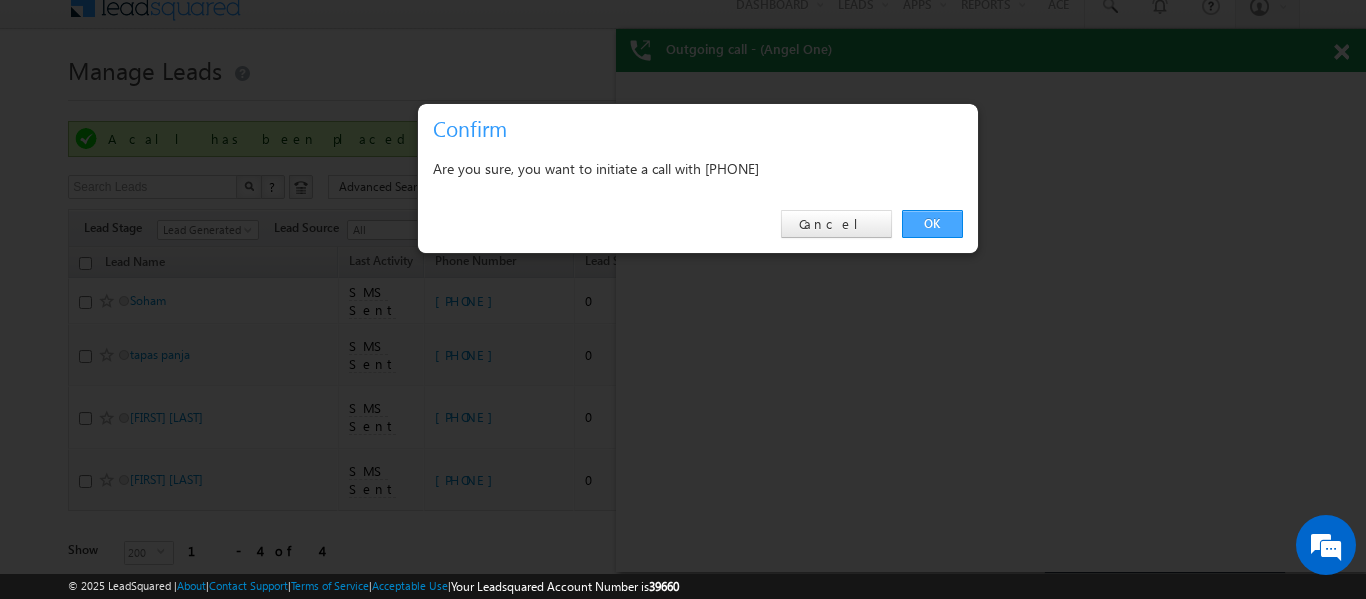 click on "OK" at bounding box center [932, 224] 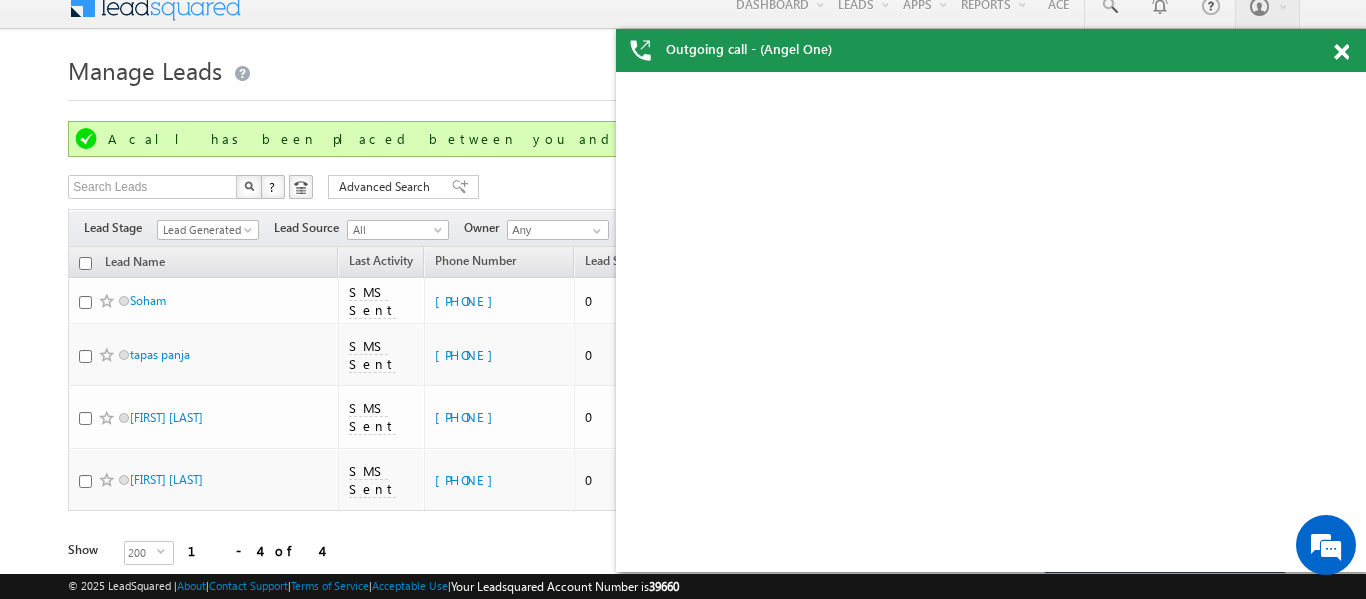 scroll, scrollTop: 0, scrollLeft: 0, axis: both 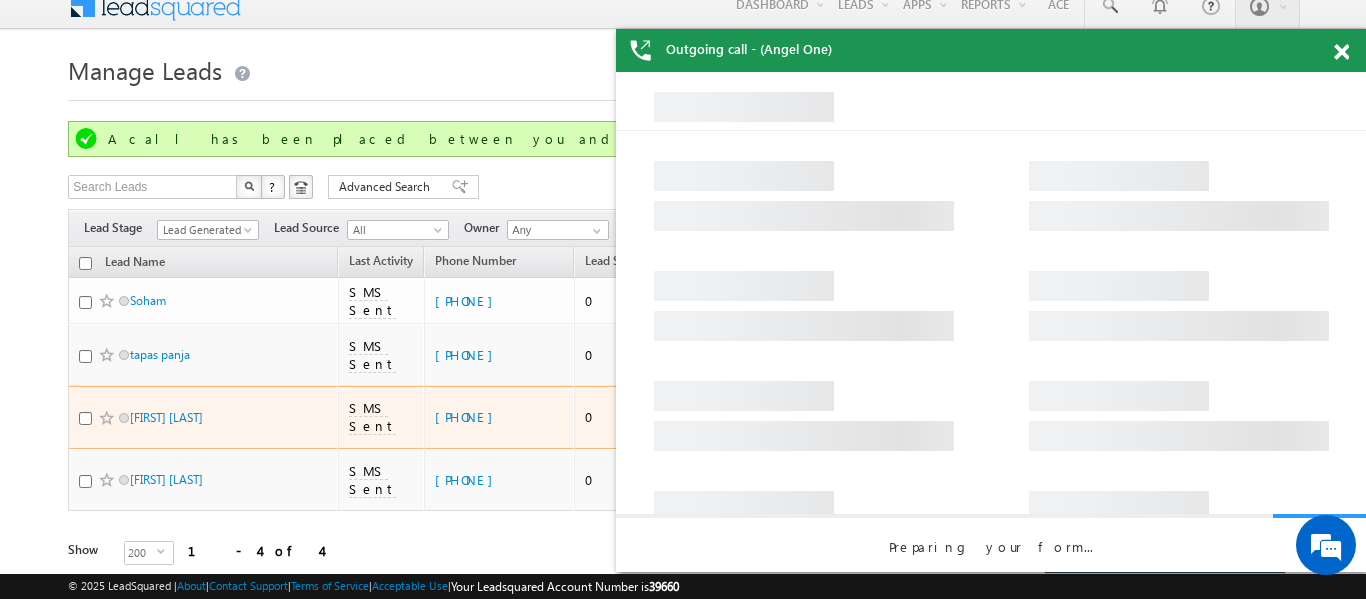 click on "[PHONE]" at bounding box center (499, 417) 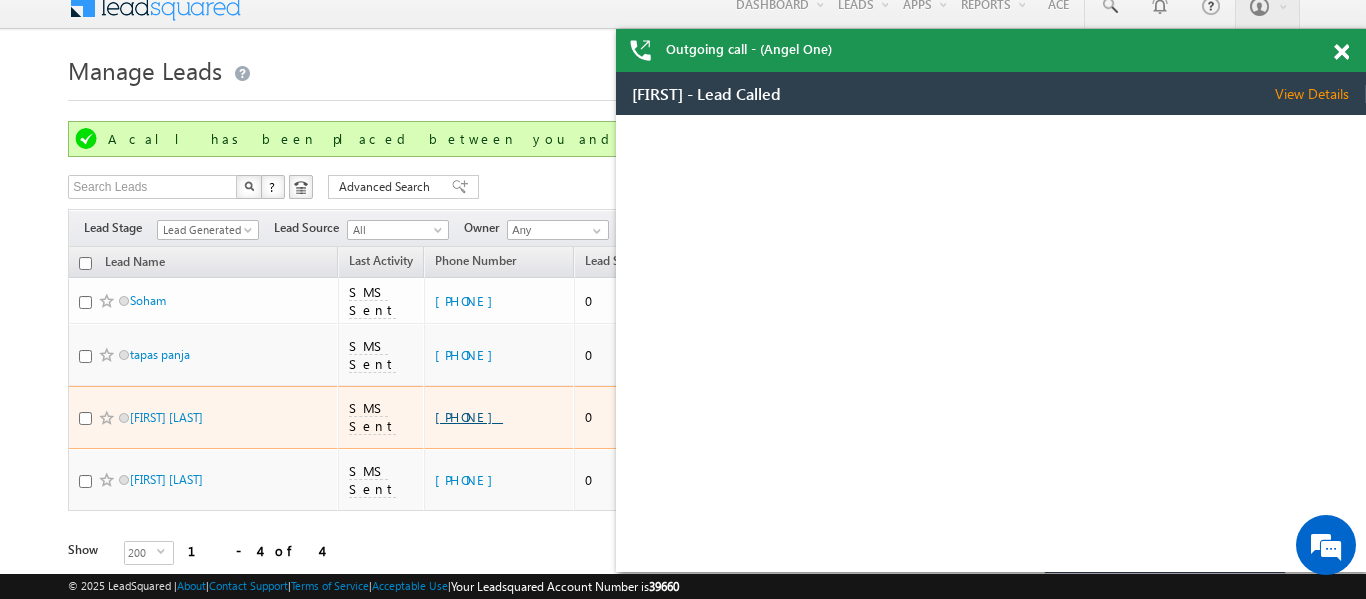 click on "[PHONE]" at bounding box center [469, 416] 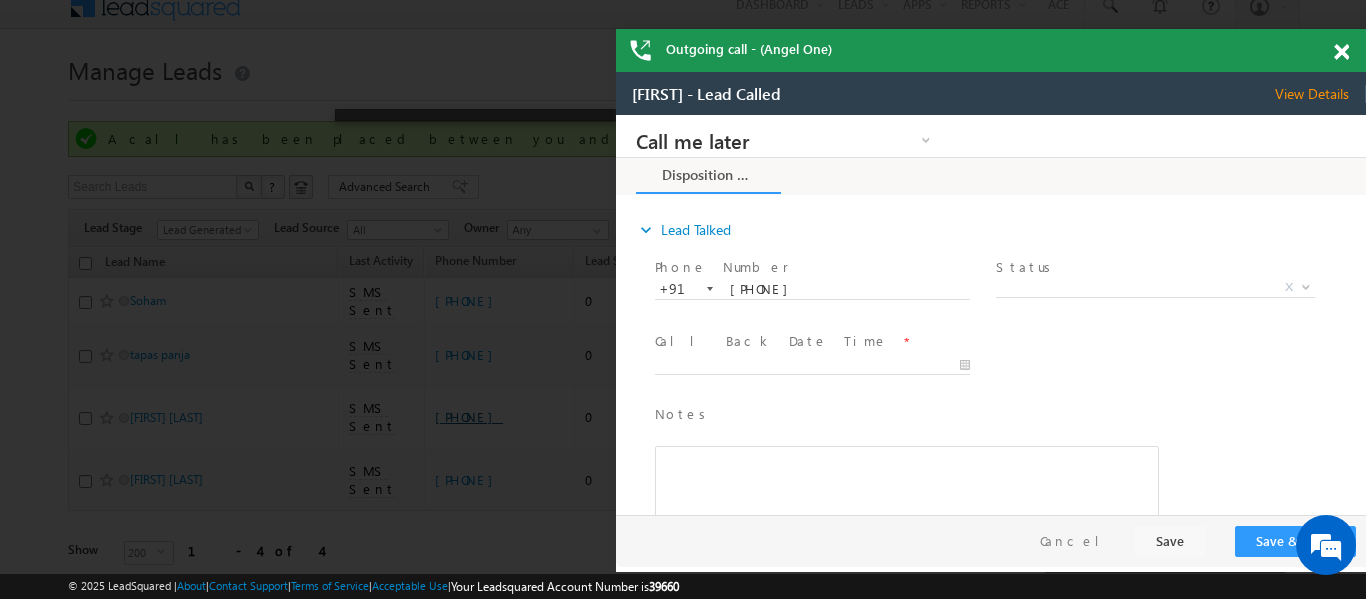 scroll, scrollTop: 0, scrollLeft: 0, axis: both 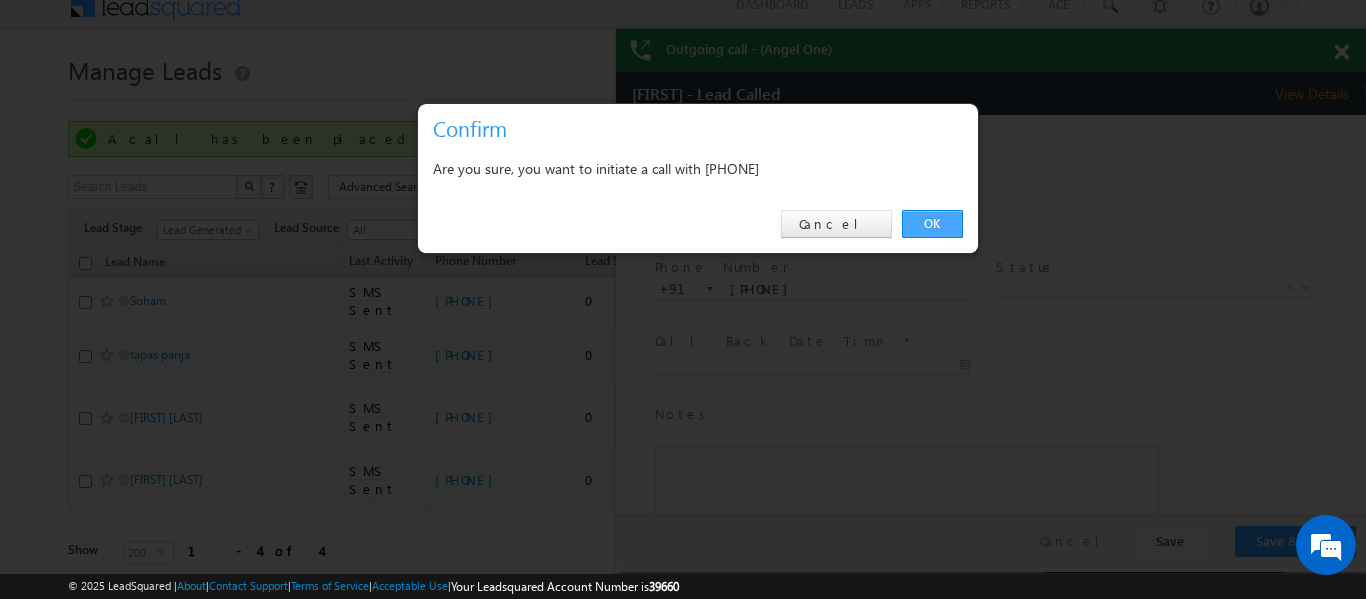 click on "OK" at bounding box center (932, 224) 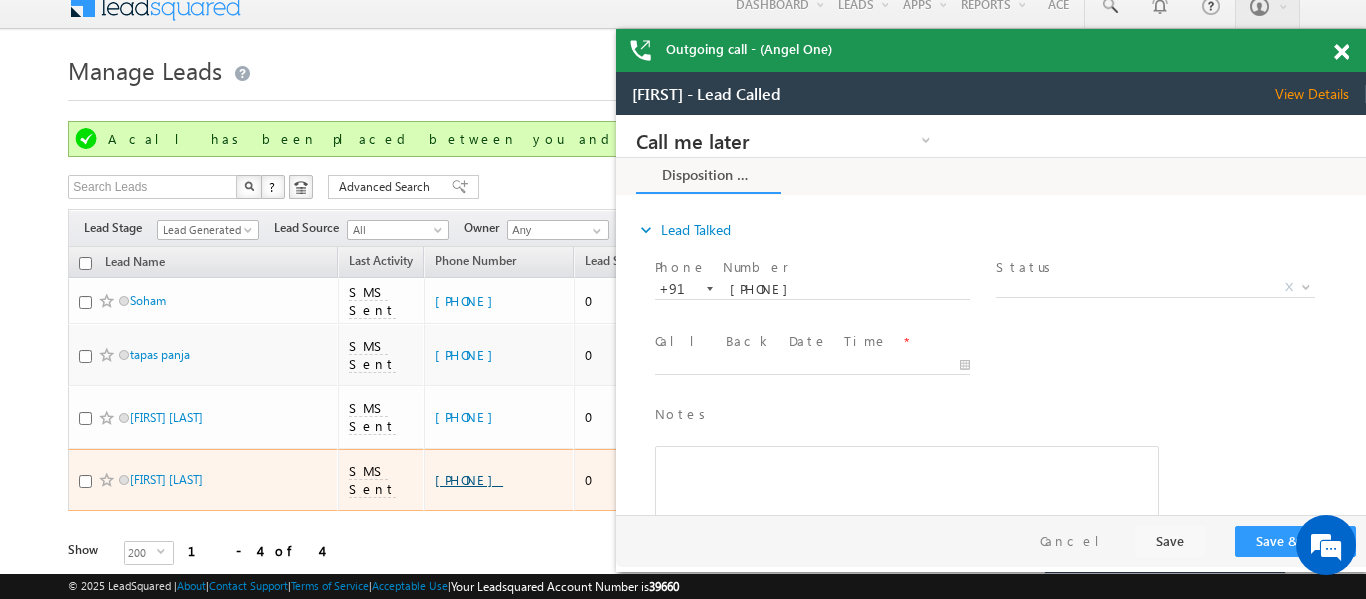 click on "[PHONE]" at bounding box center [469, 479] 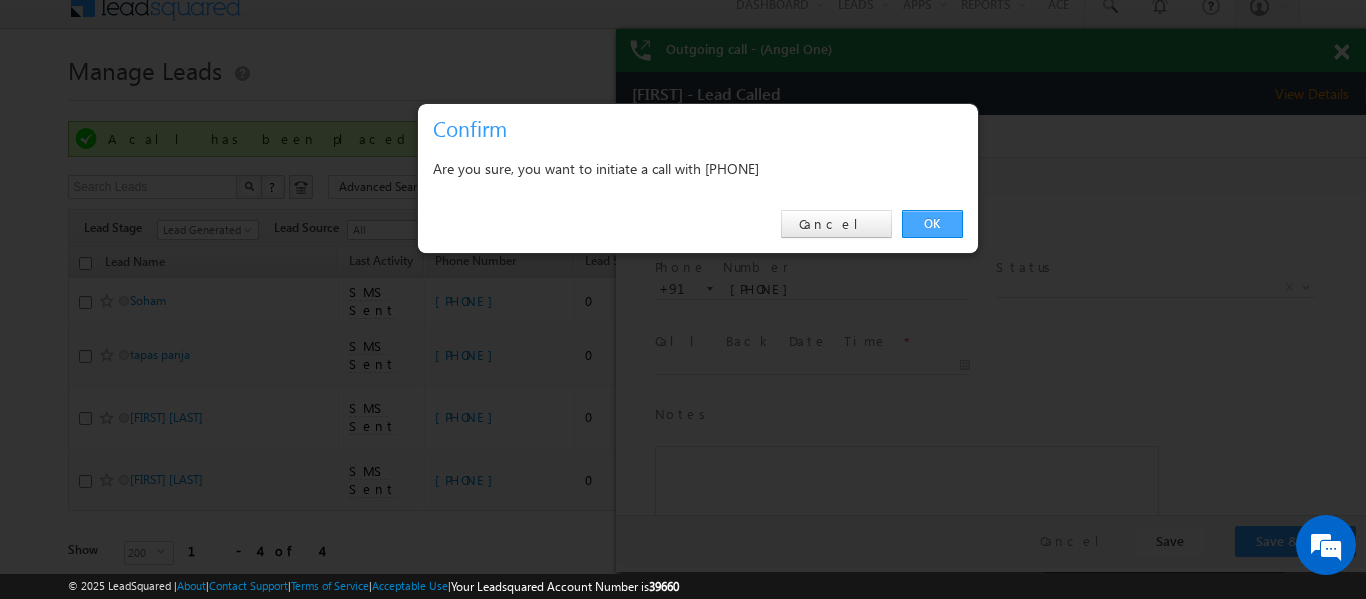 scroll, scrollTop: 0, scrollLeft: 0, axis: both 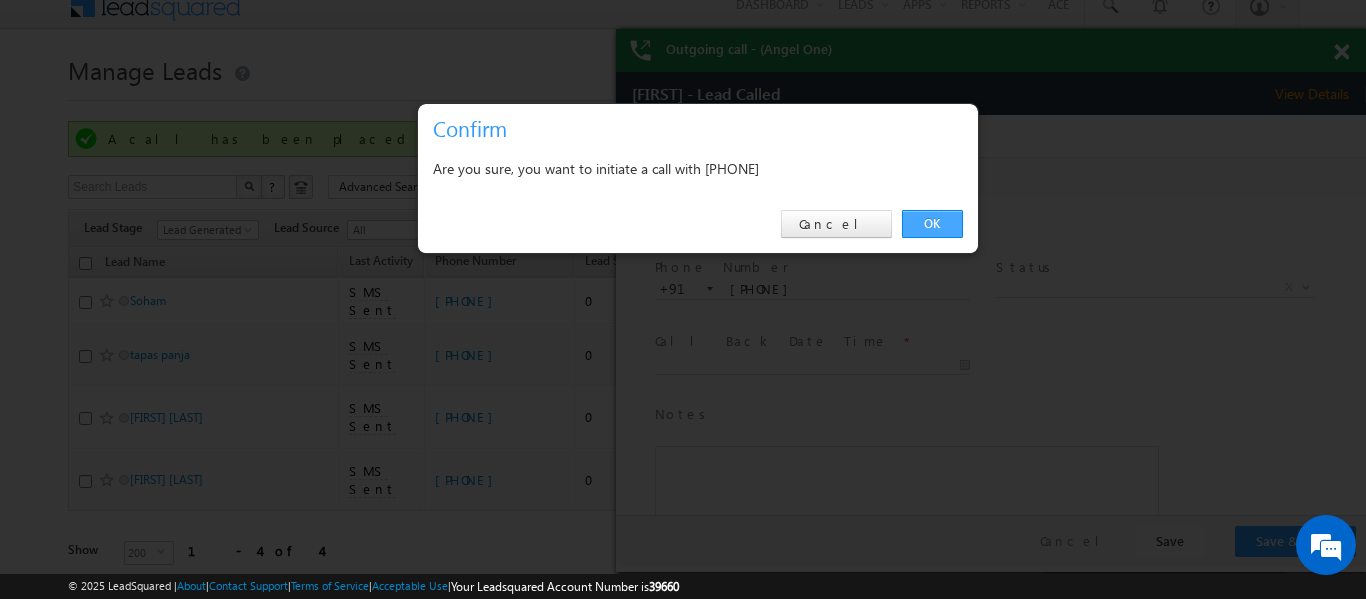 click on "OK" at bounding box center [932, 224] 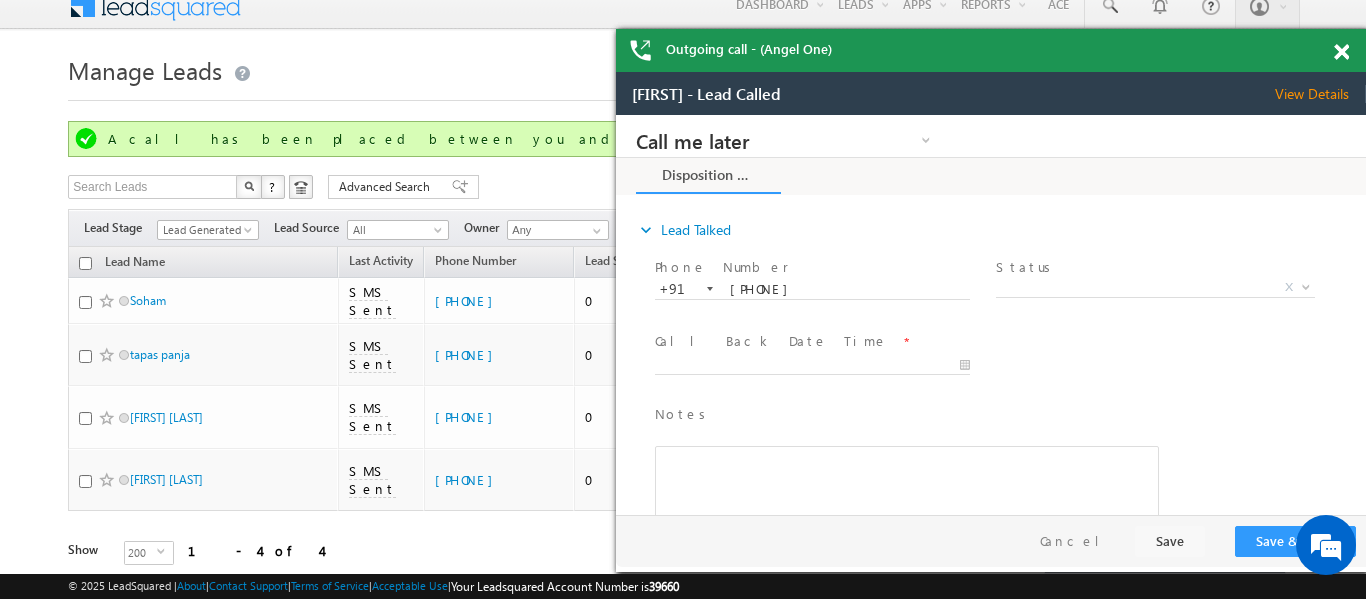 scroll, scrollTop: 0, scrollLeft: 0, axis: both 